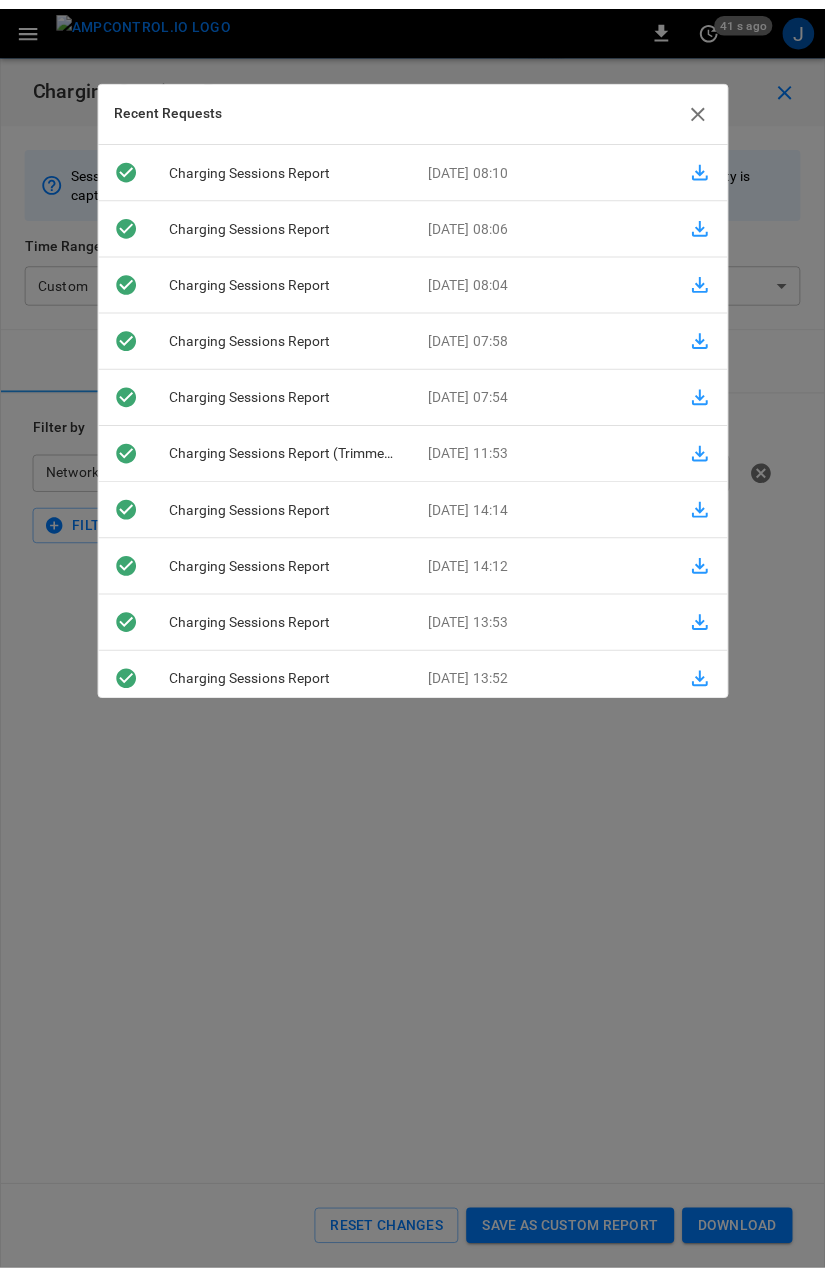 scroll, scrollTop: 0, scrollLeft: 0, axis: both 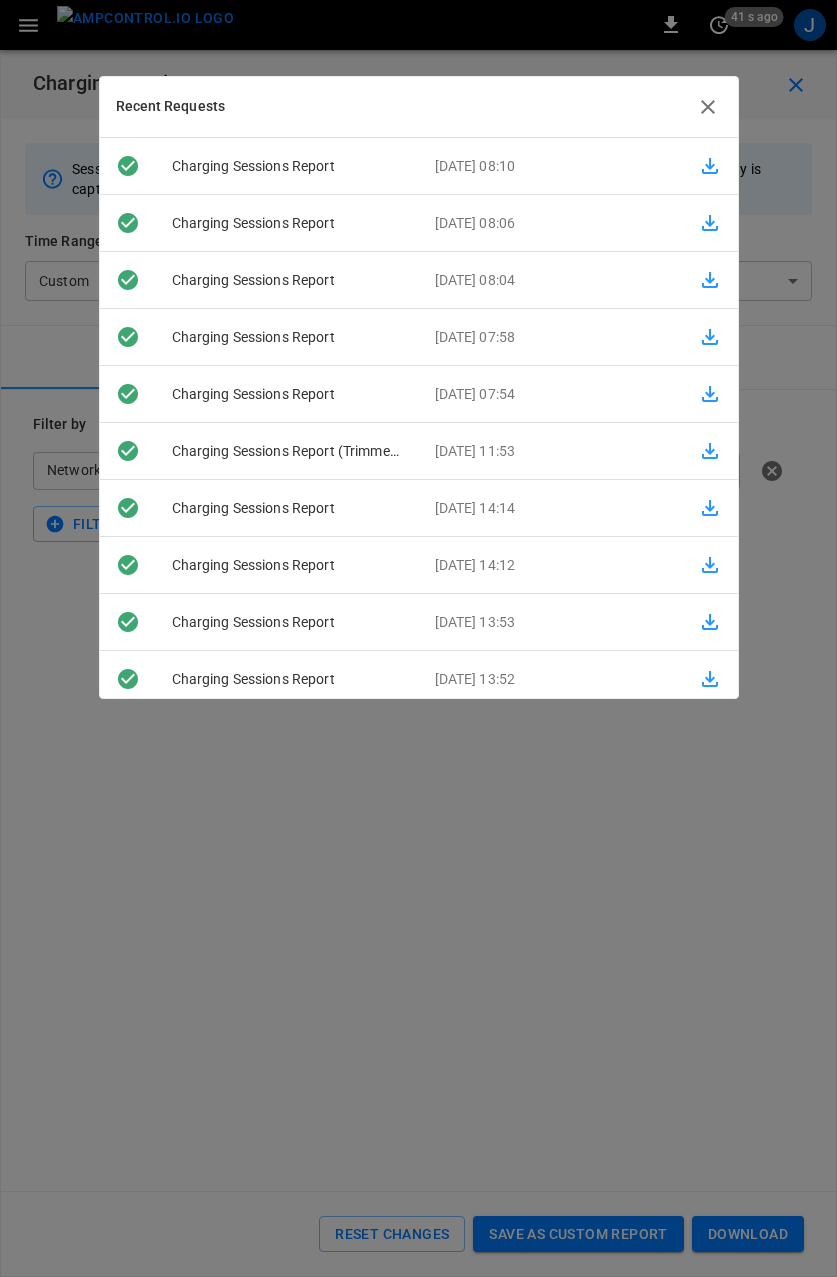 click 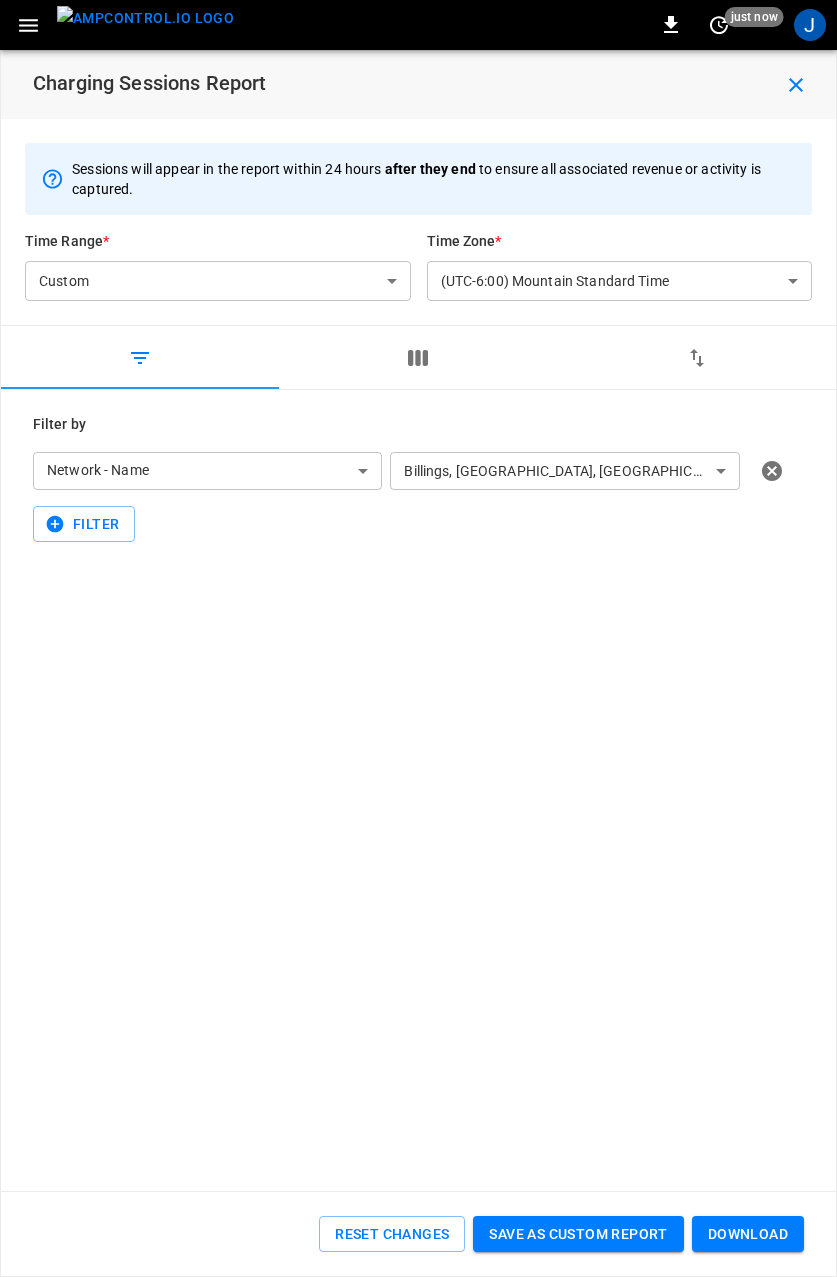 click on "**********" at bounding box center [418, 583] 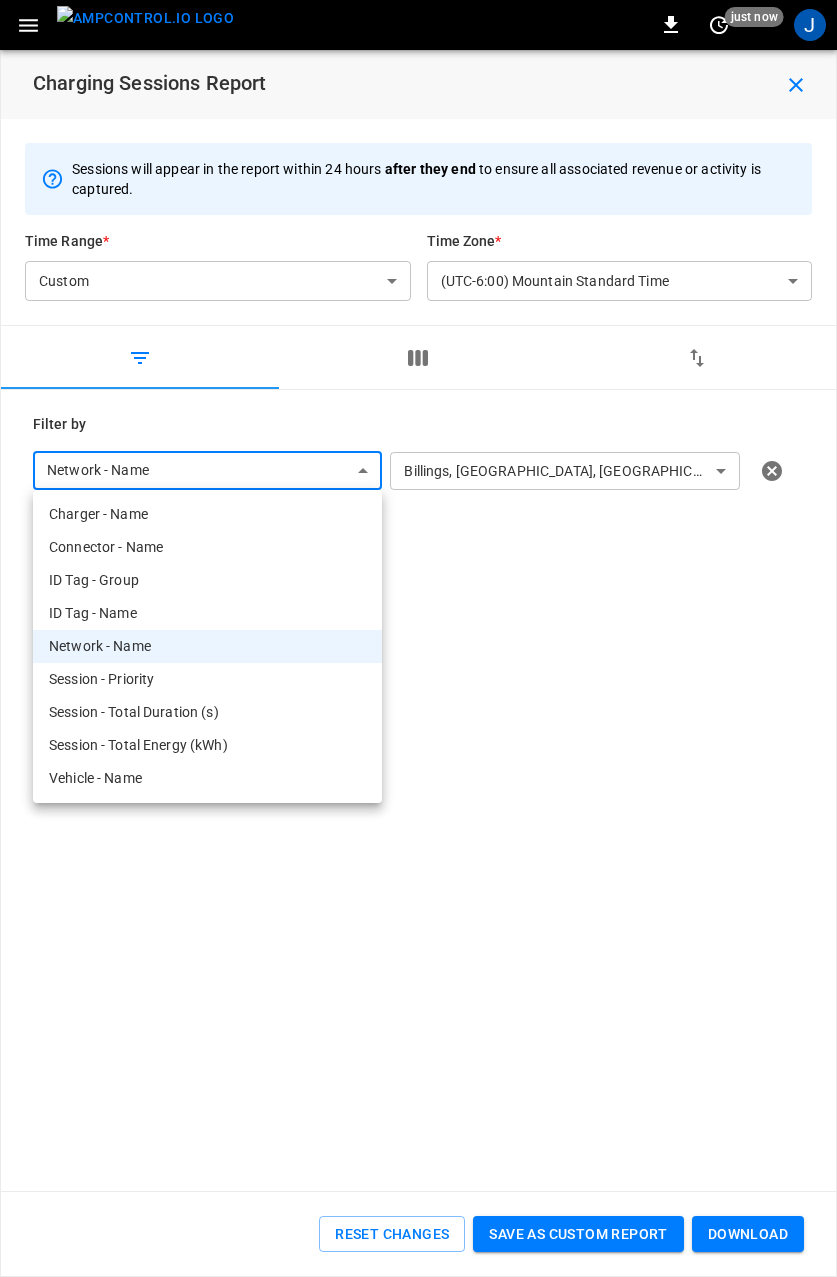 click at bounding box center (418, 638) 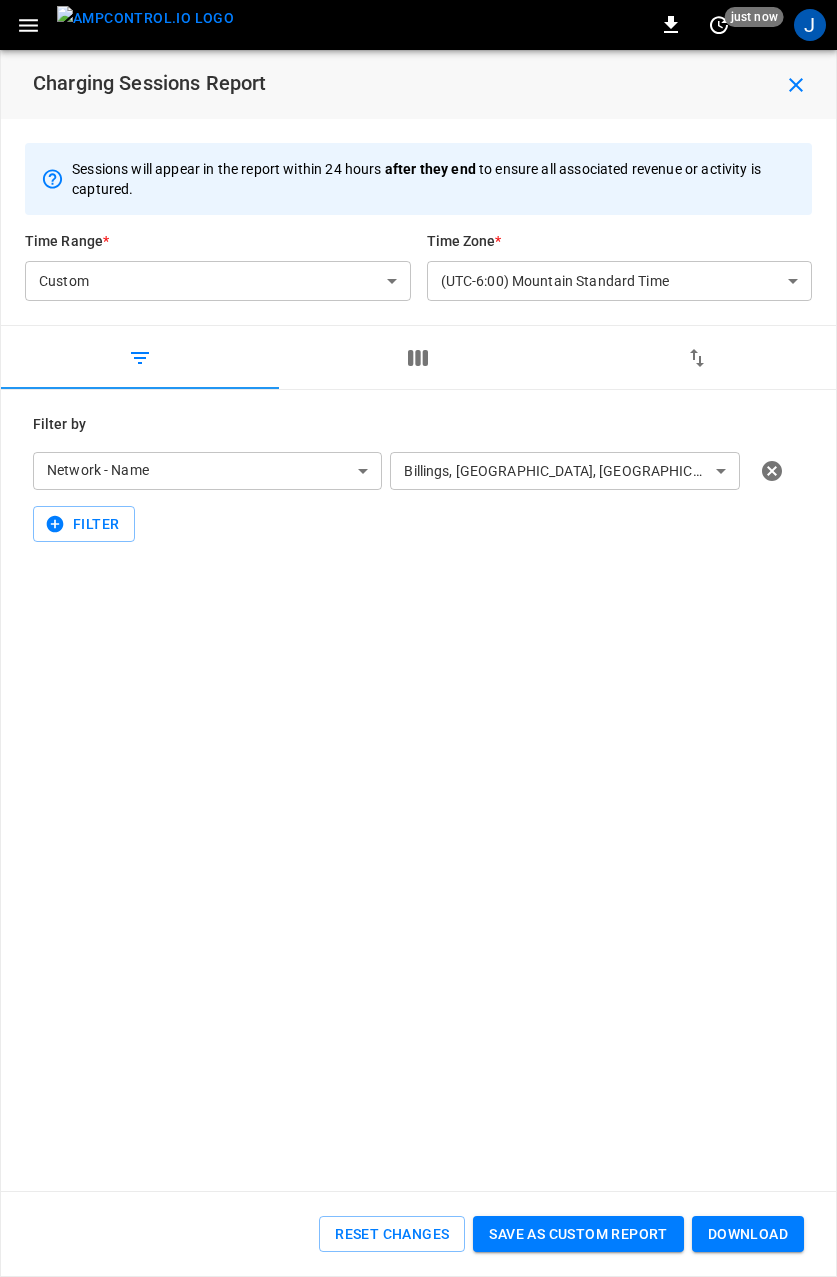 click on "Time Range  * Custom ****** ​" at bounding box center [218, 266] 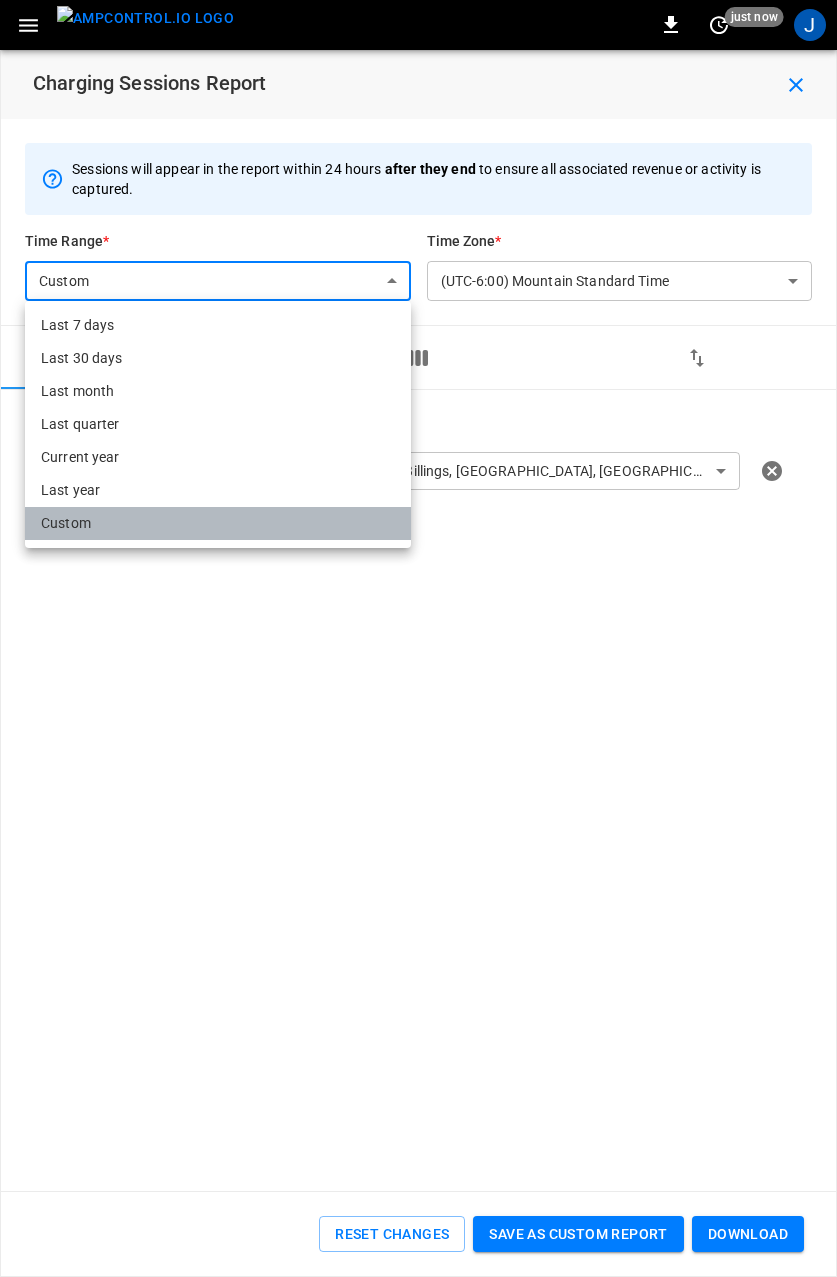 click on "Custom" at bounding box center [218, 523] 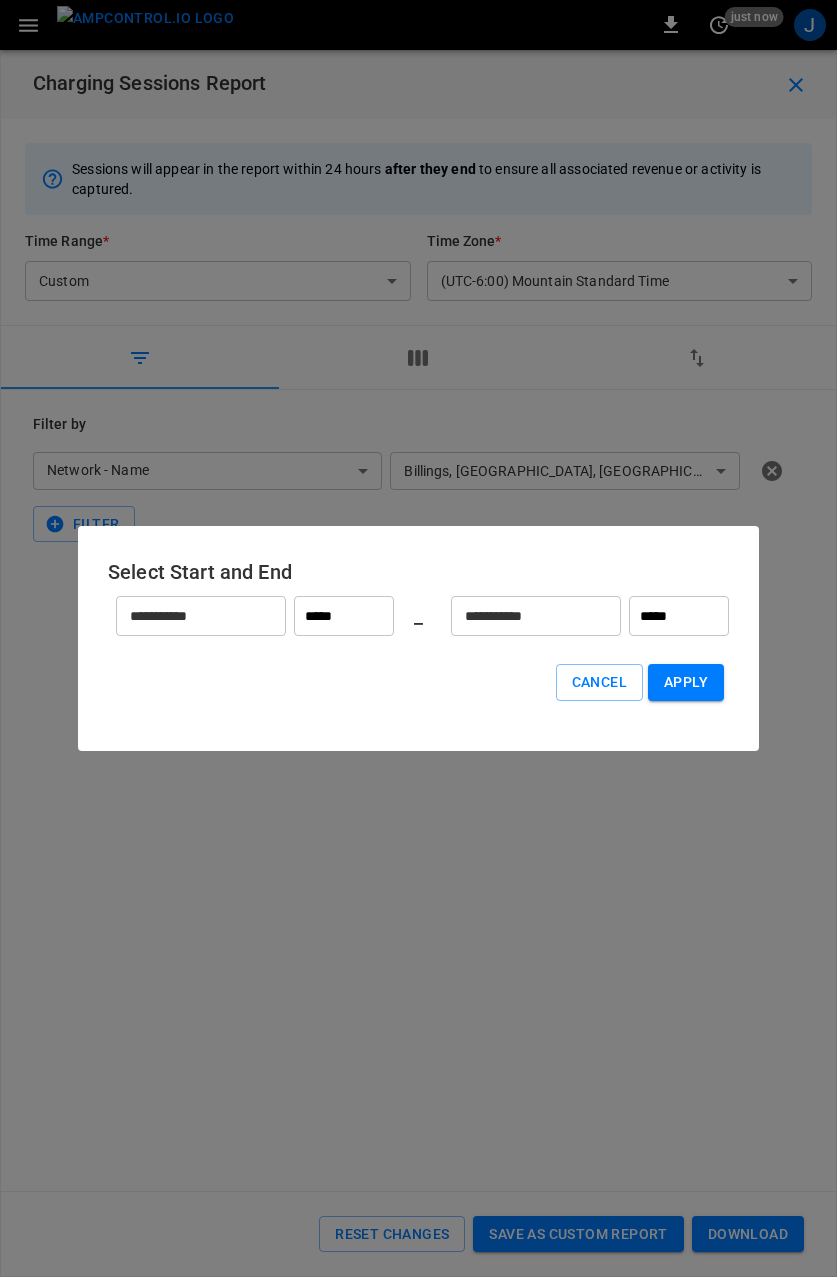 click on "**********" at bounding box center [190, 616] 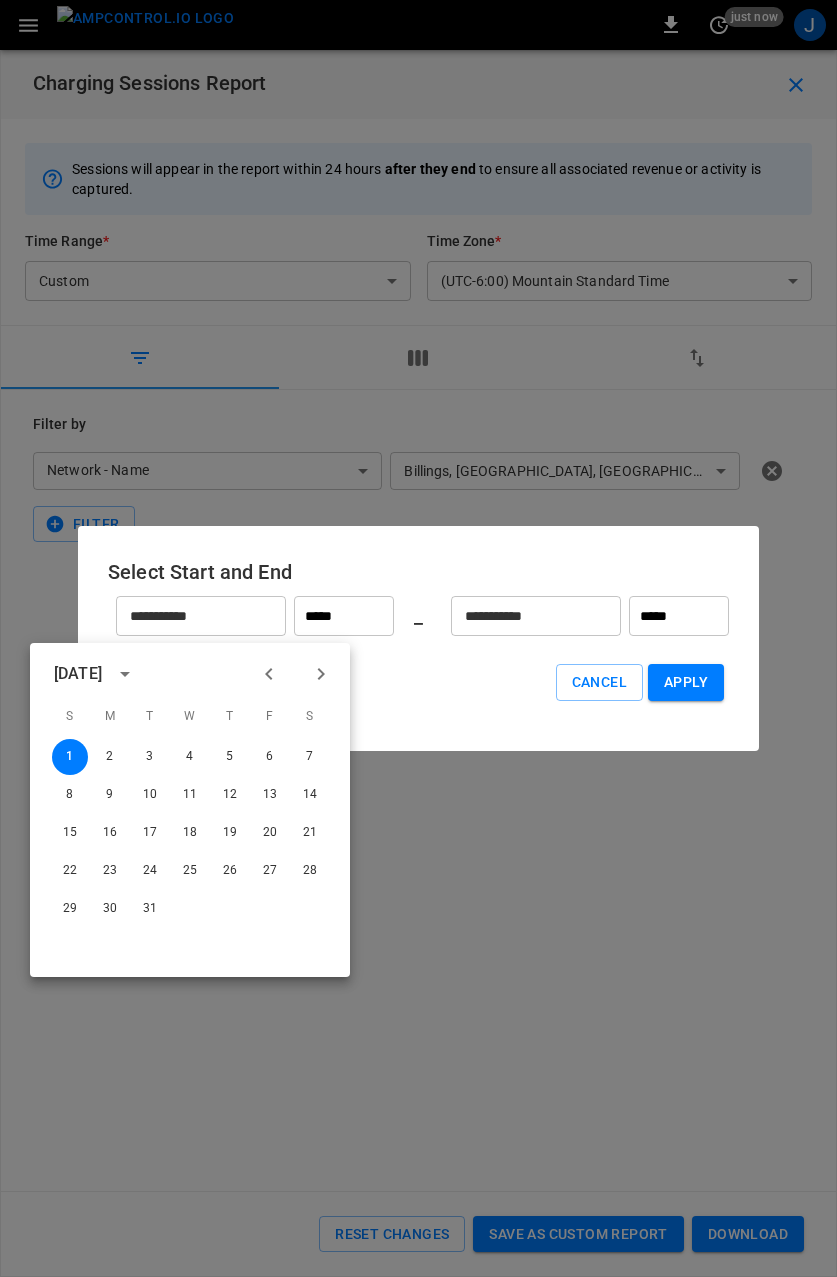 click 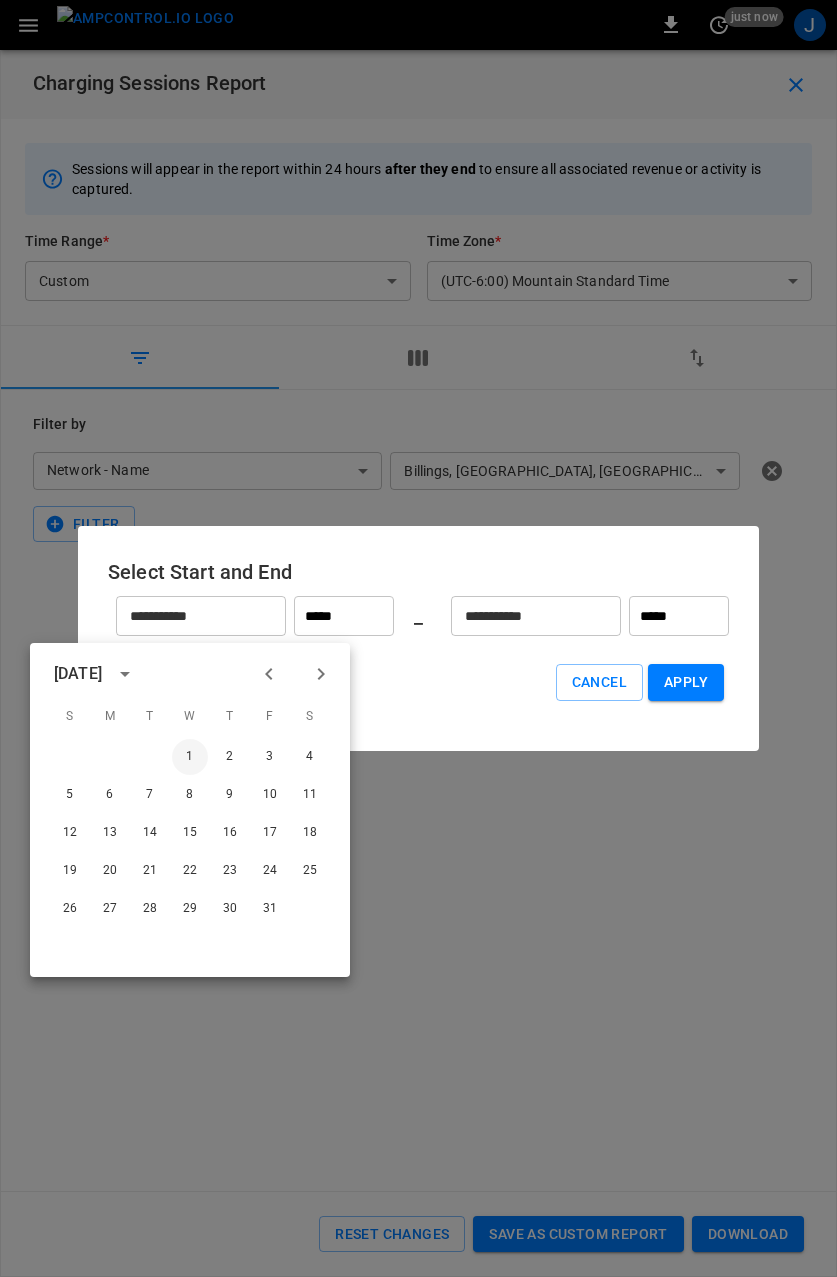 click on "1" at bounding box center [190, 757] 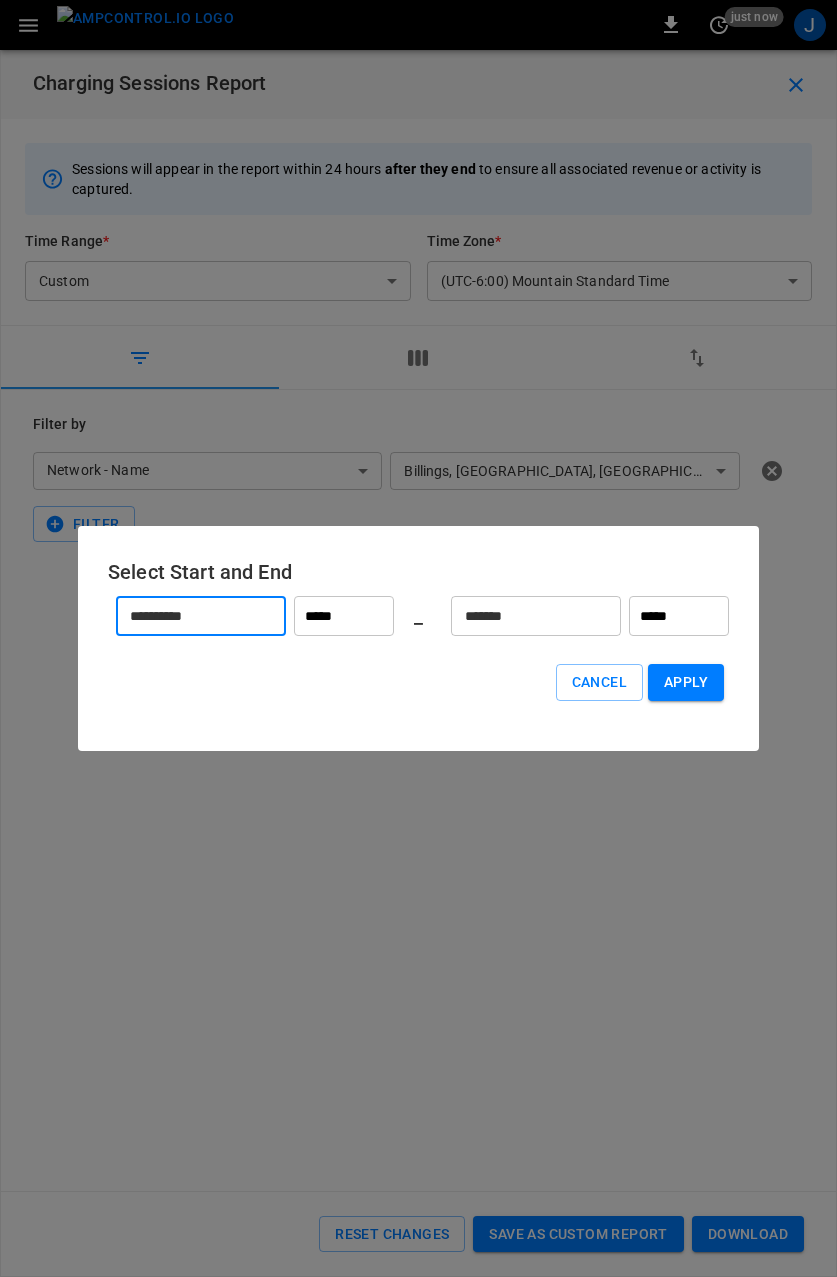 click on "*******" at bounding box center (525, 616) 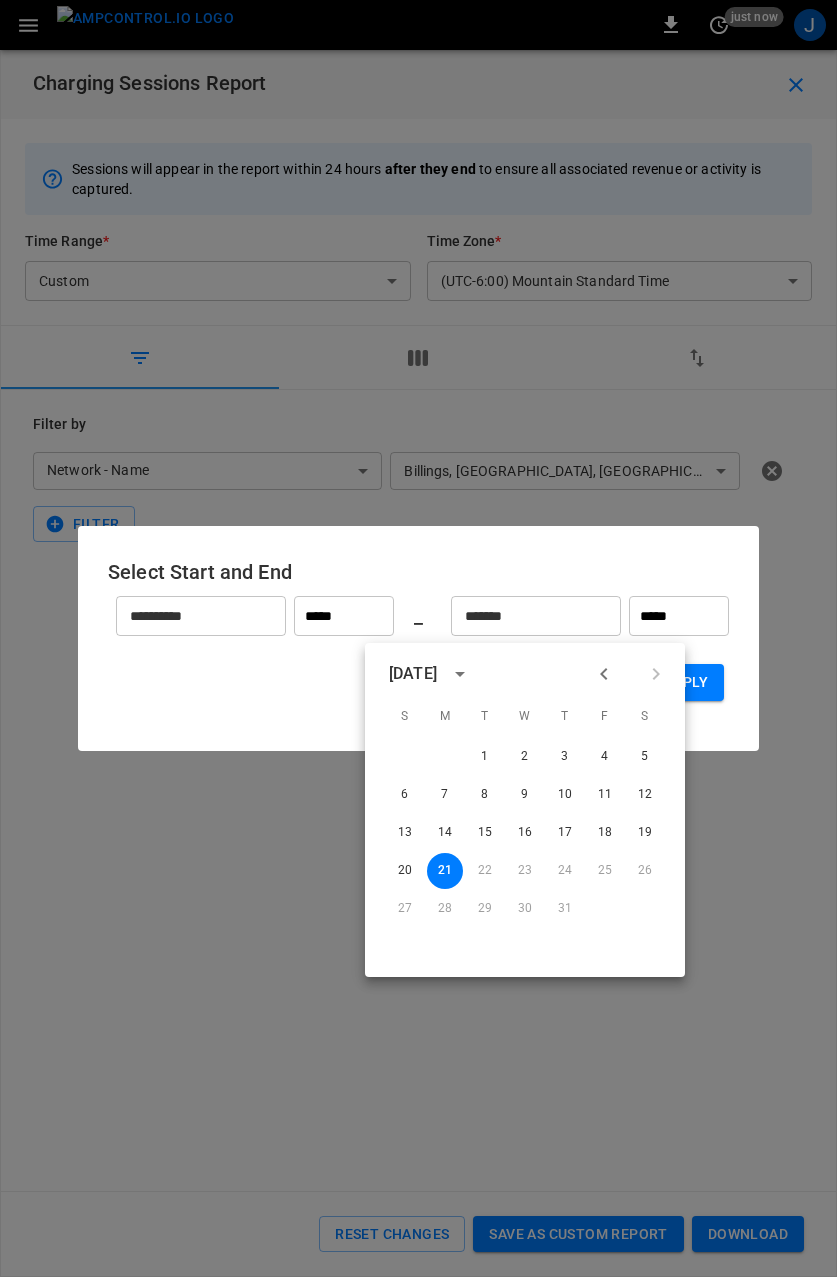 click 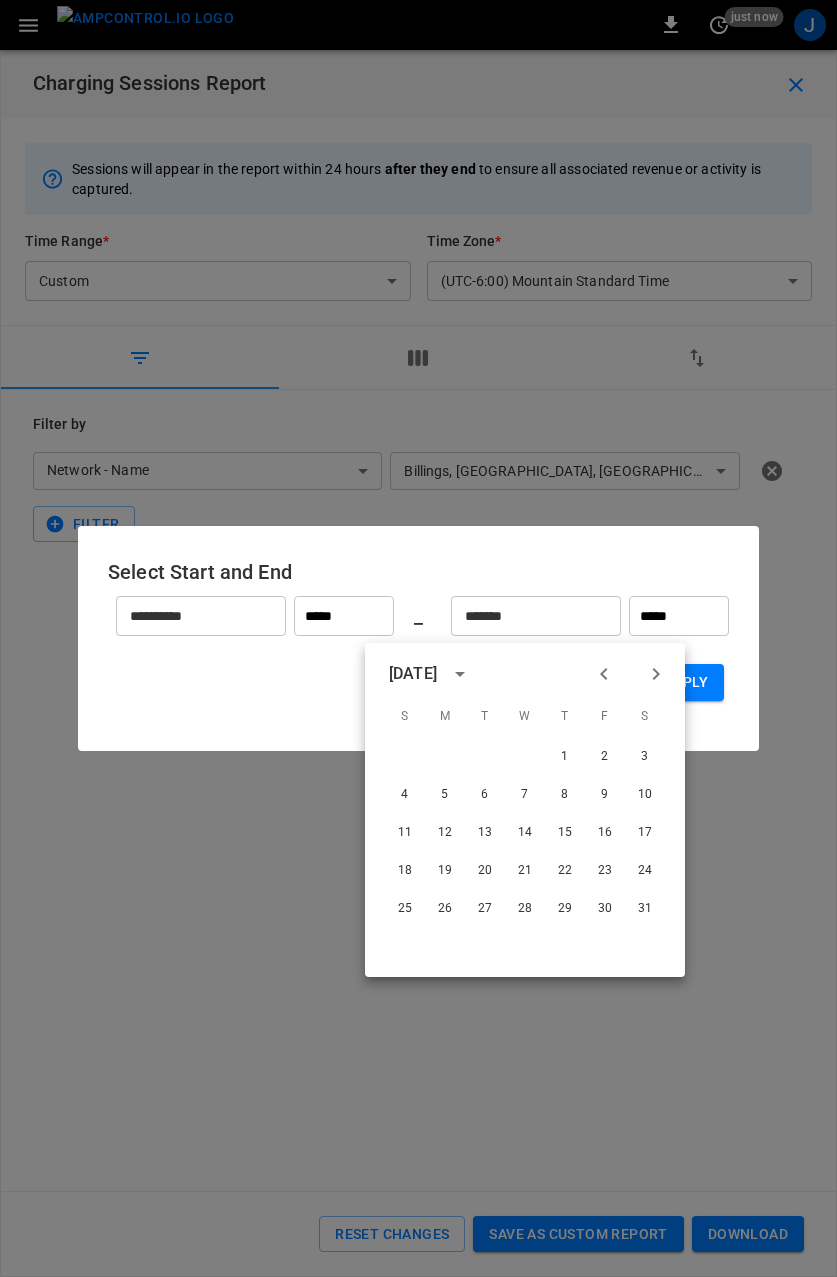 click 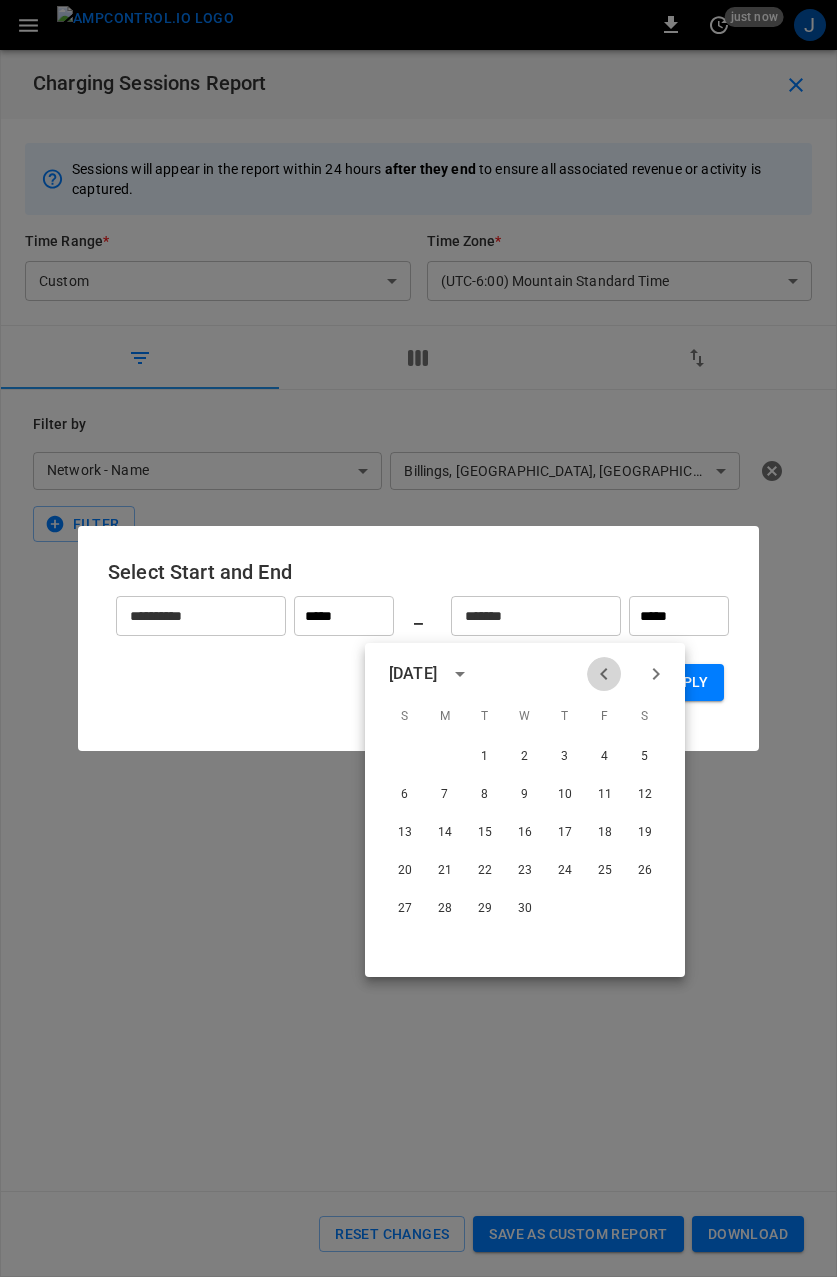 click 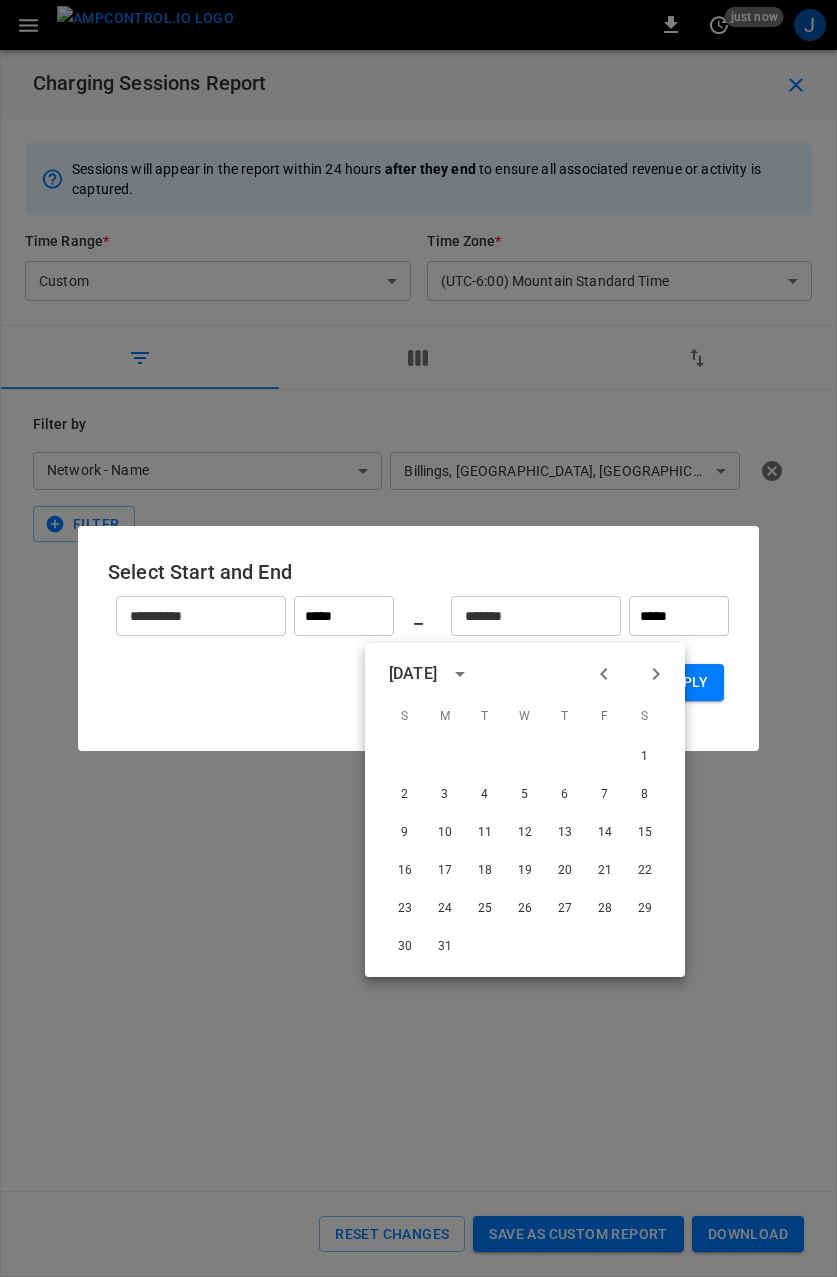 click 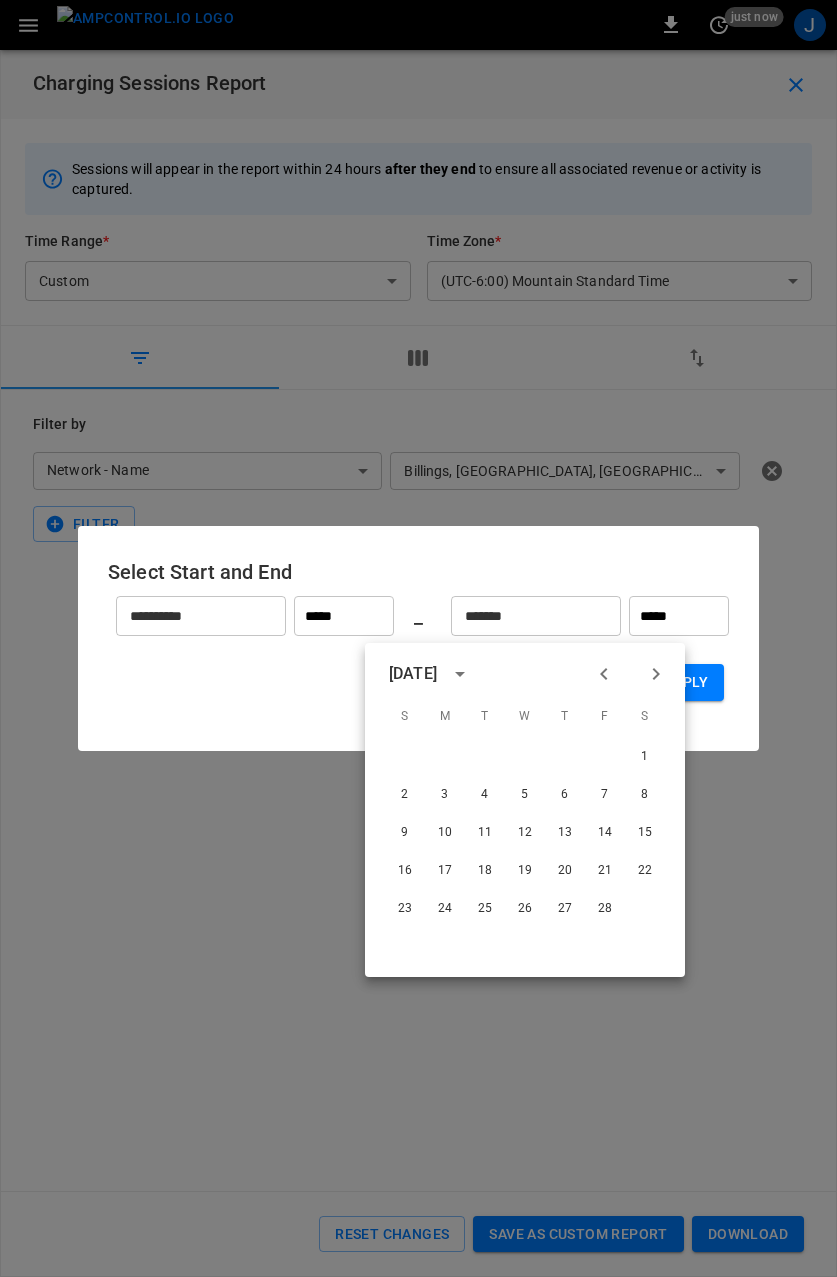 click 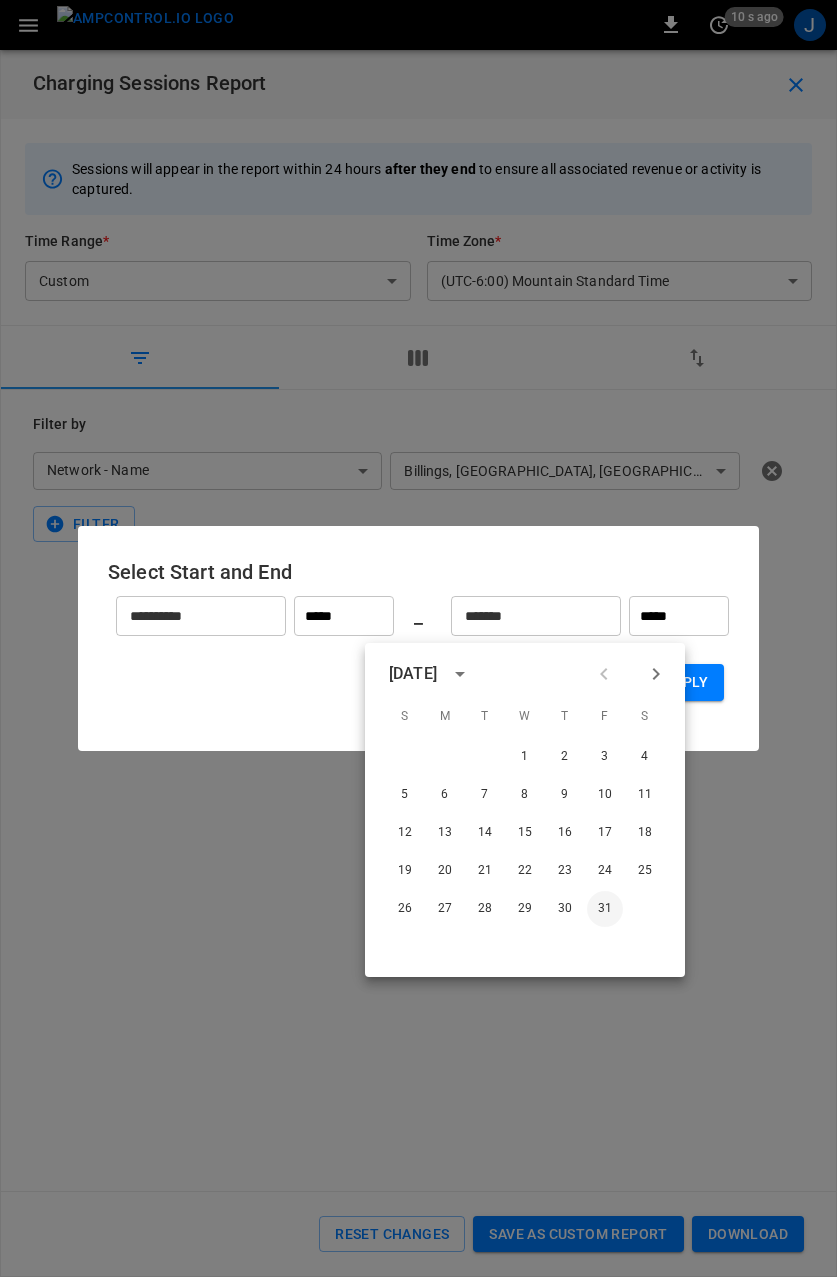 drag, startPoint x: 613, startPoint y: 913, endPoint x: 639, endPoint y: 889, distance: 35.383614 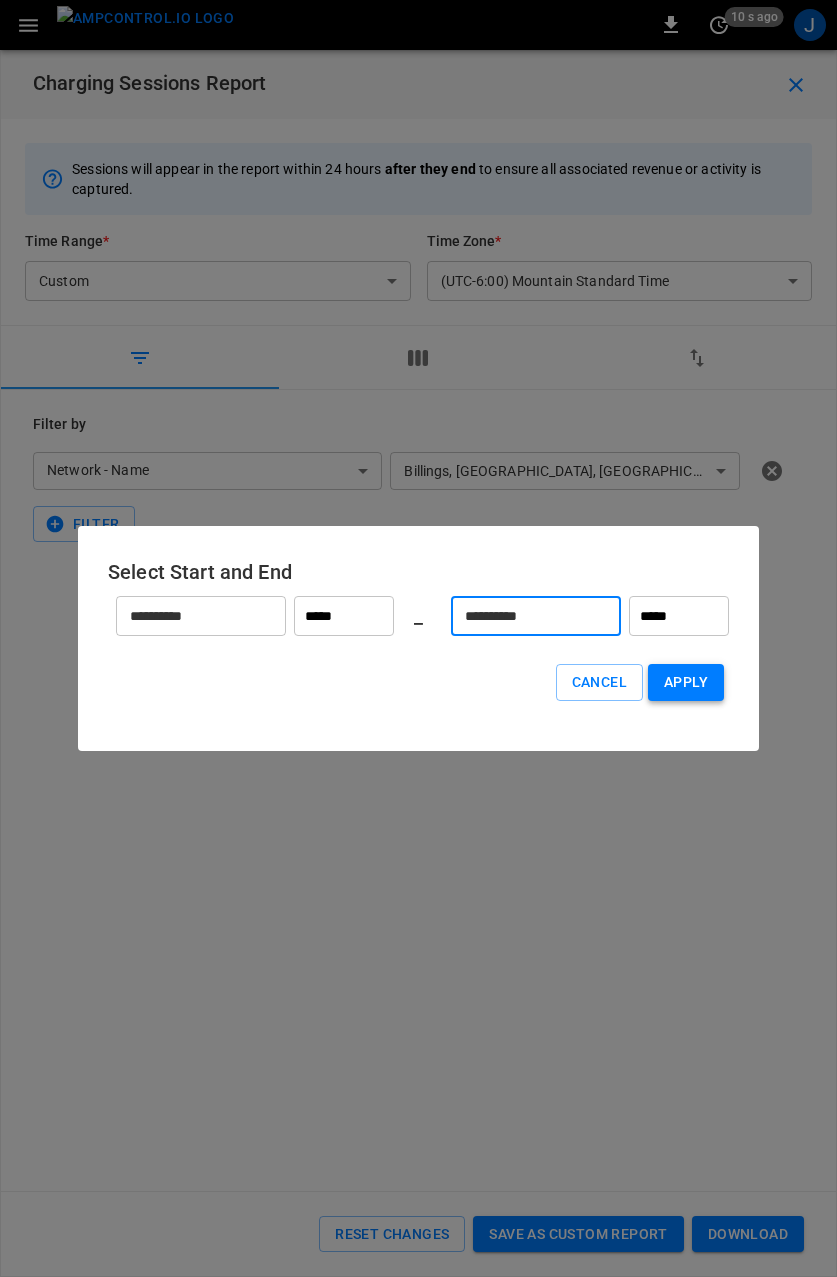 click on "Apply" at bounding box center [686, 682] 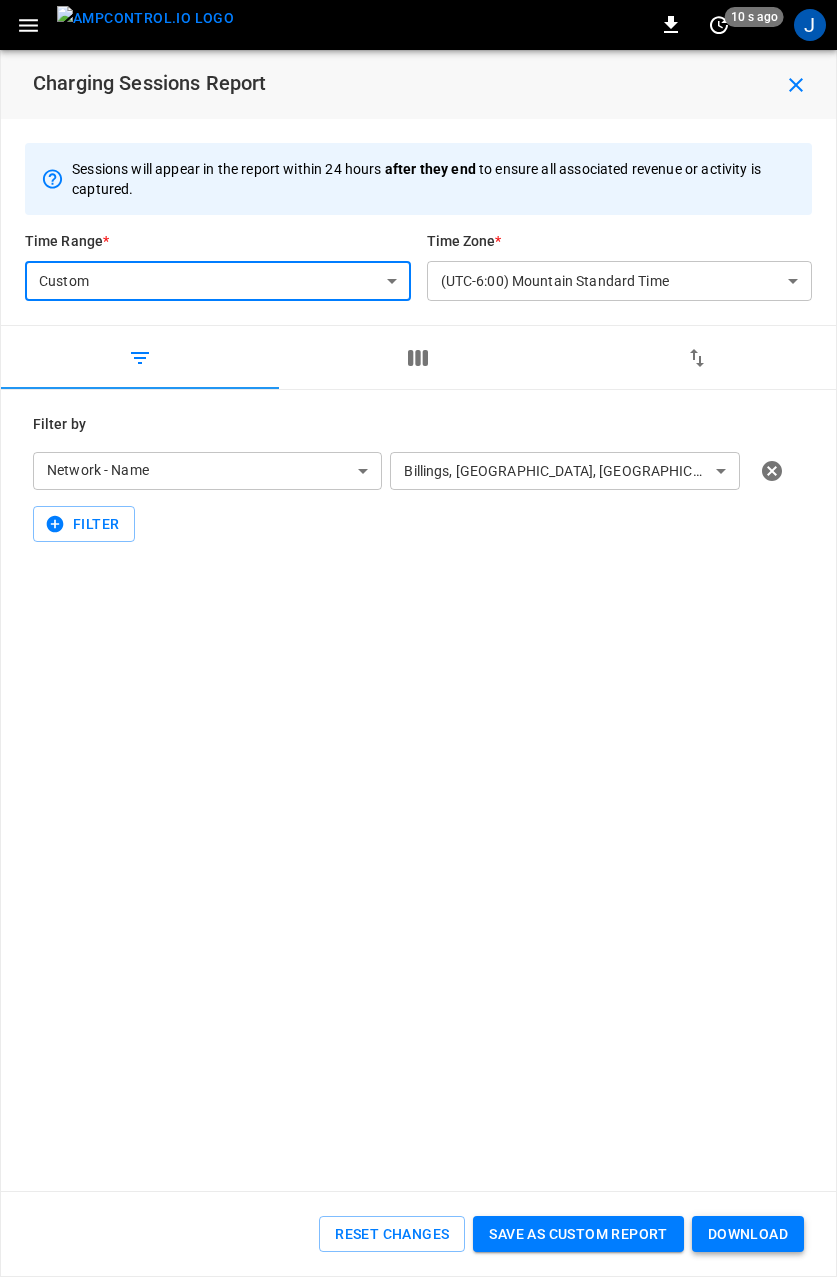 click on "Download" at bounding box center [748, 1234] 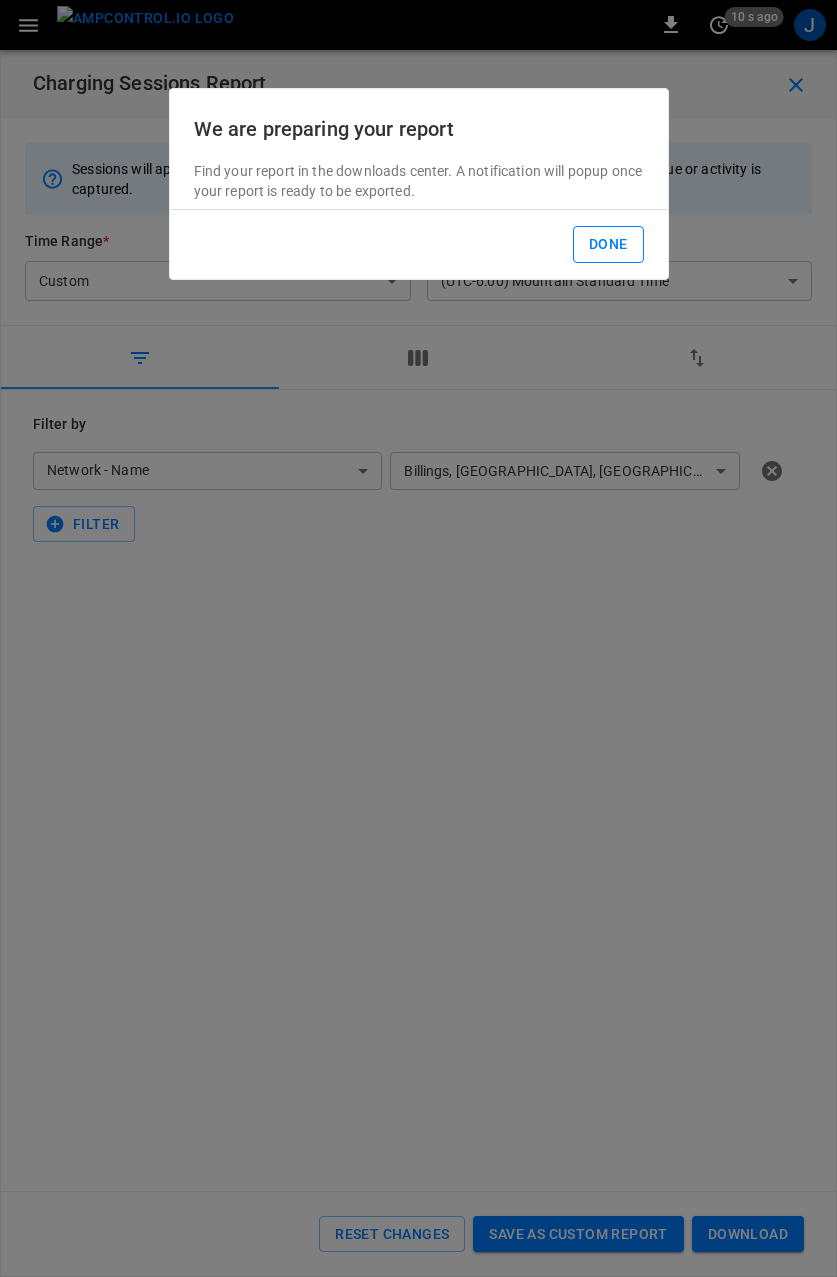 click on "Done" at bounding box center (608, 244) 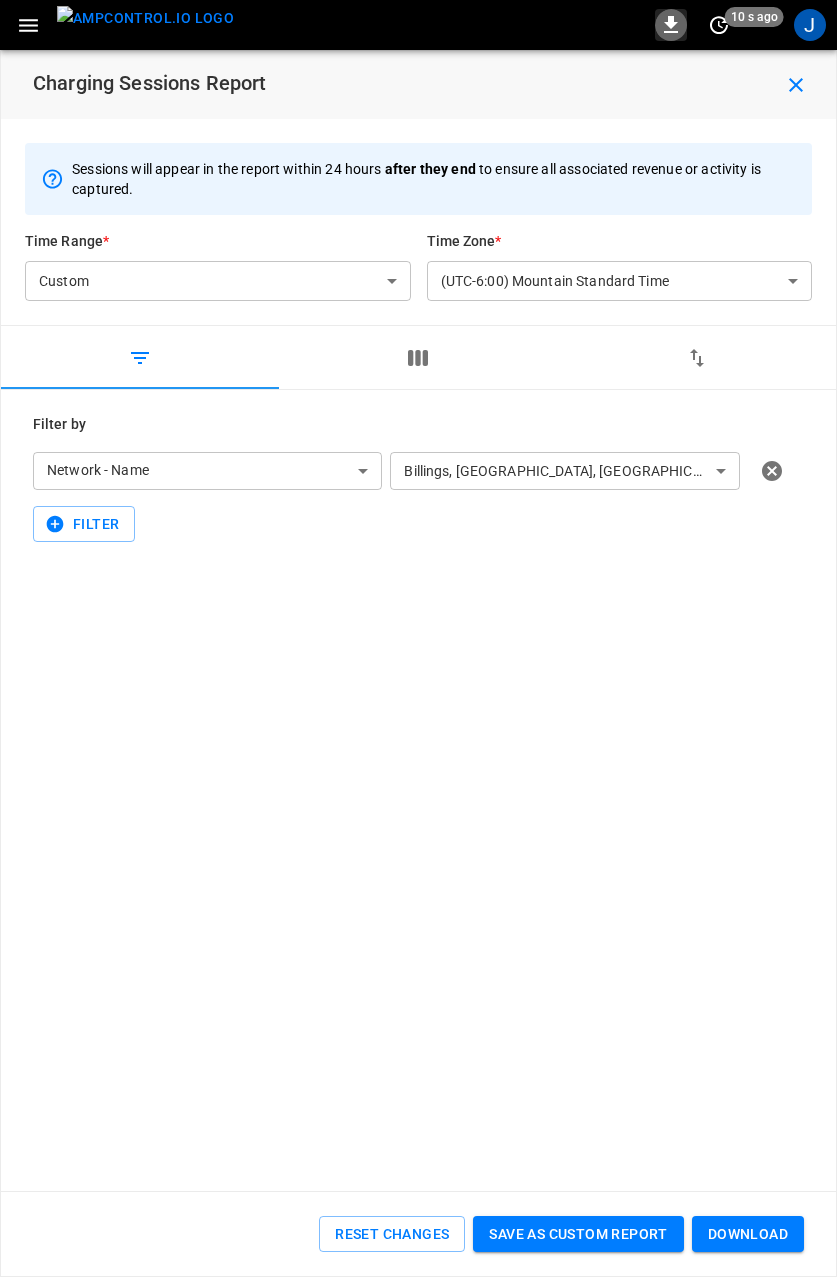 click 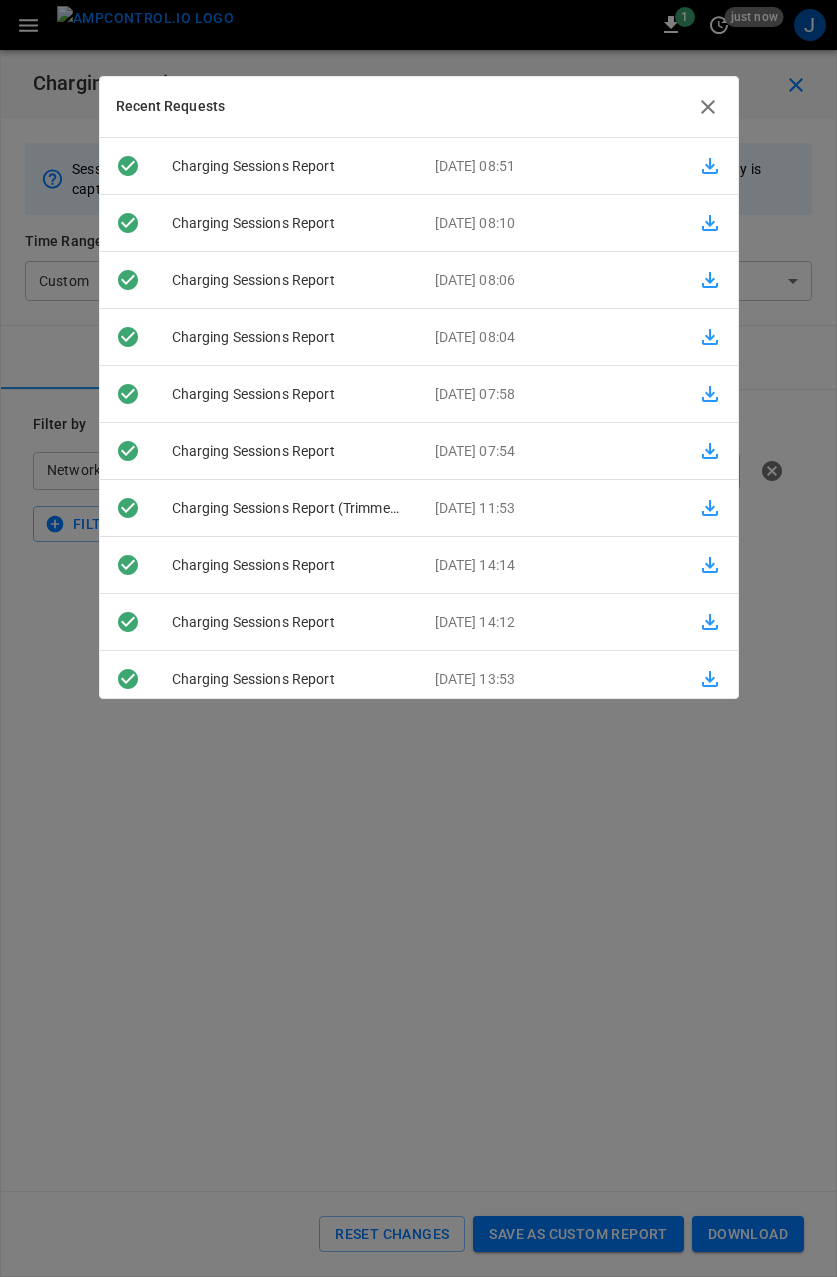 click 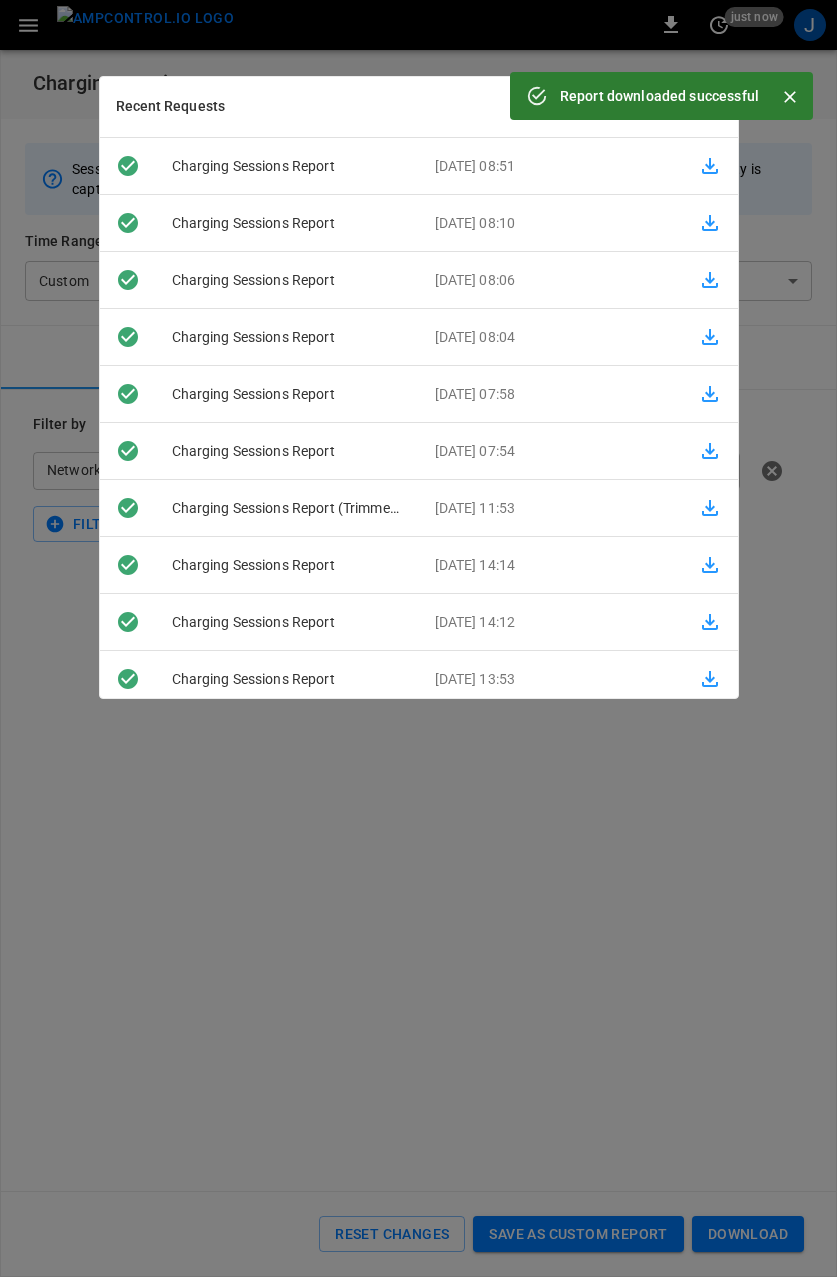 click 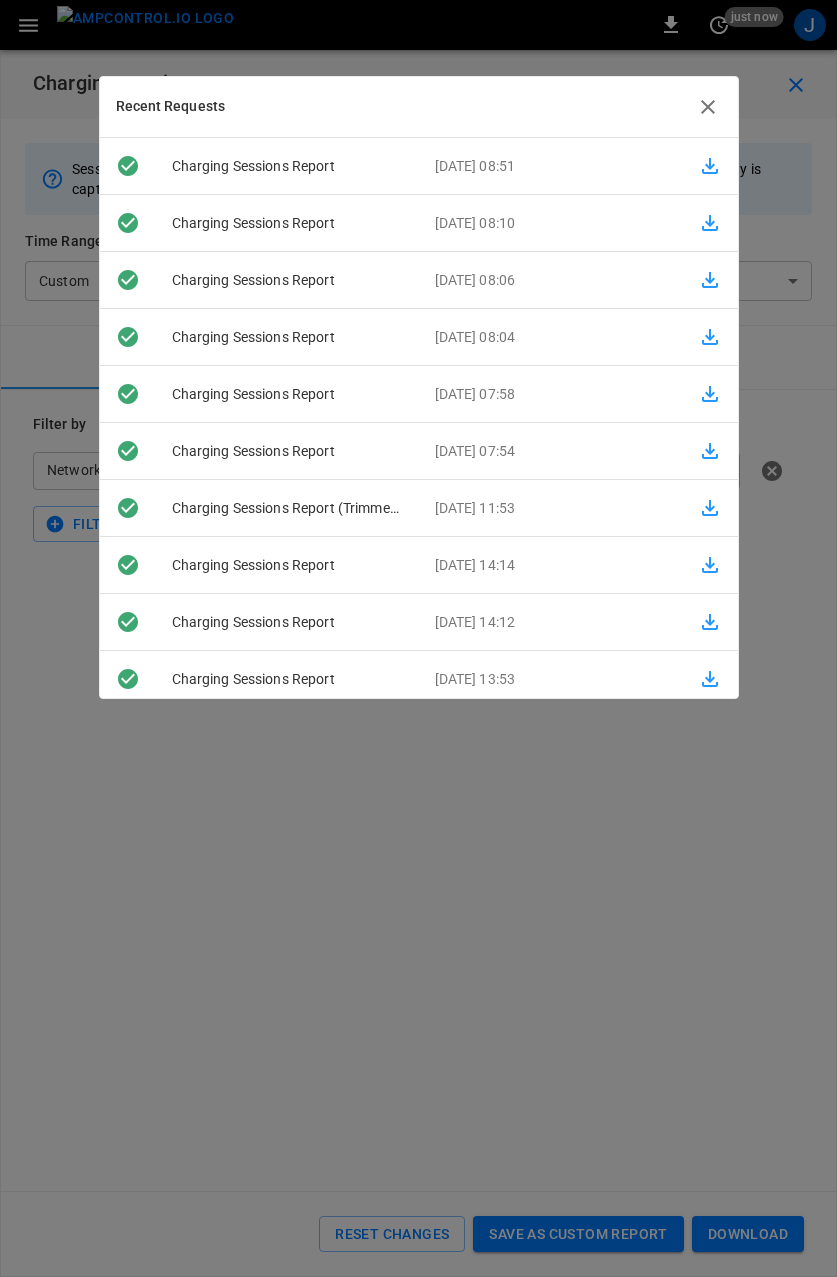 click 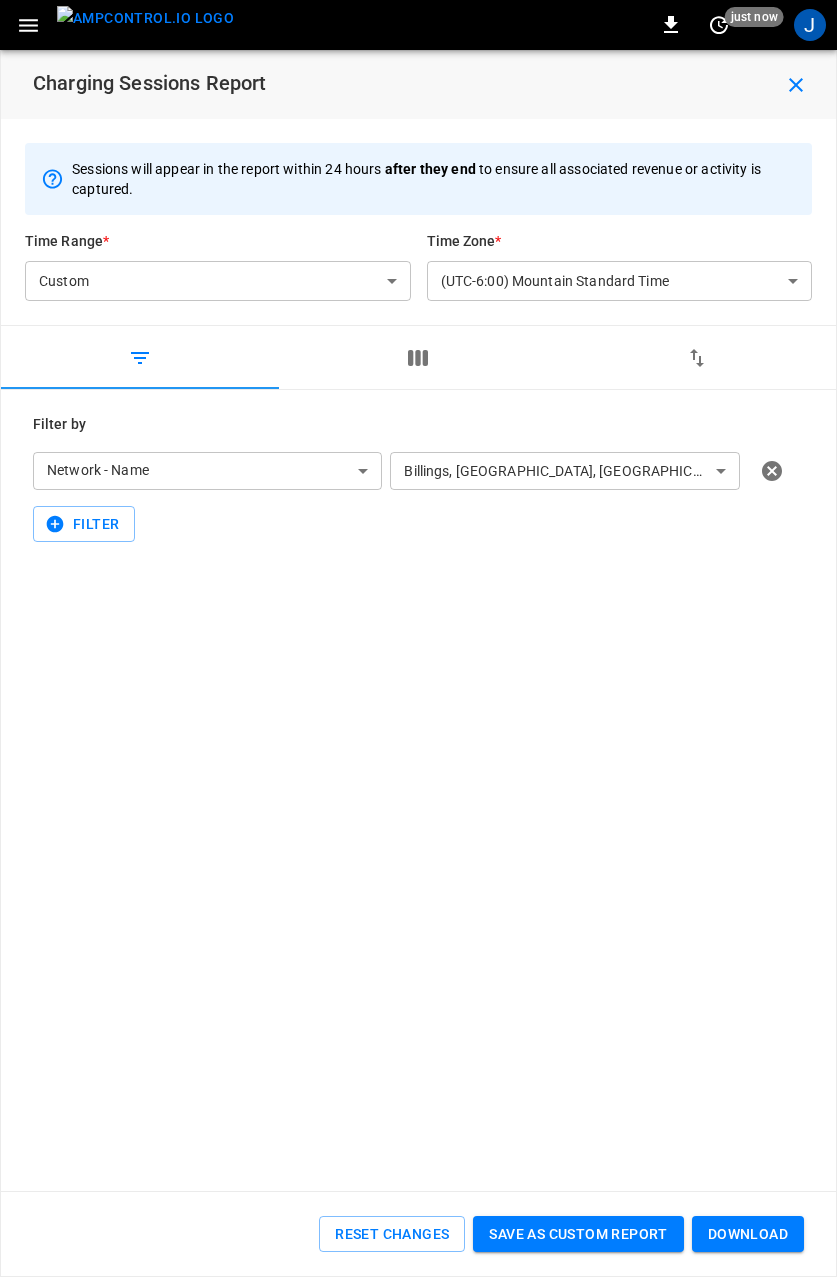click on "**********" at bounding box center (418, 583) 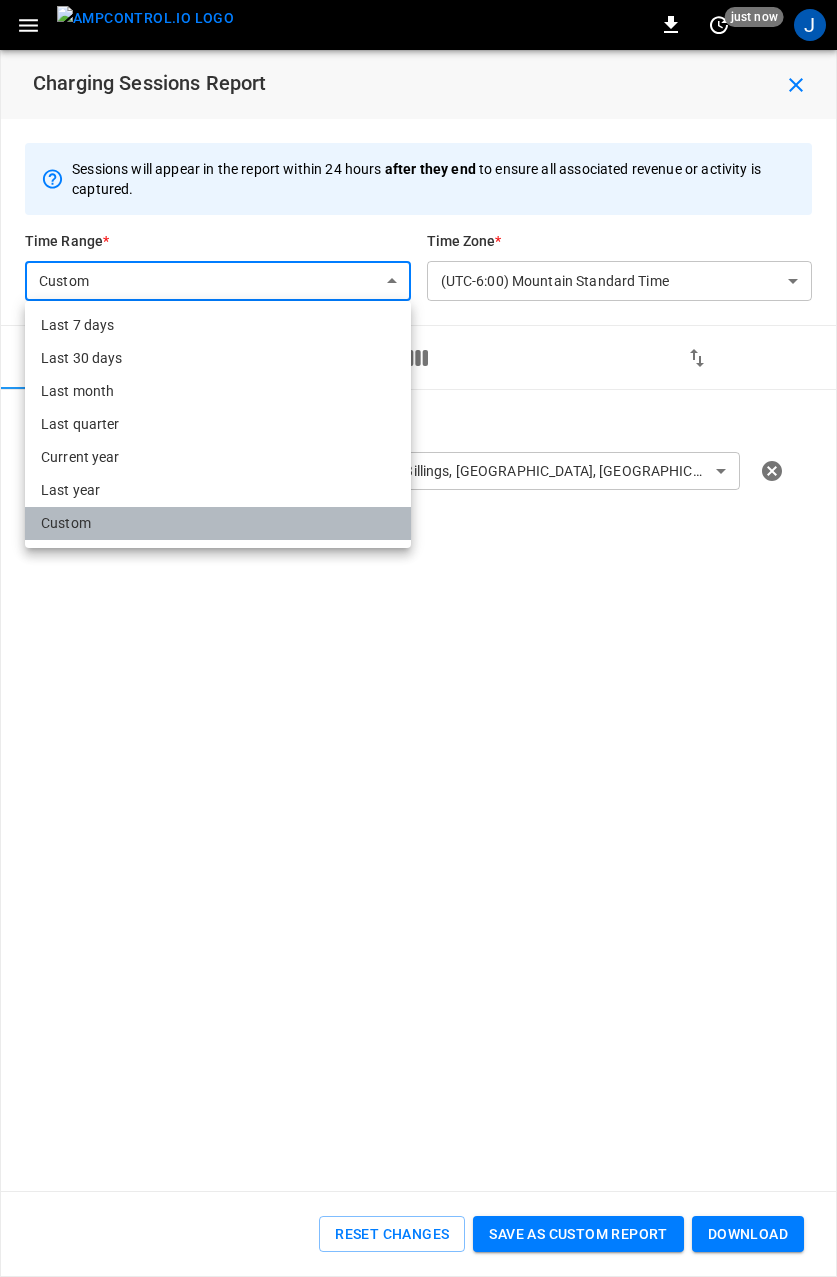 click on "Custom" at bounding box center [218, 523] 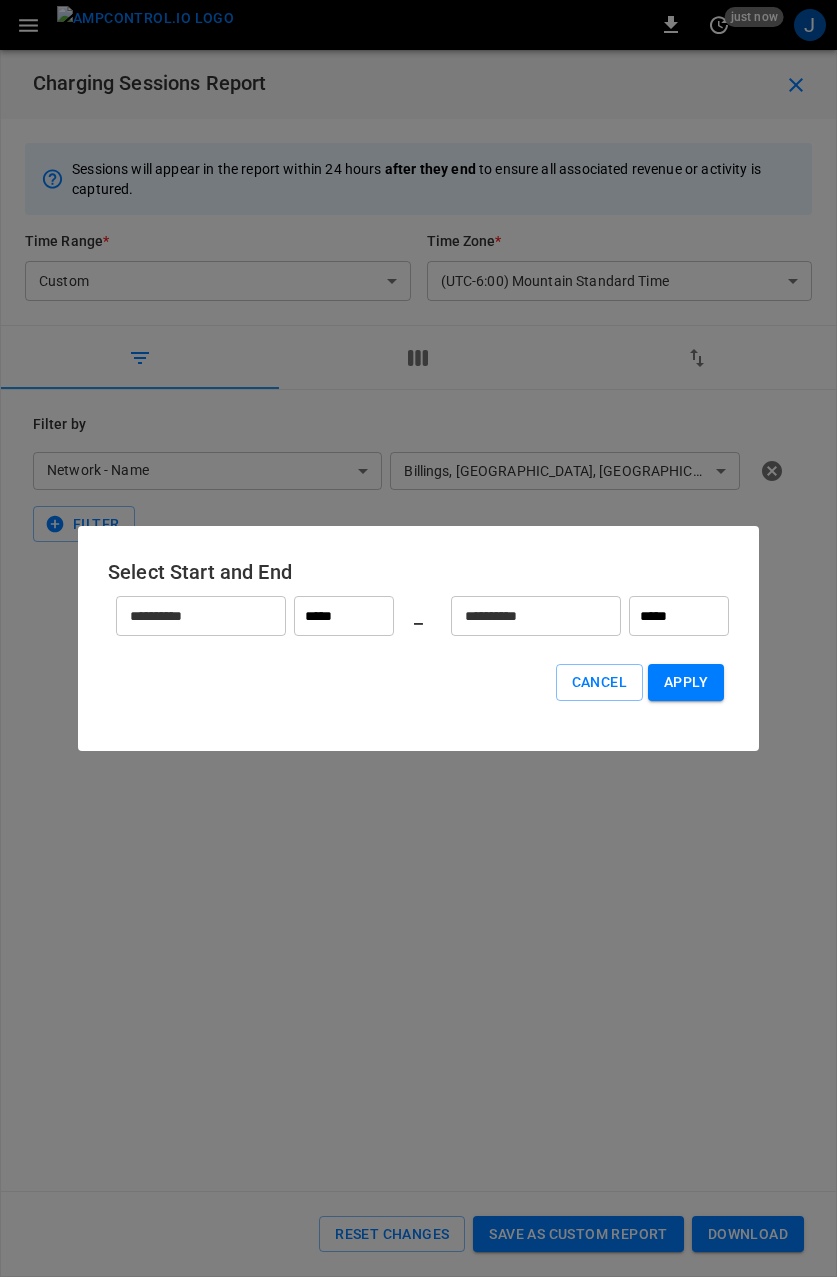 click on "**********" at bounding box center (190, 616) 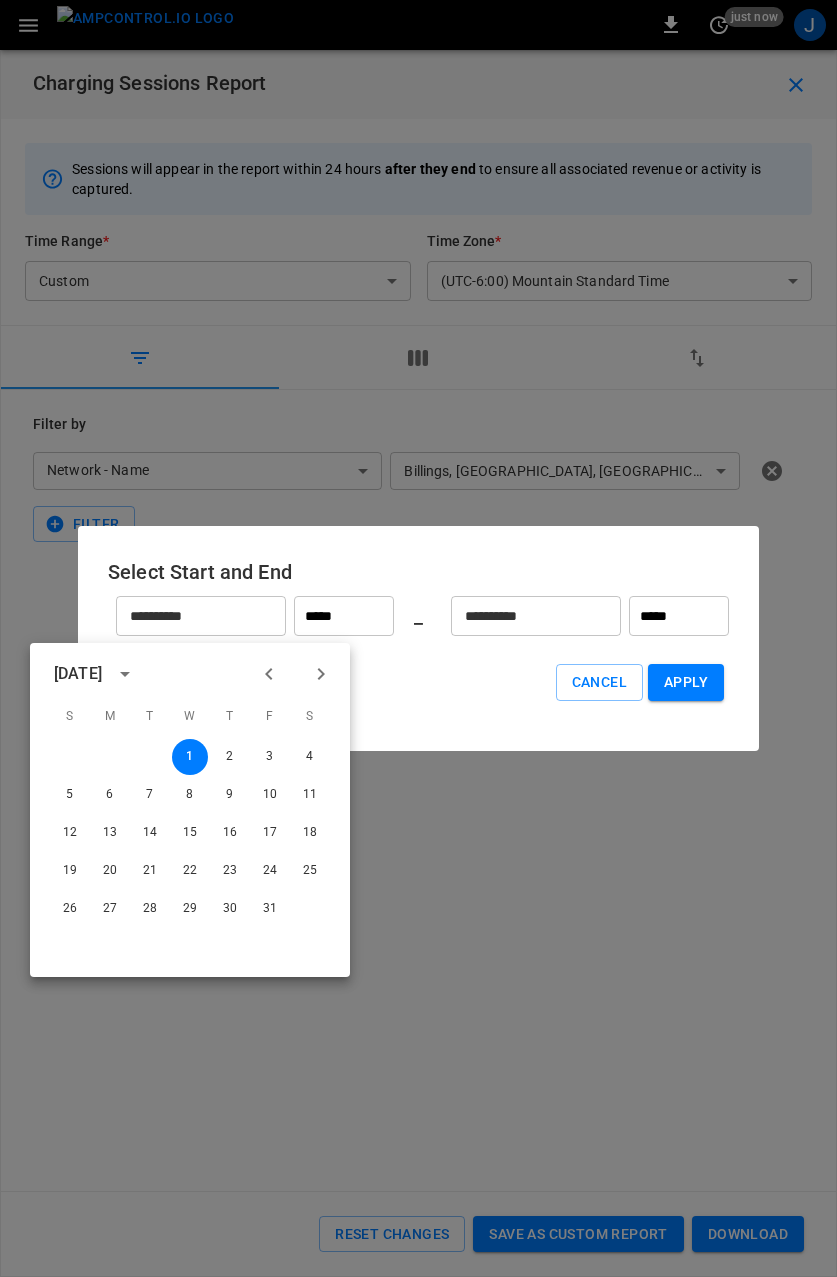 click 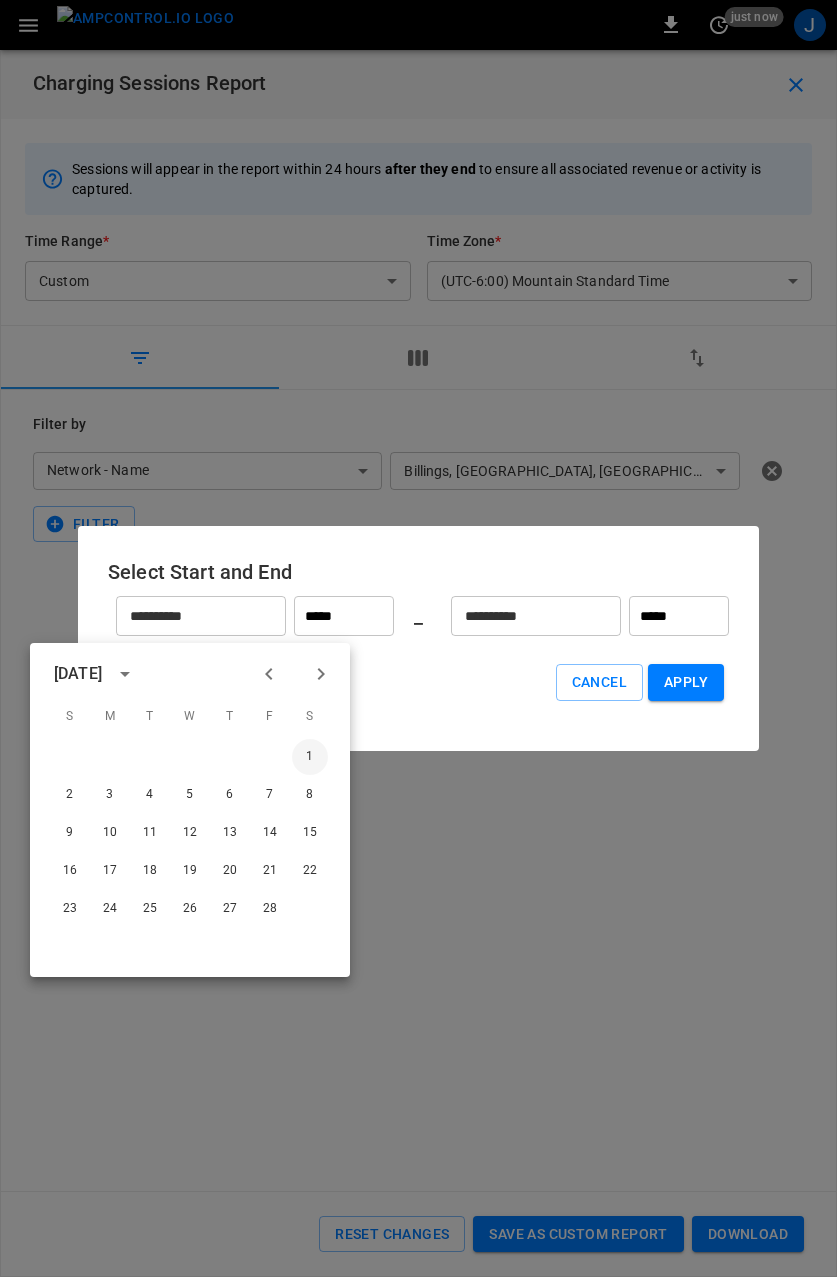 click on "1" at bounding box center [310, 757] 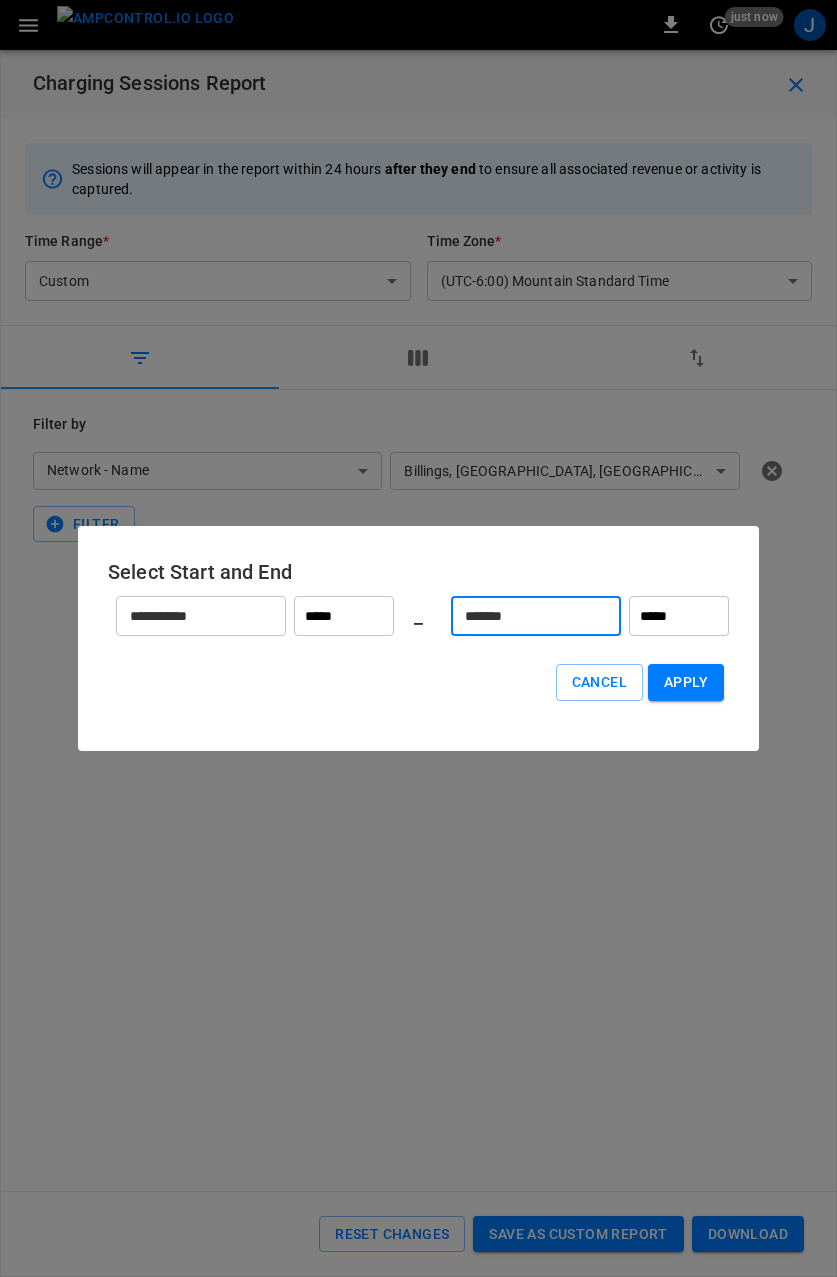 click on "*******" at bounding box center (525, 616) 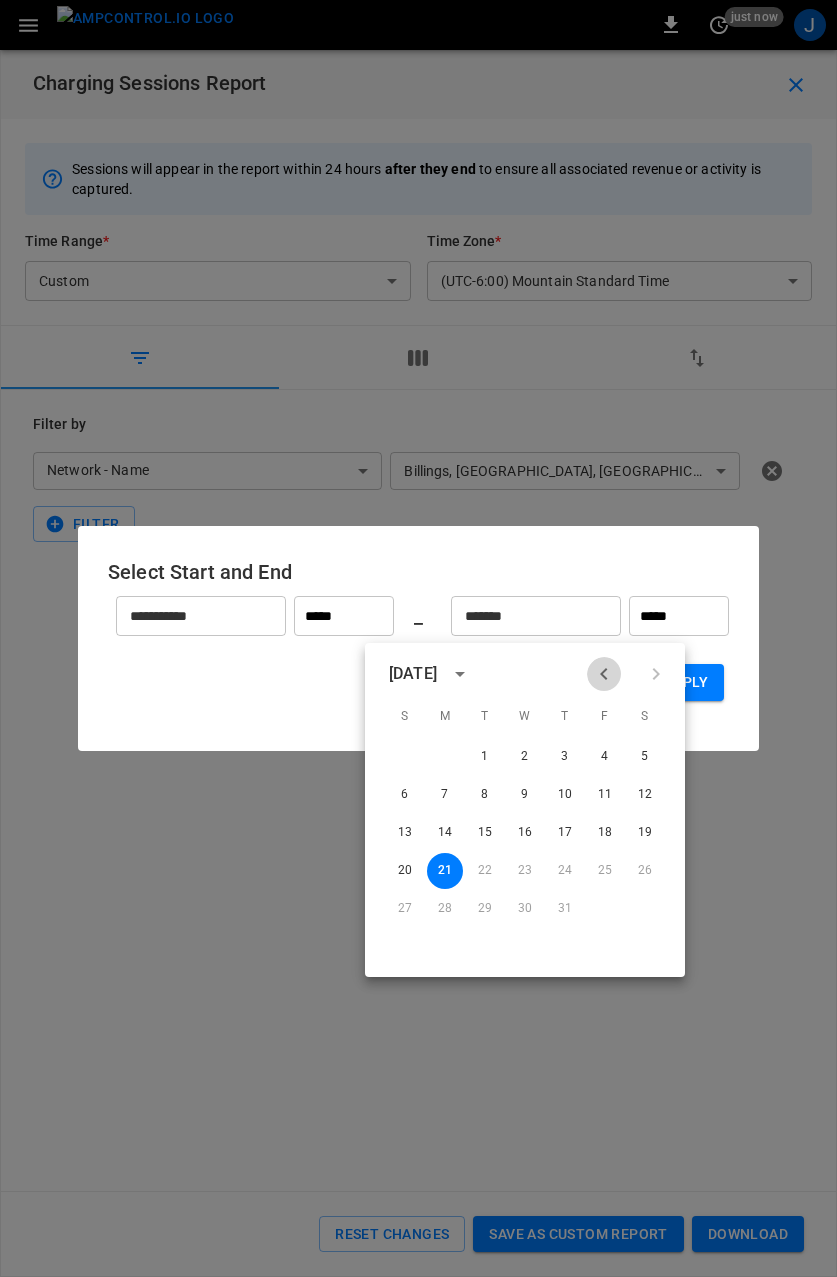 click 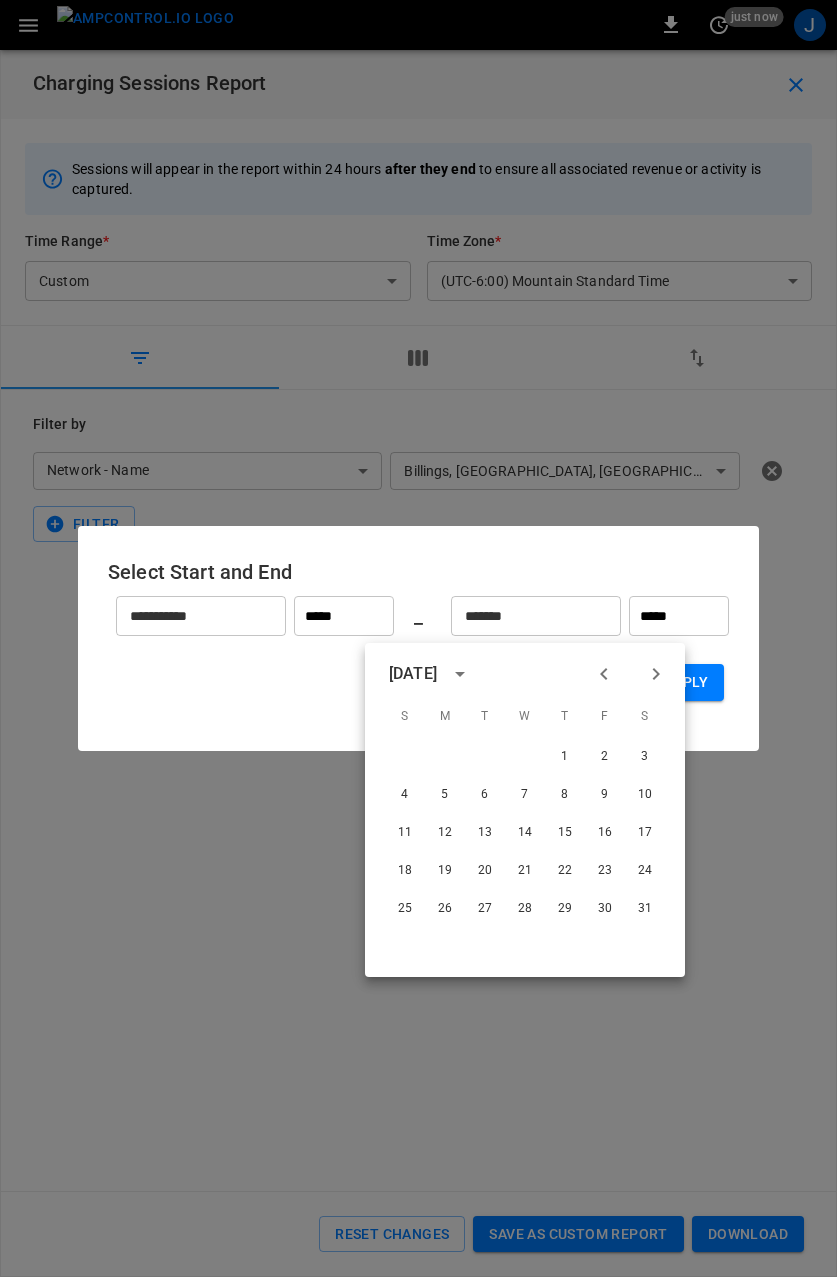click 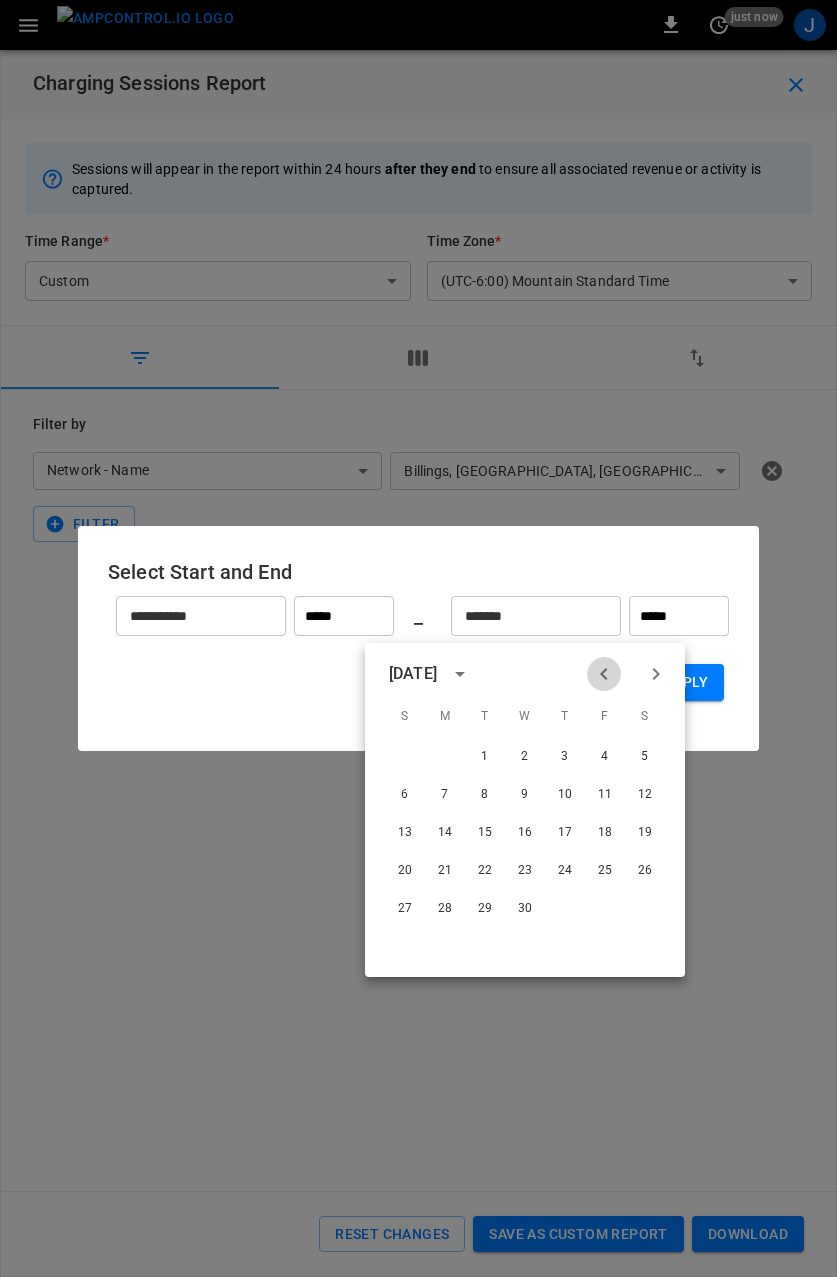 click 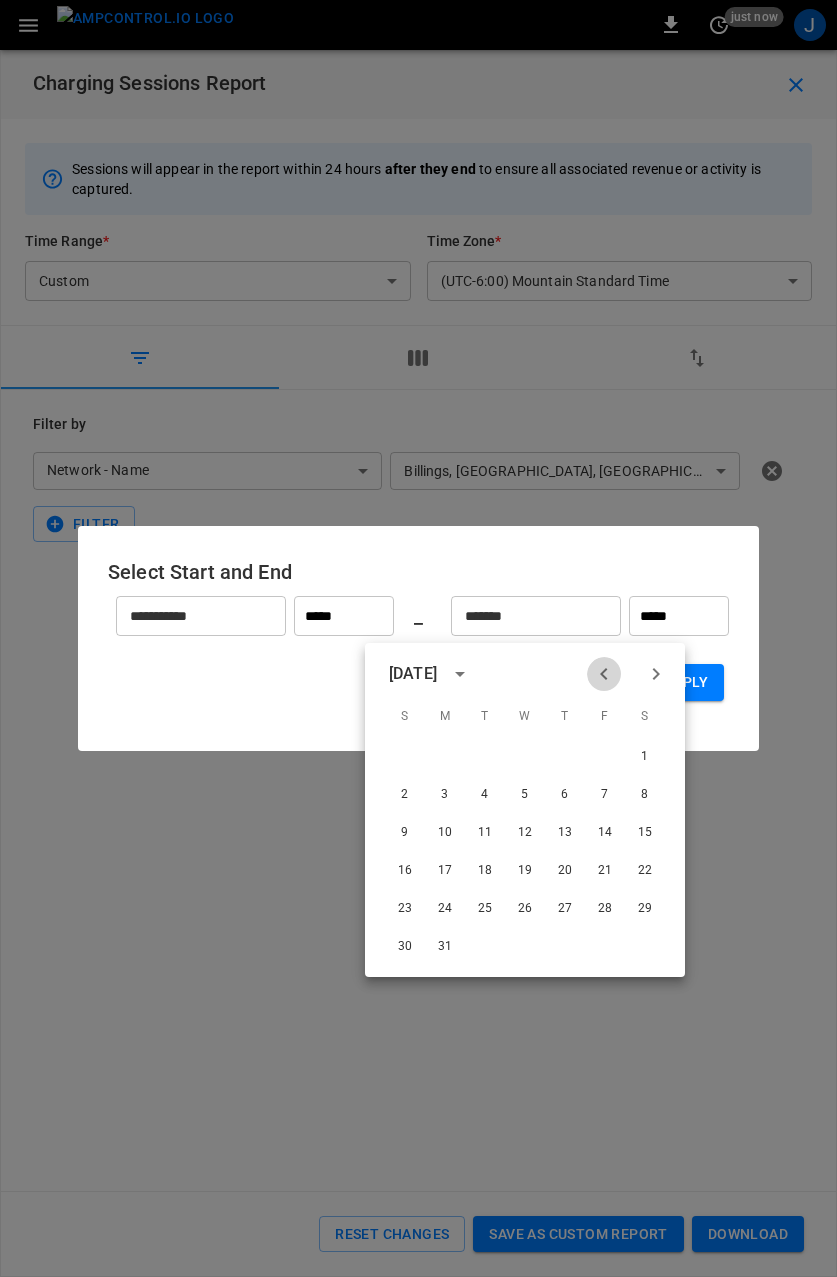click 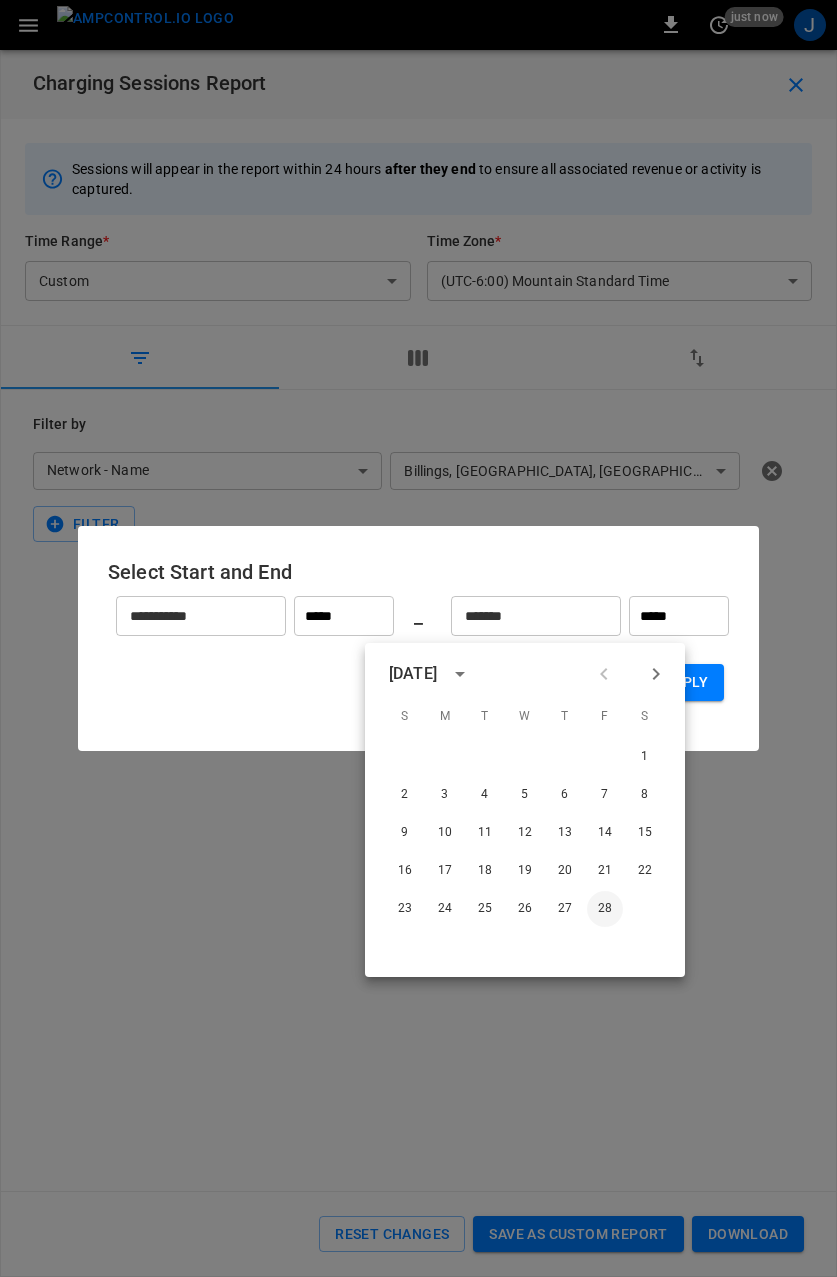 click on "28" at bounding box center [605, 909] 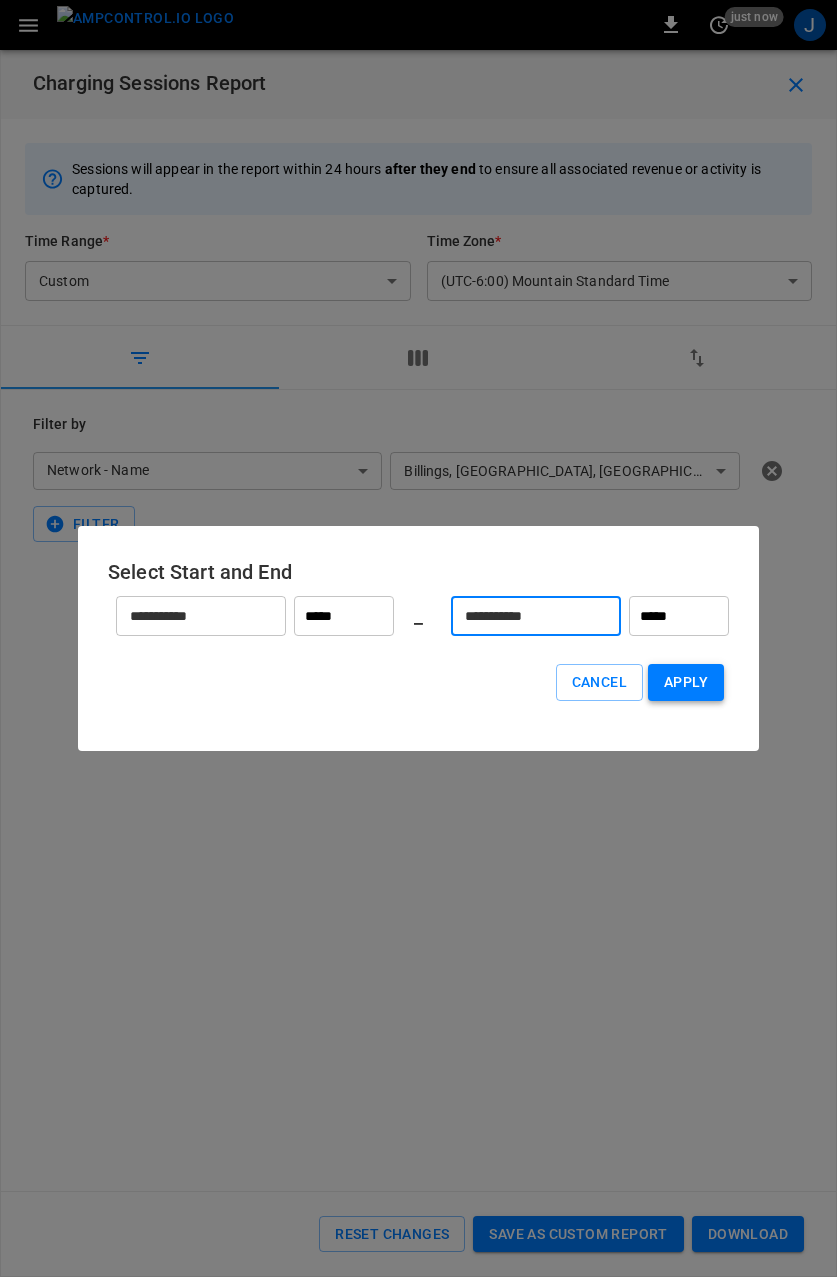 click on "Apply" at bounding box center [686, 682] 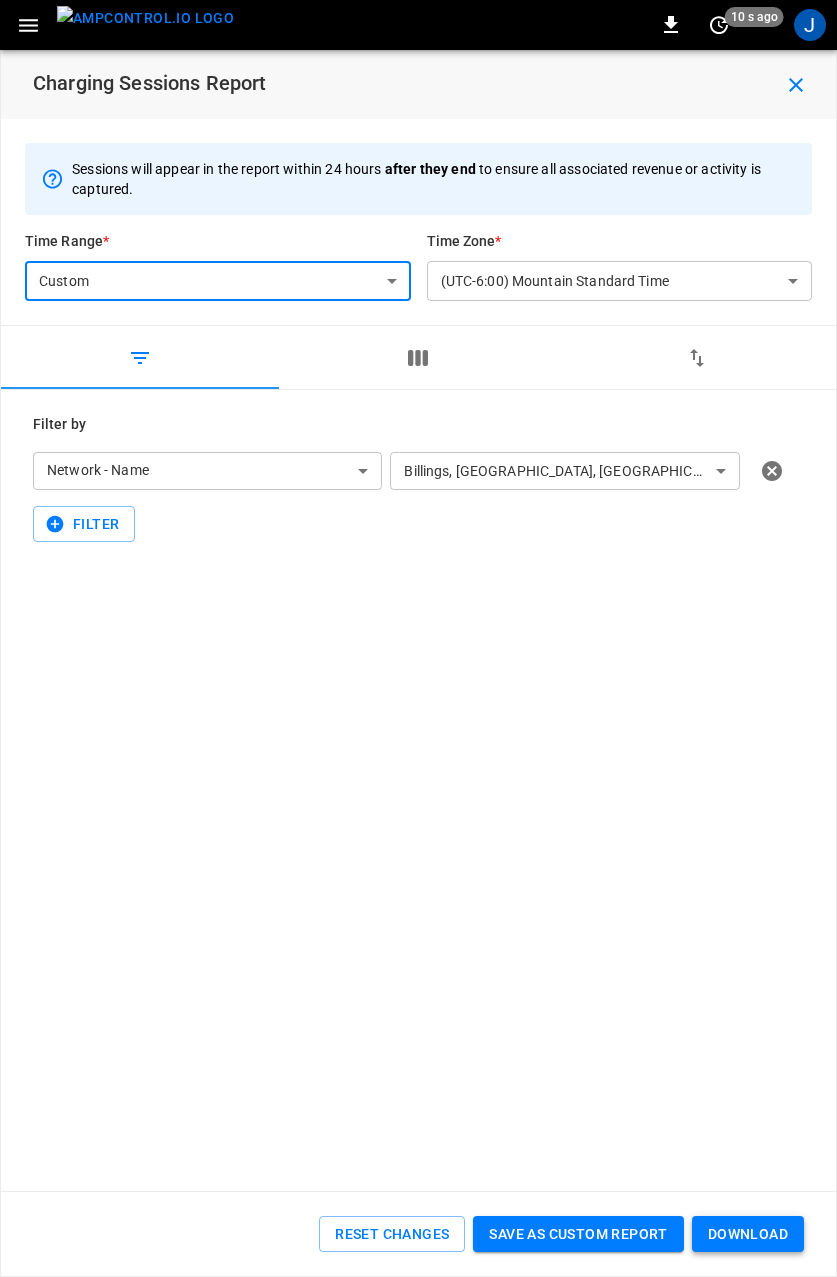 click on "Download" at bounding box center (748, 1234) 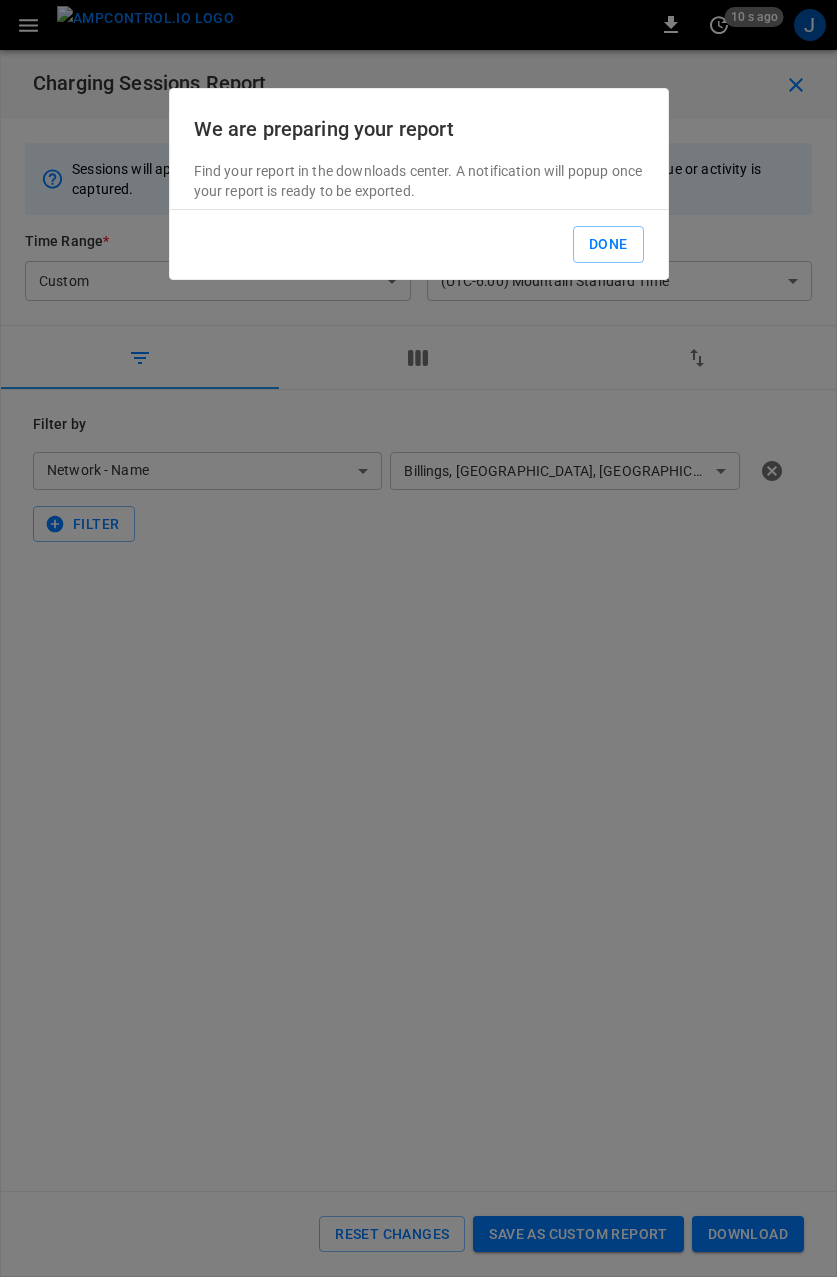 click on "Done" at bounding box center [608, 244] 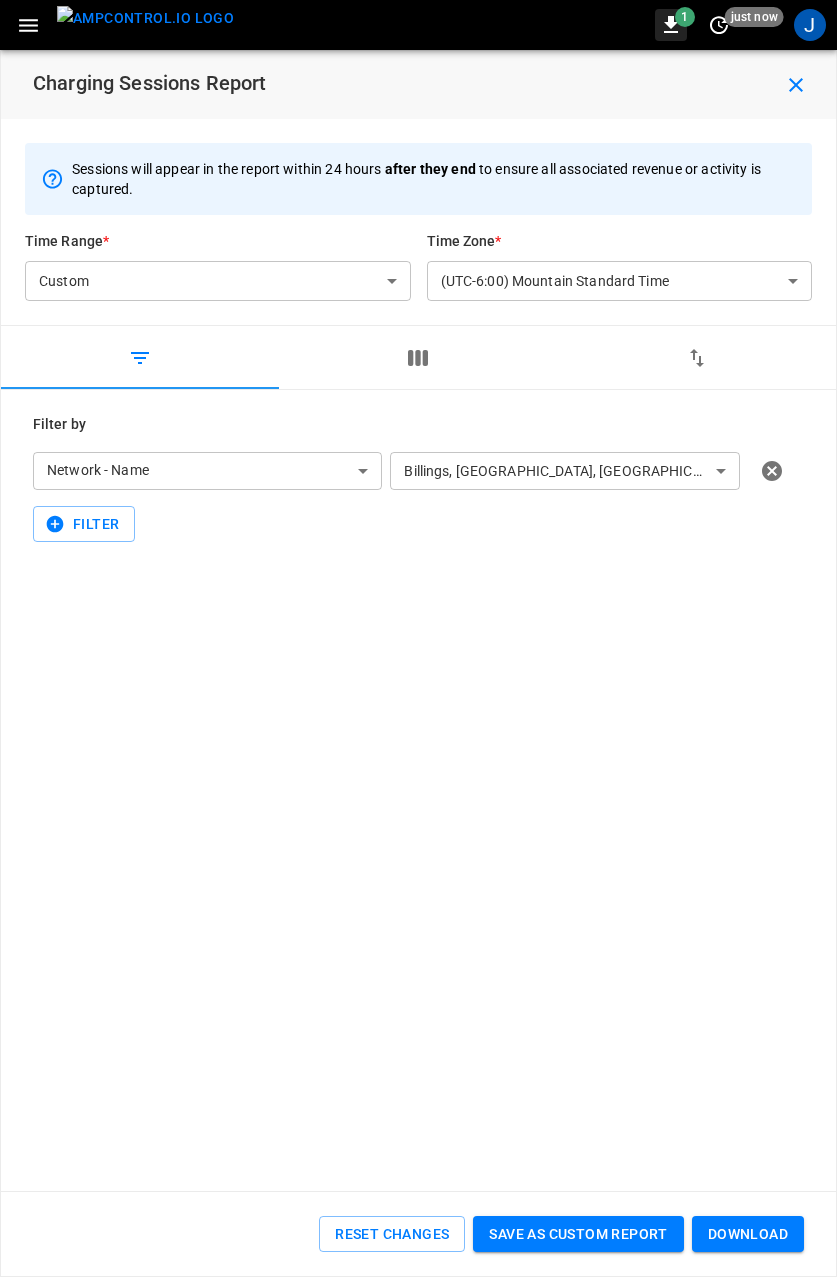 click 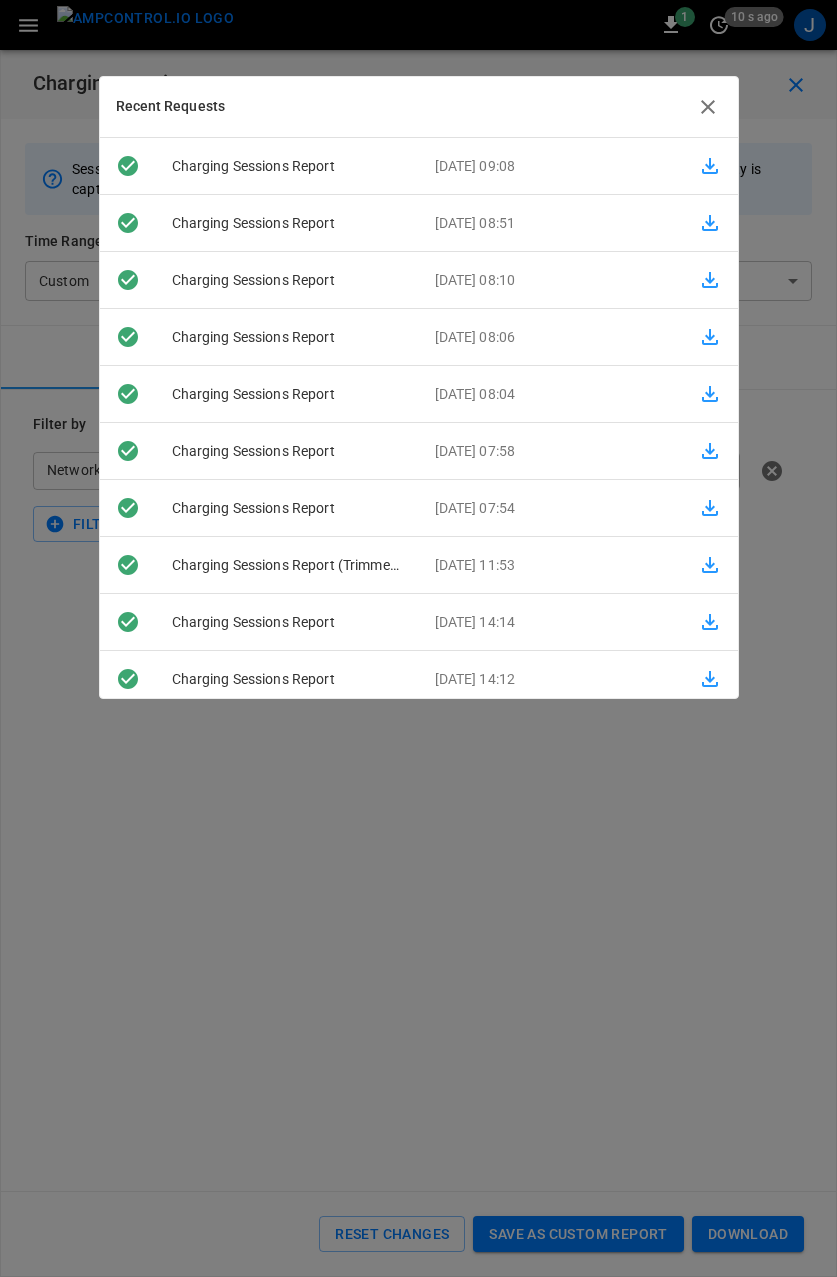 click 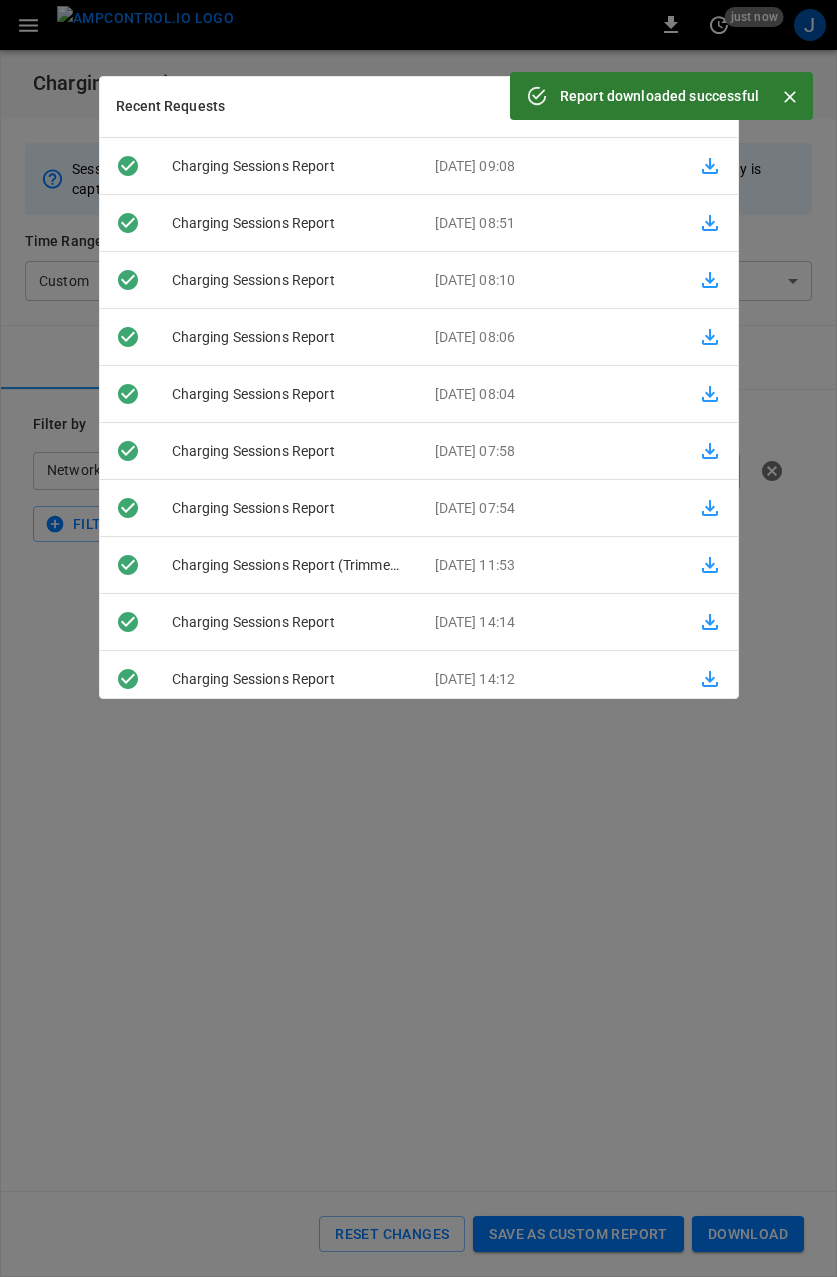 click 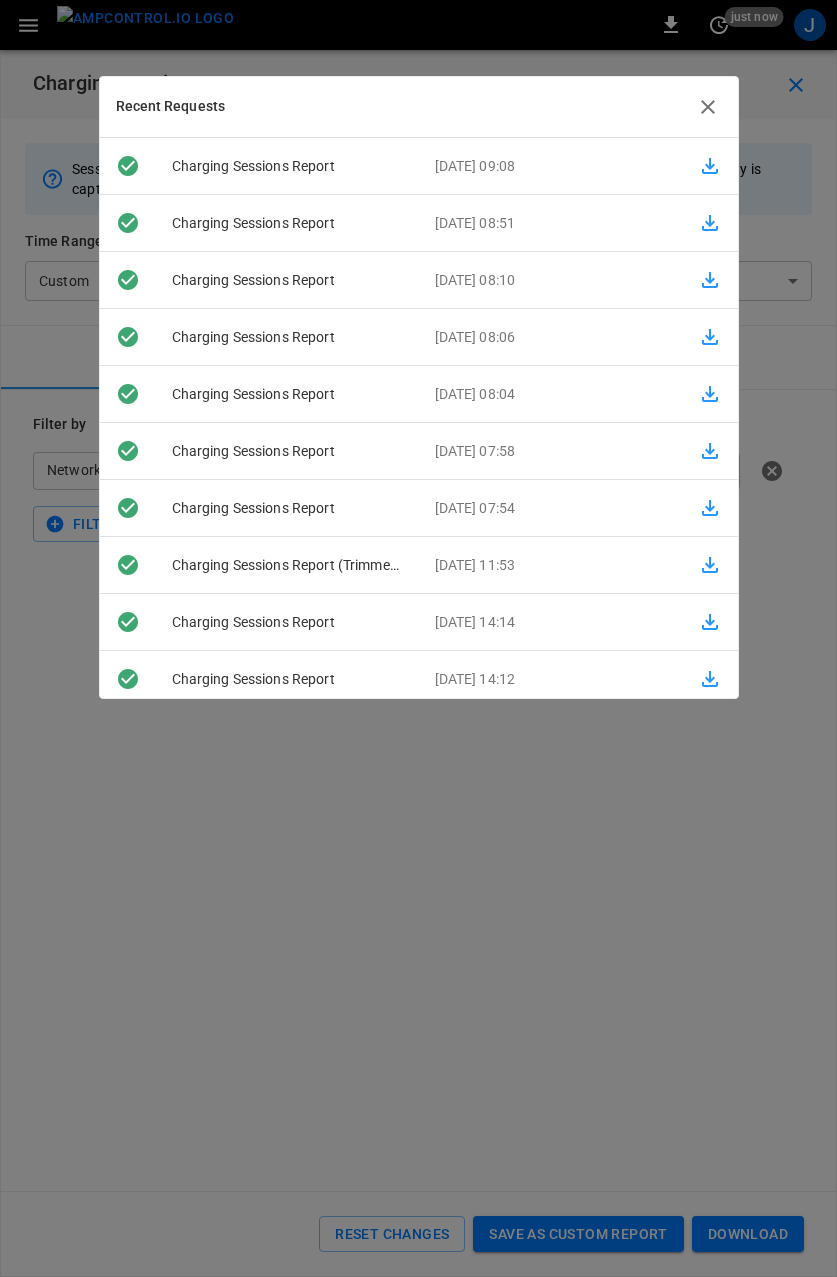 click 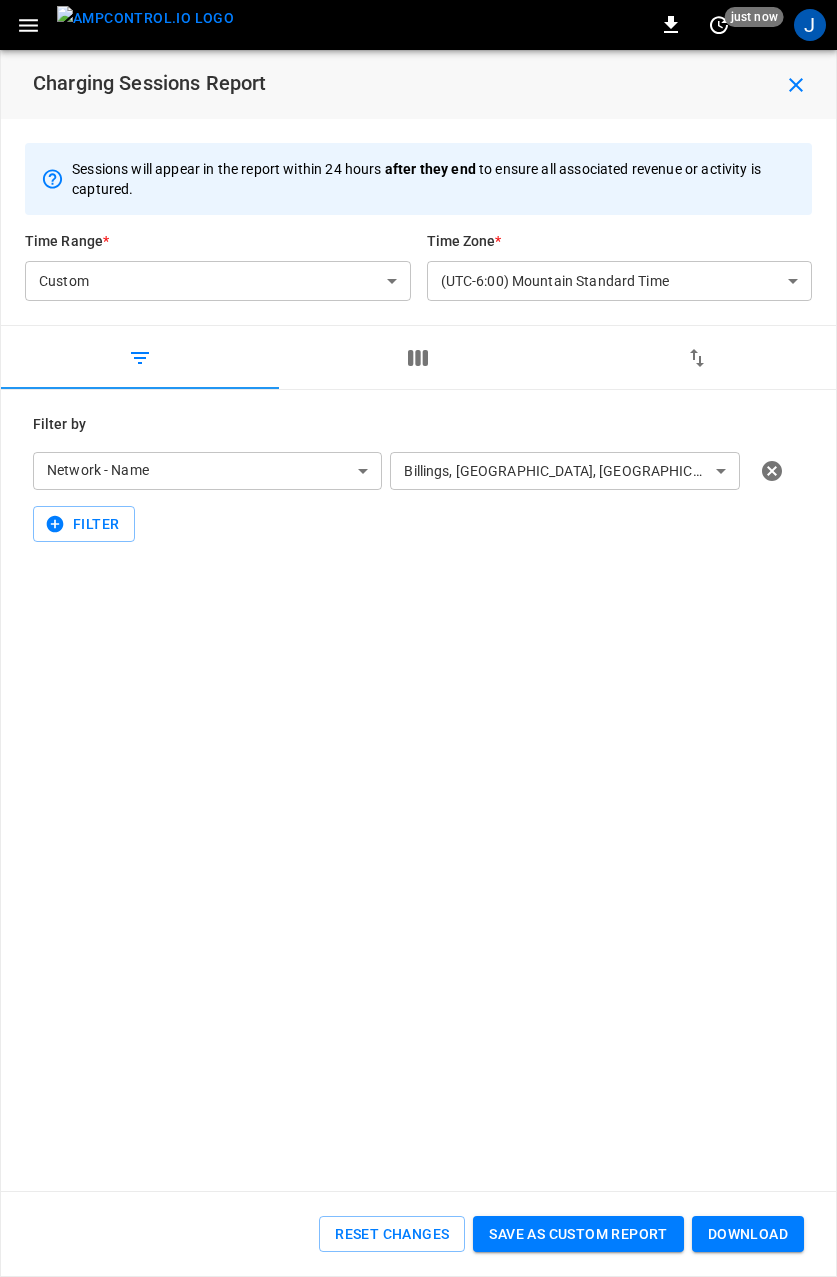 click on "**********" at bounding box center [418, 583] 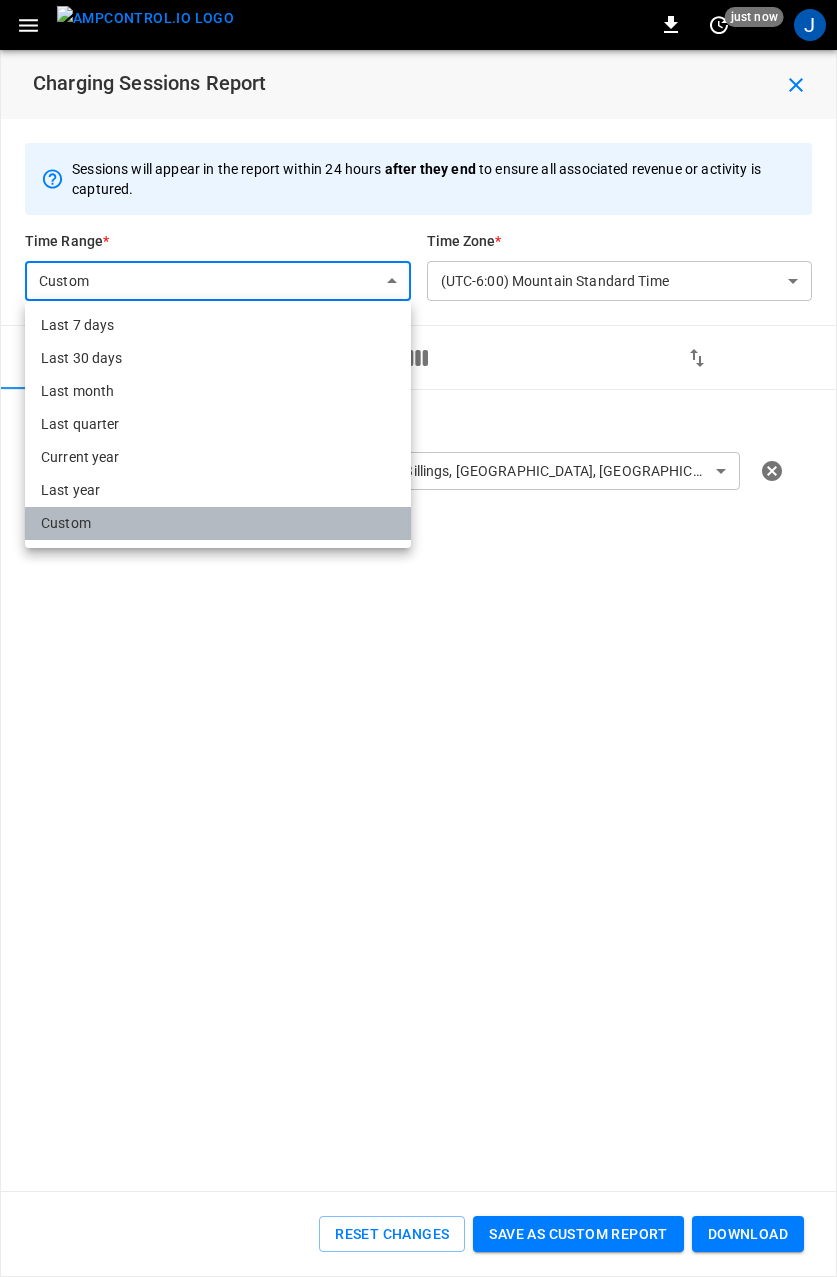 click on "Custom" at bounding box center [218, 523] 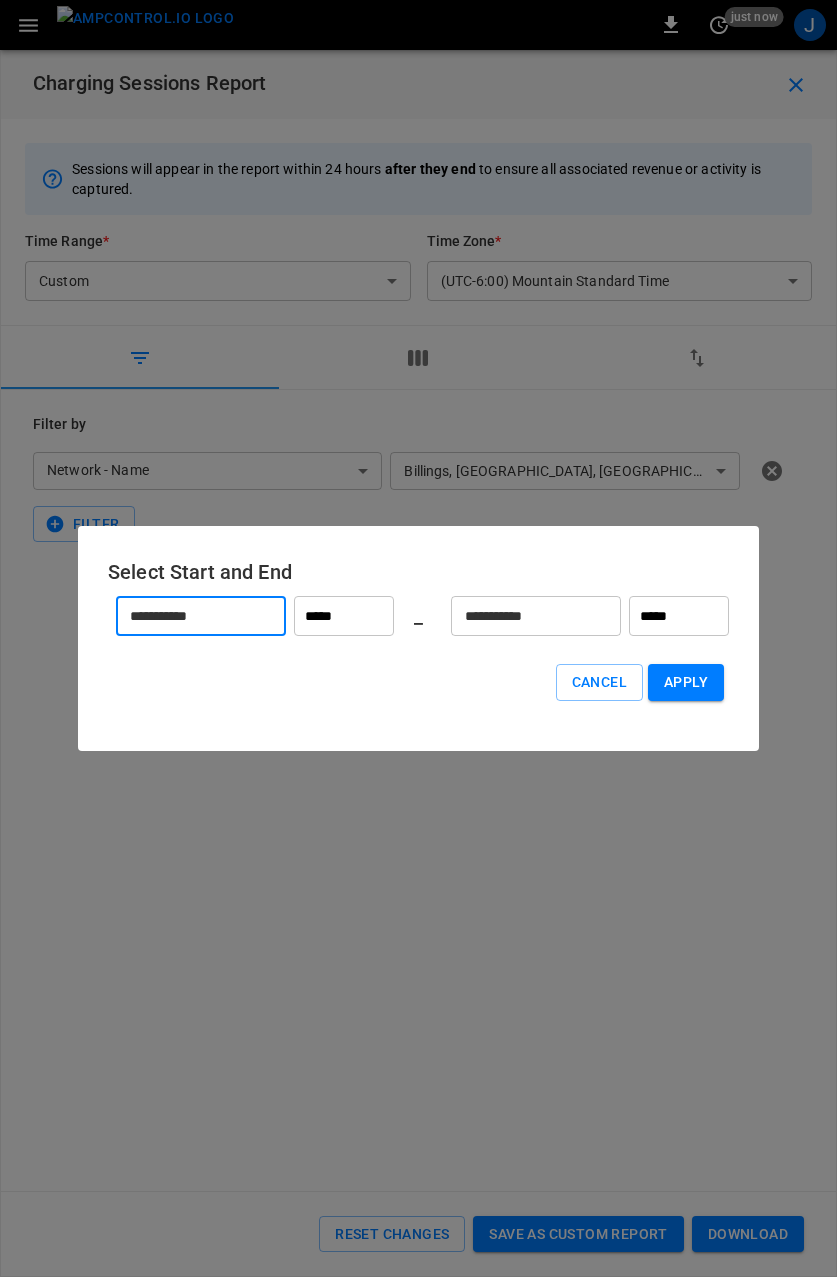 click on "**********" at bounding box center (190, 616) 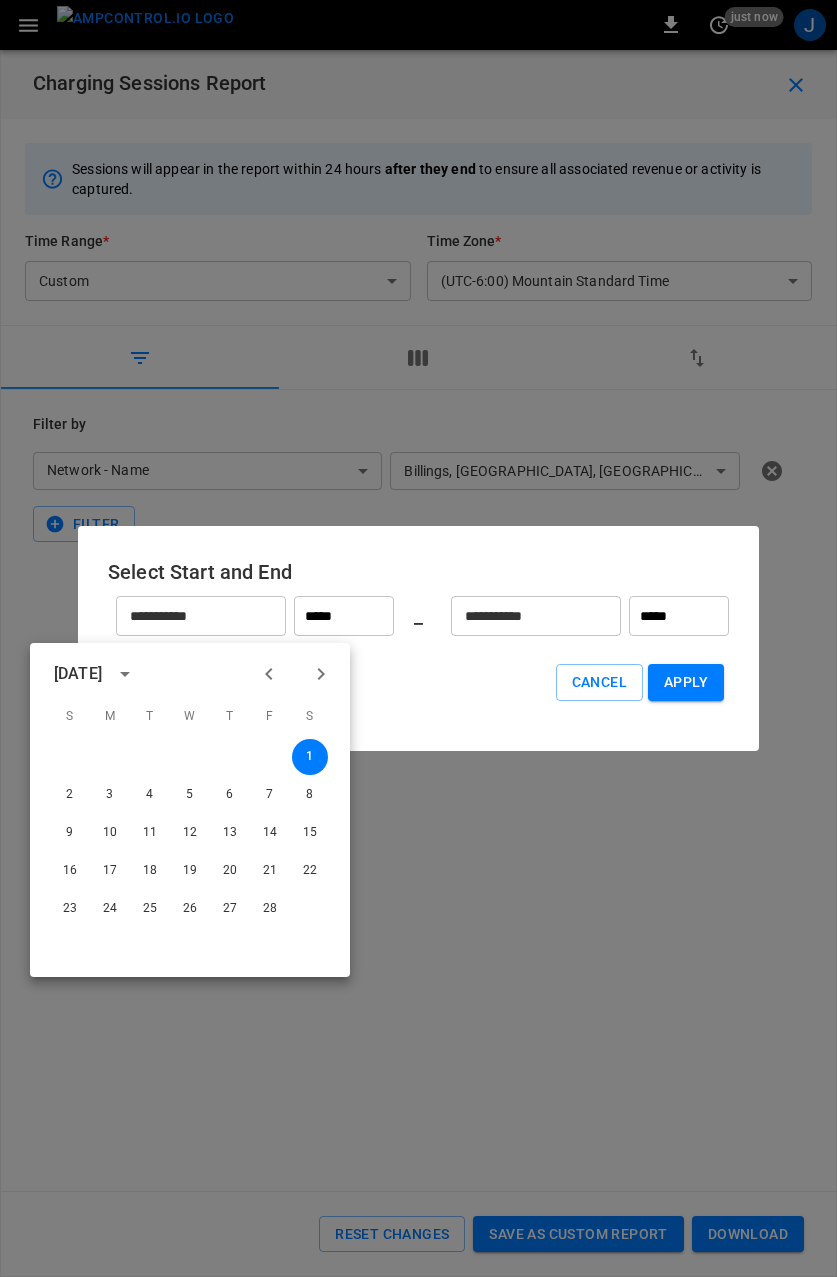 click 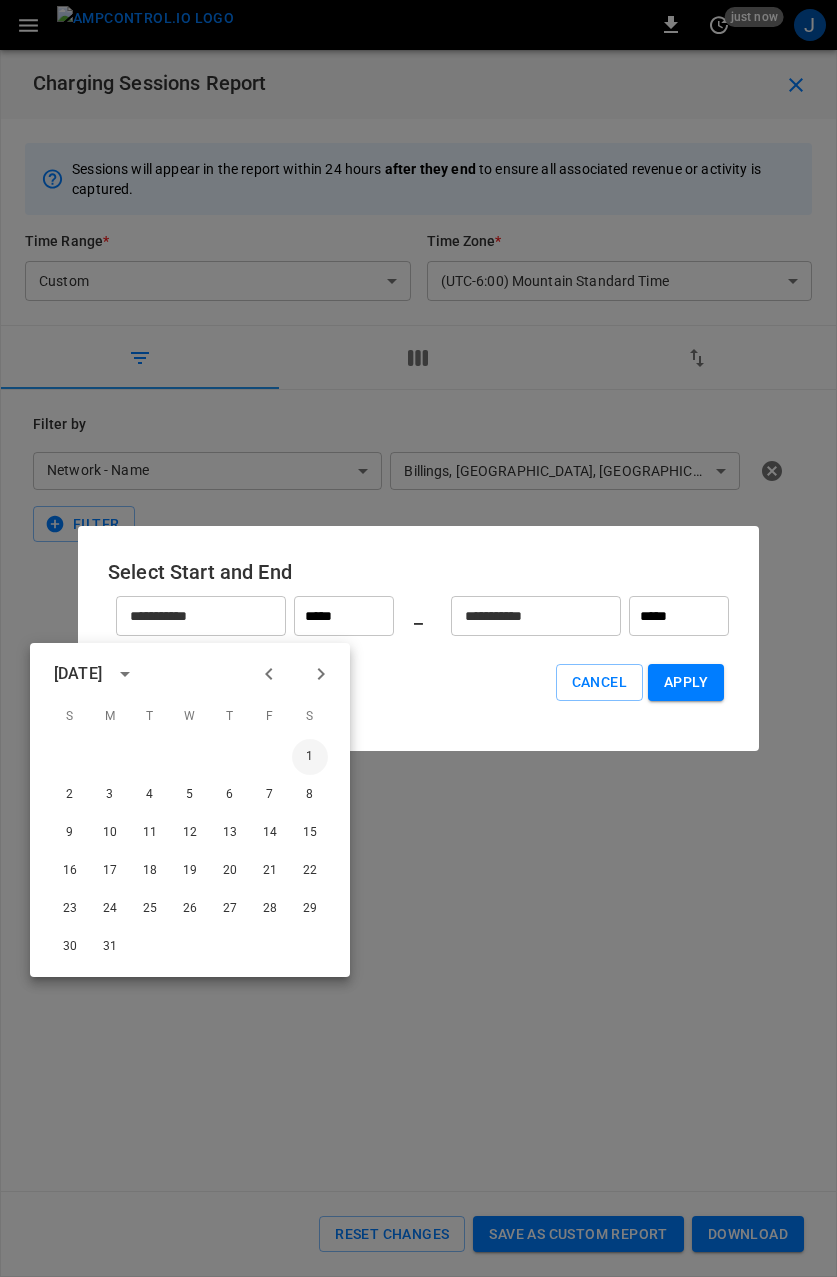 drag, startPoint x: 312, startPoint y: 759, endPoint x: 395, endPoint y: 723, distance: 90.47099 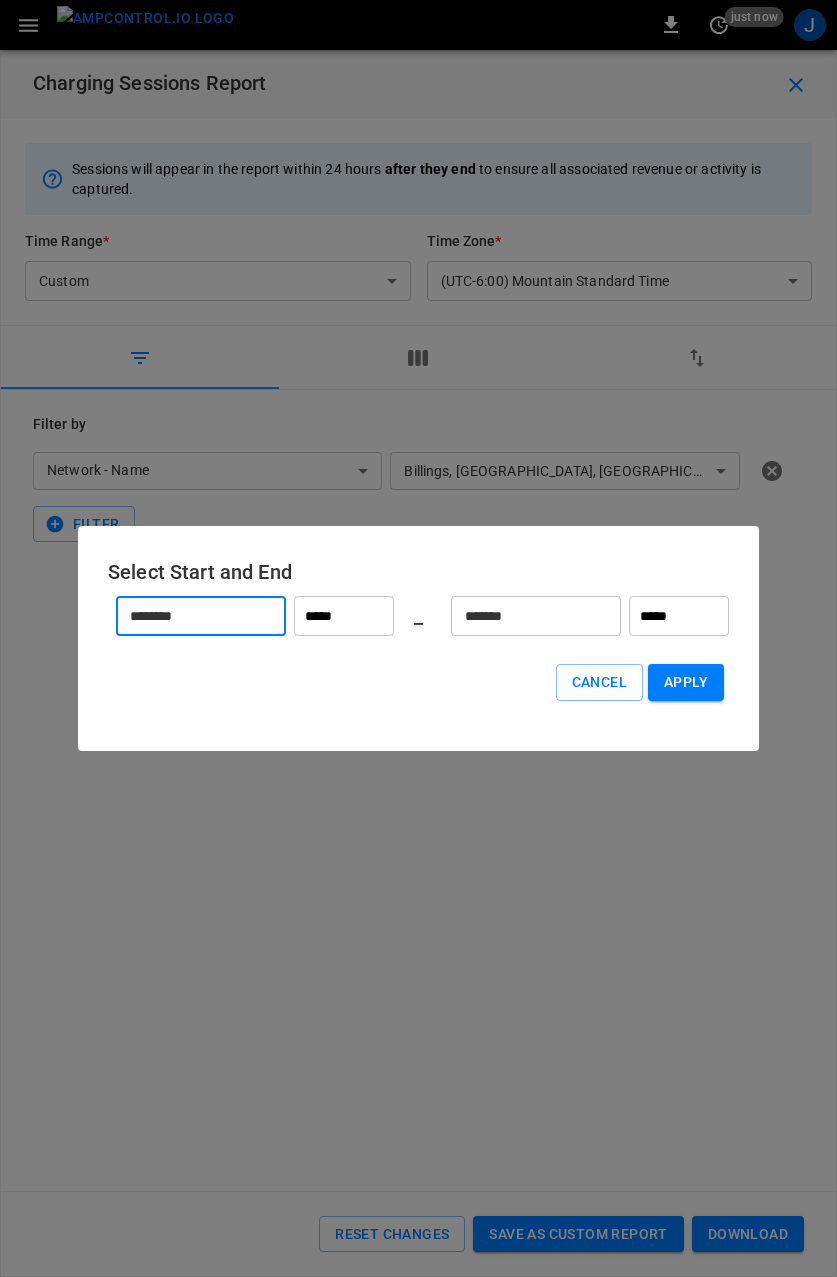 click on "*******" at bounding box center [525, 616] 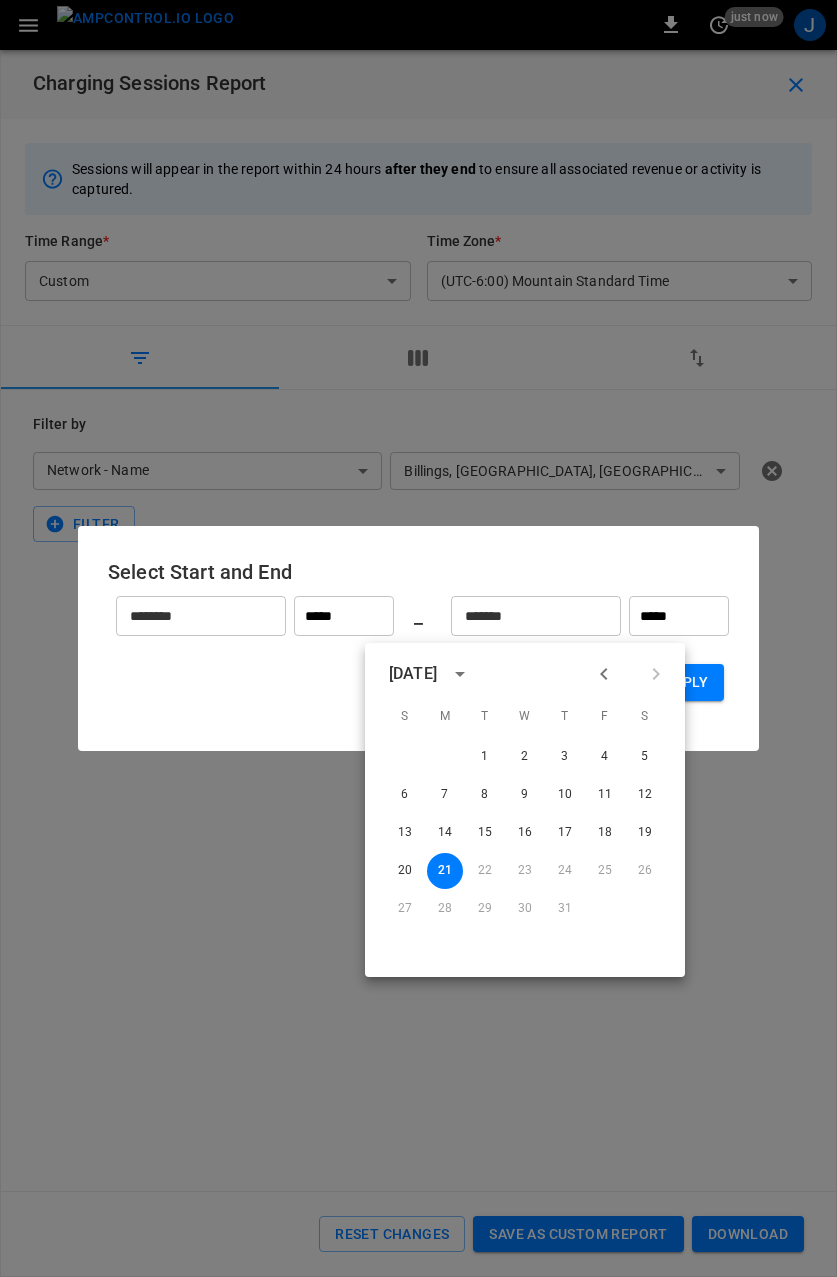click 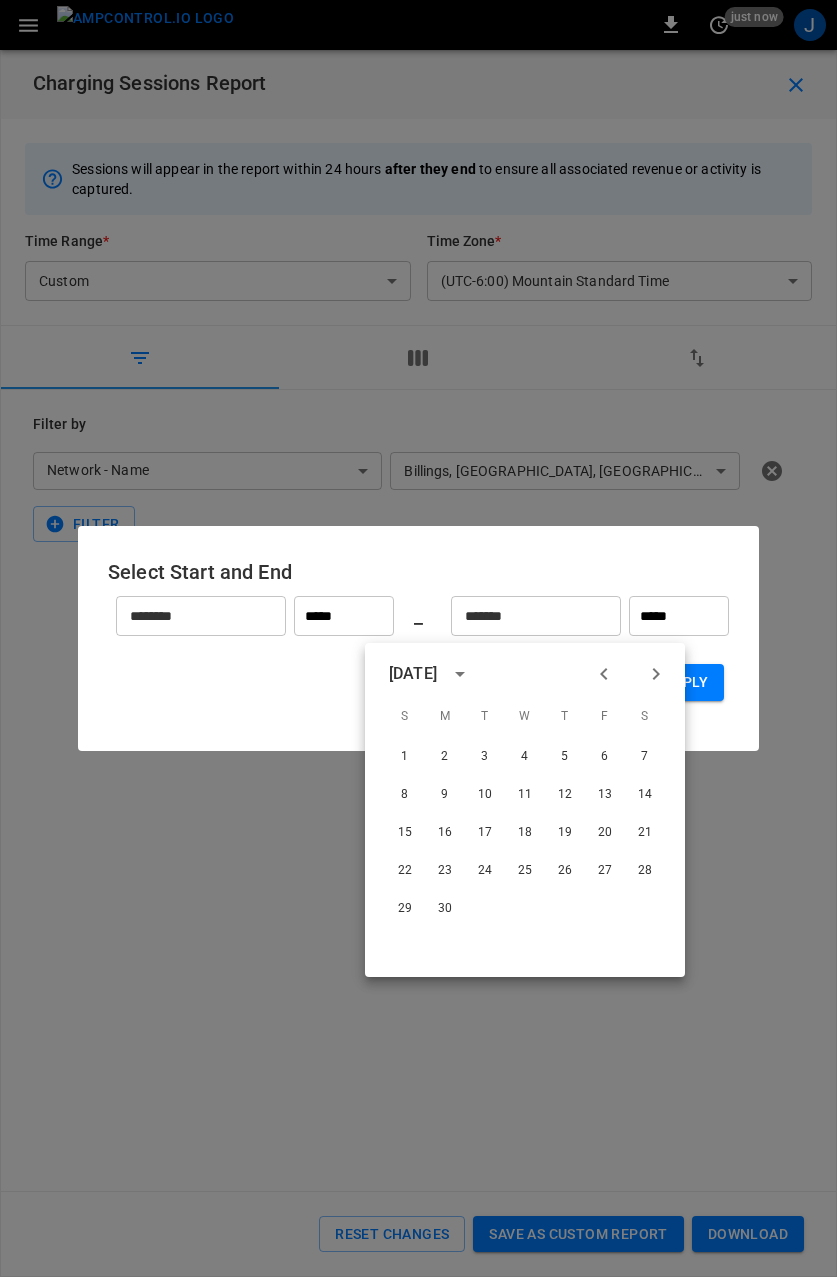 click 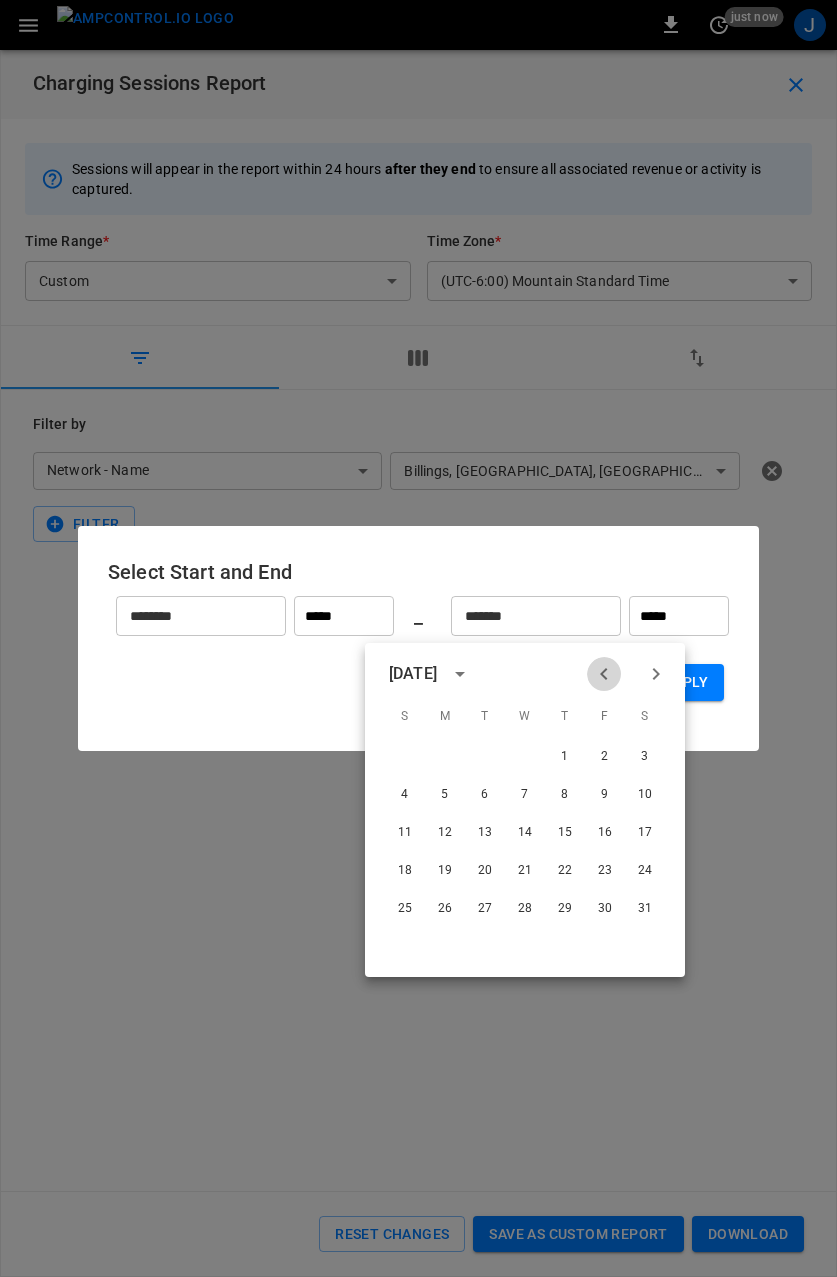 click 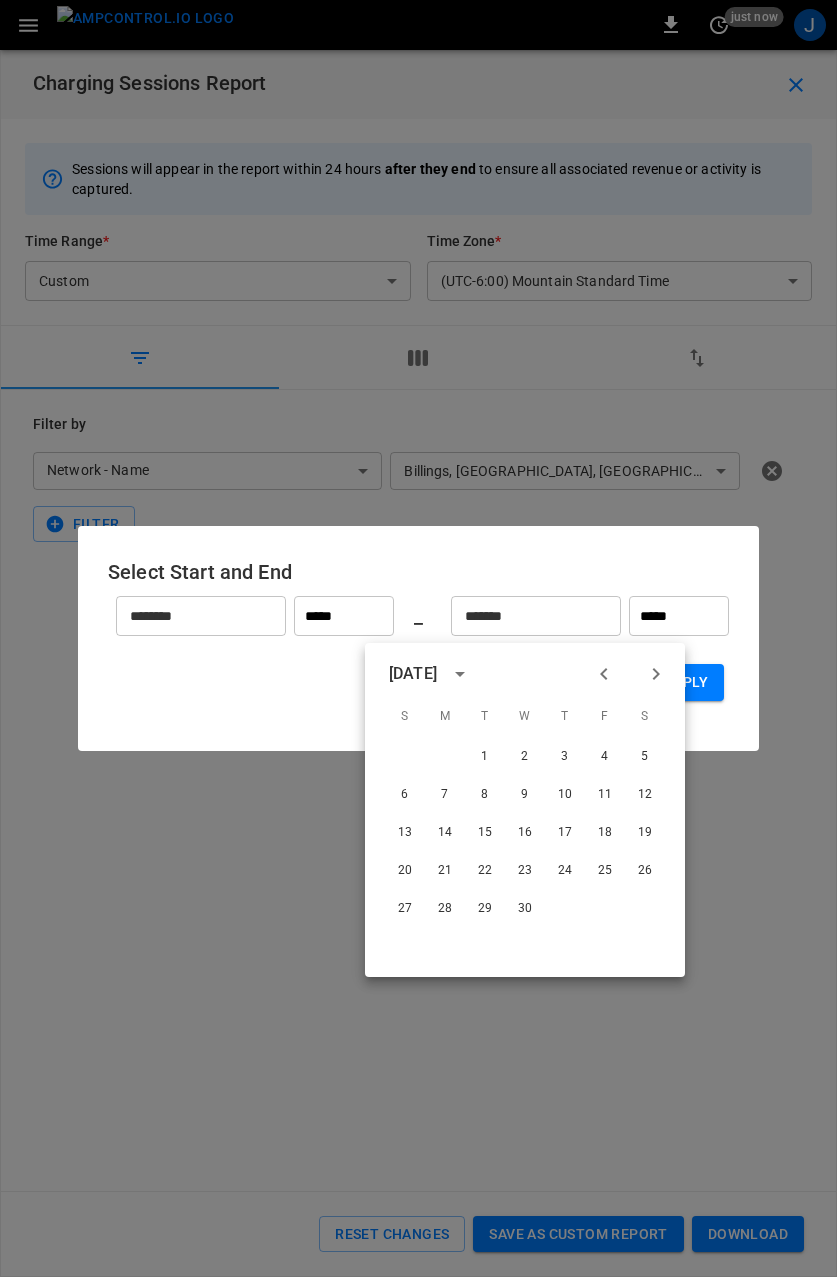 click 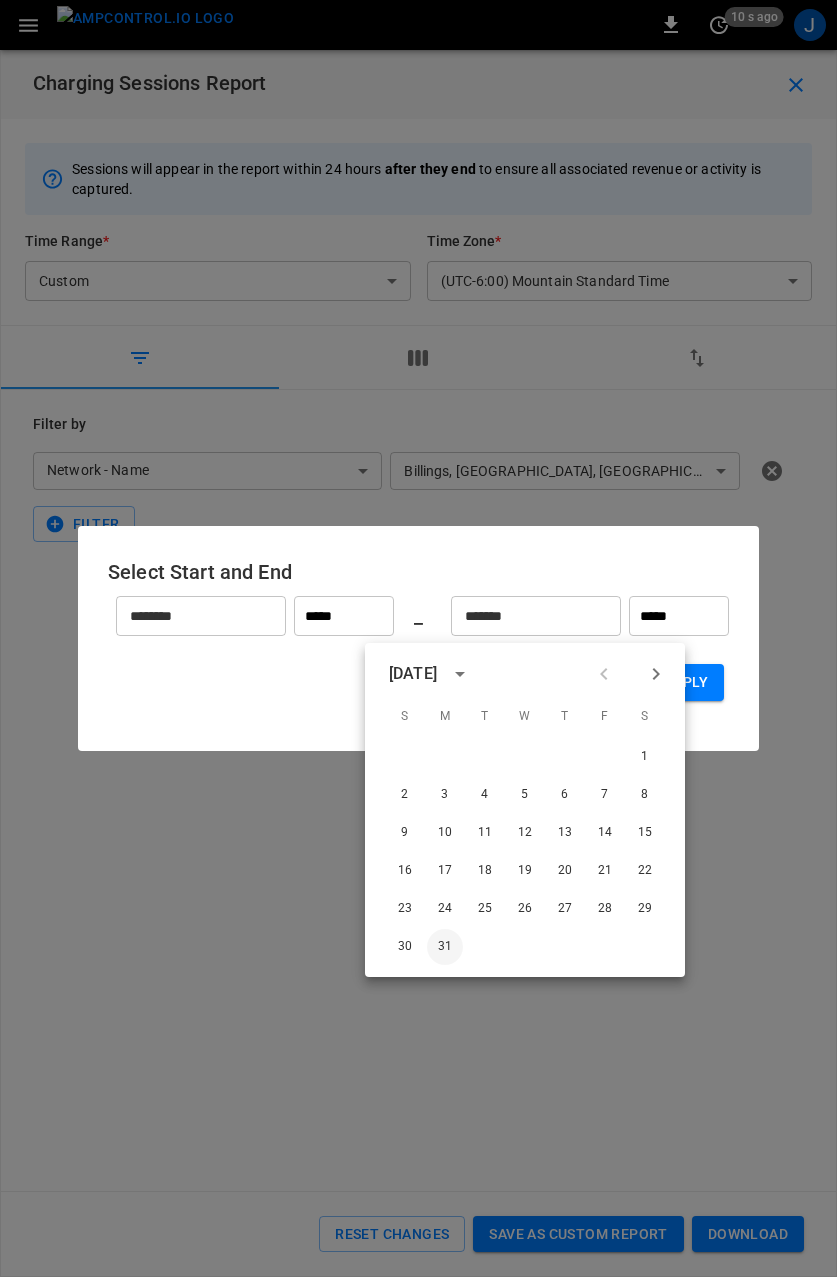 drag, startPoint x: 451, startPoint y: 947, endPoint x: 515, endPoint y: 929, distance: 66.48308 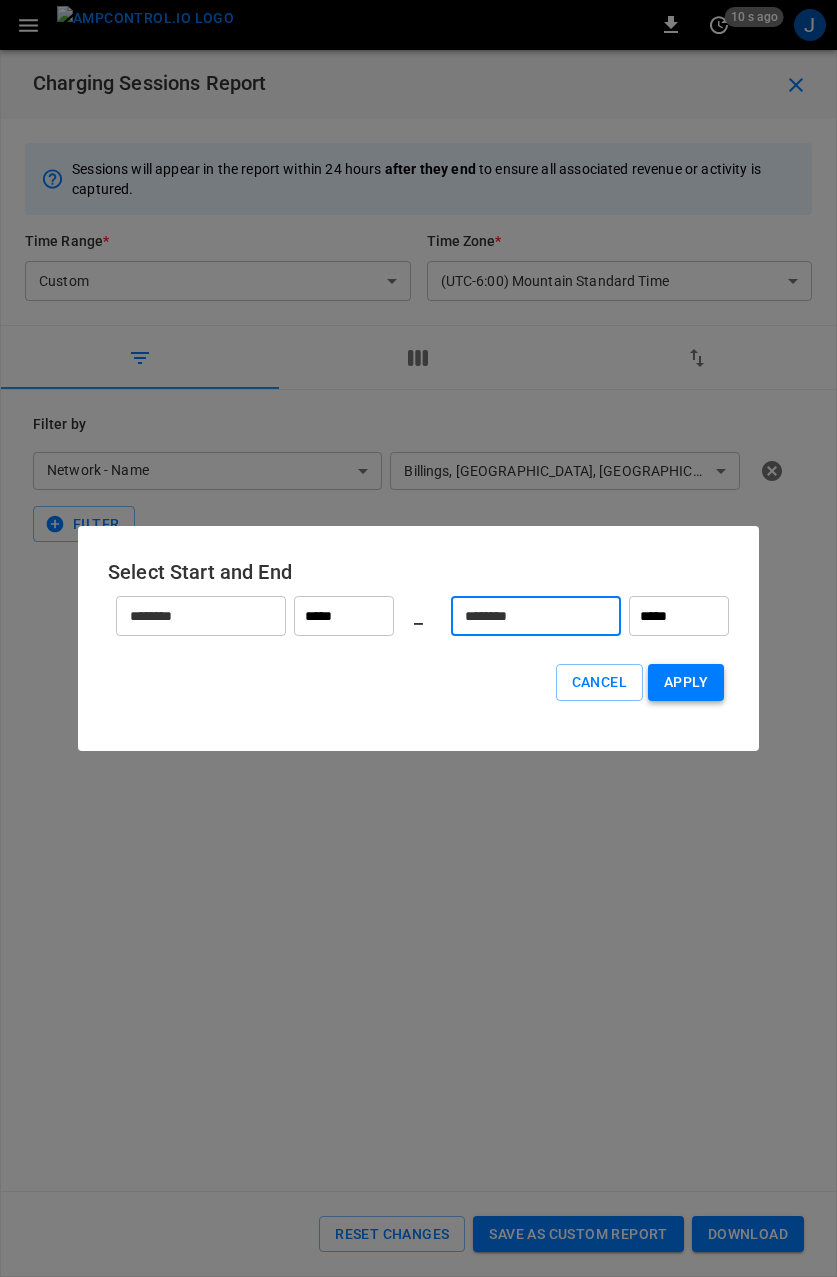 click on "Apply" at bounding box center [686, 682] 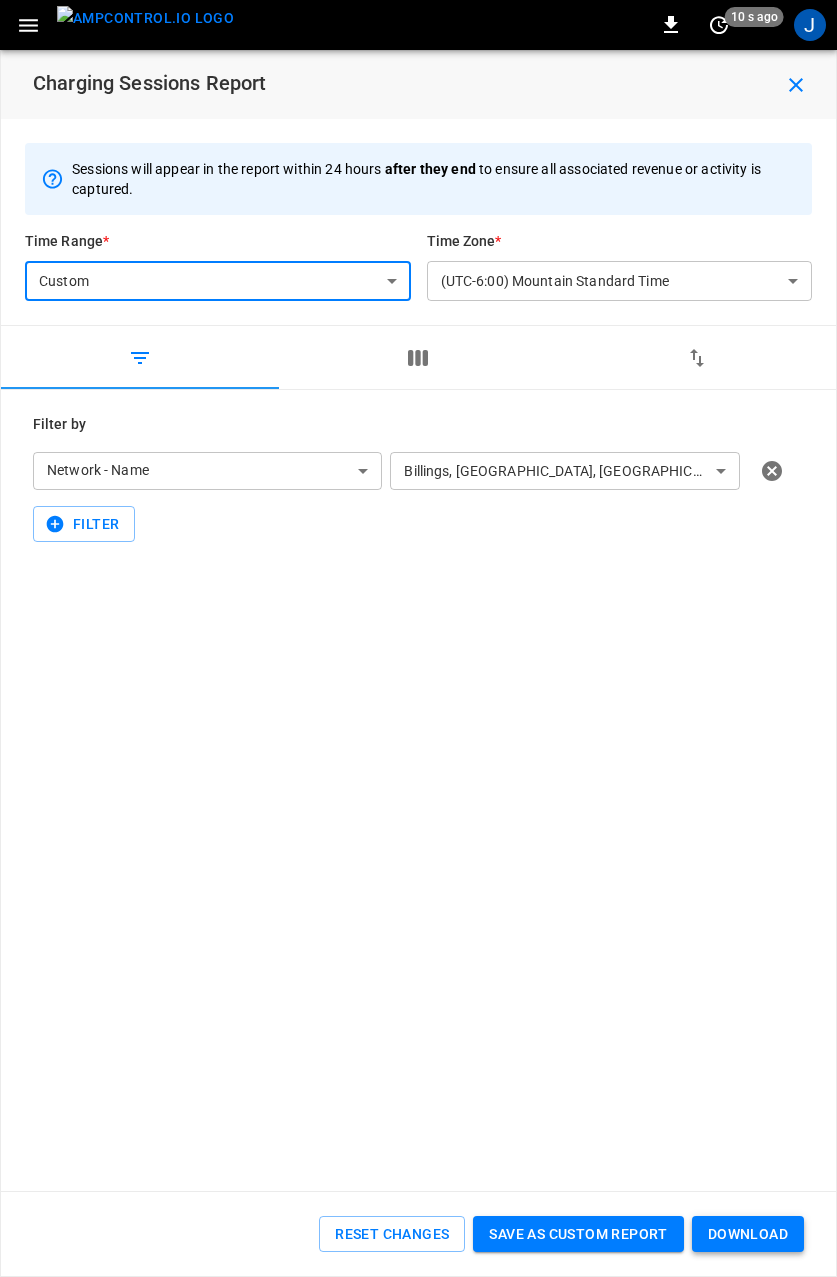 click on "Download" at bounding box center [748, 1234] 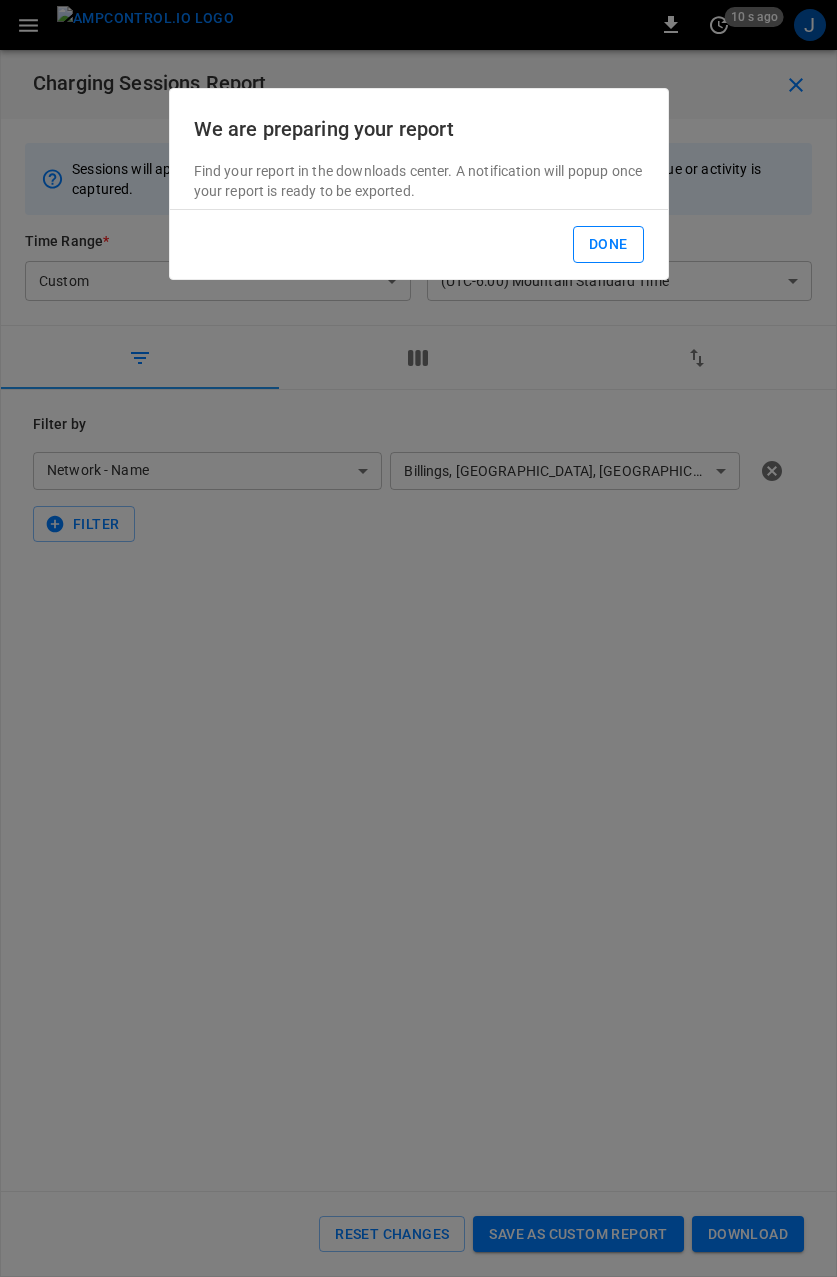 click on "Done" at bounding box center (608, 244) 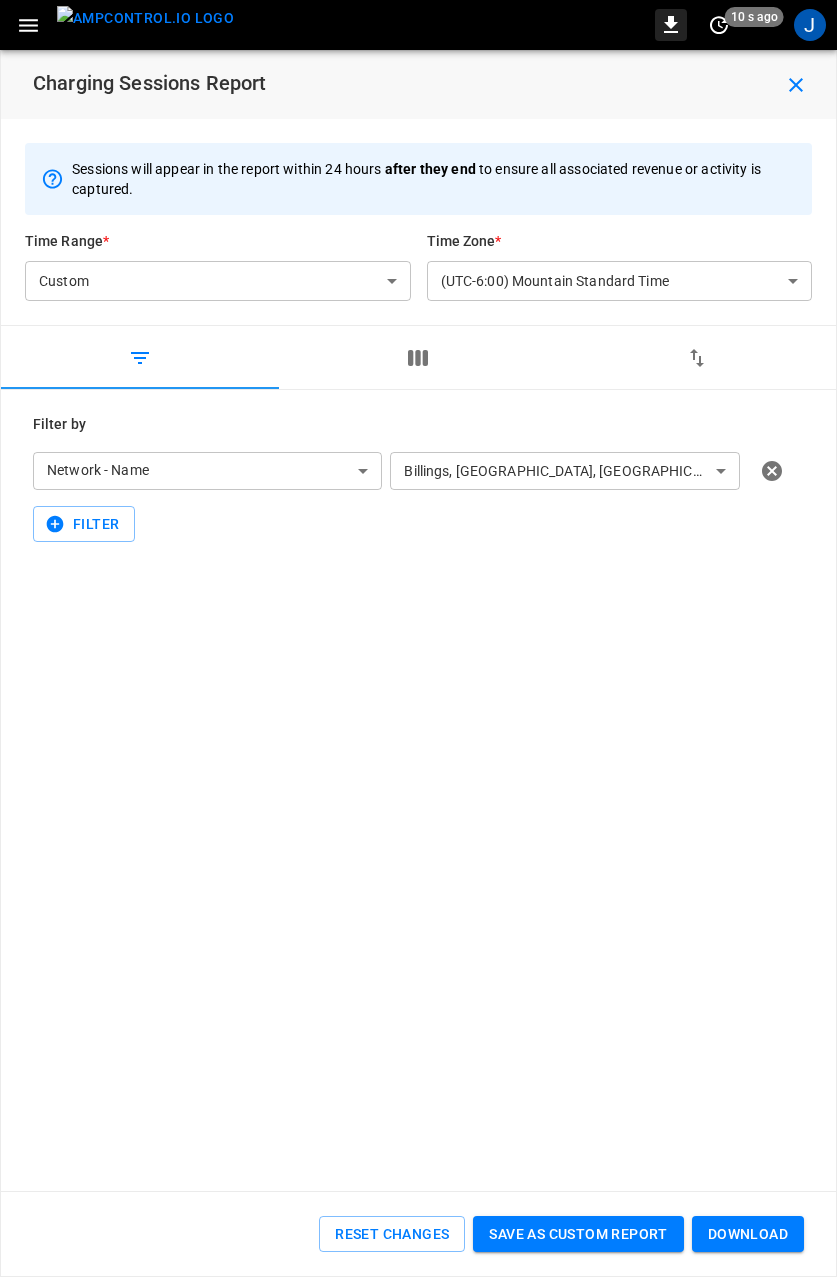 click 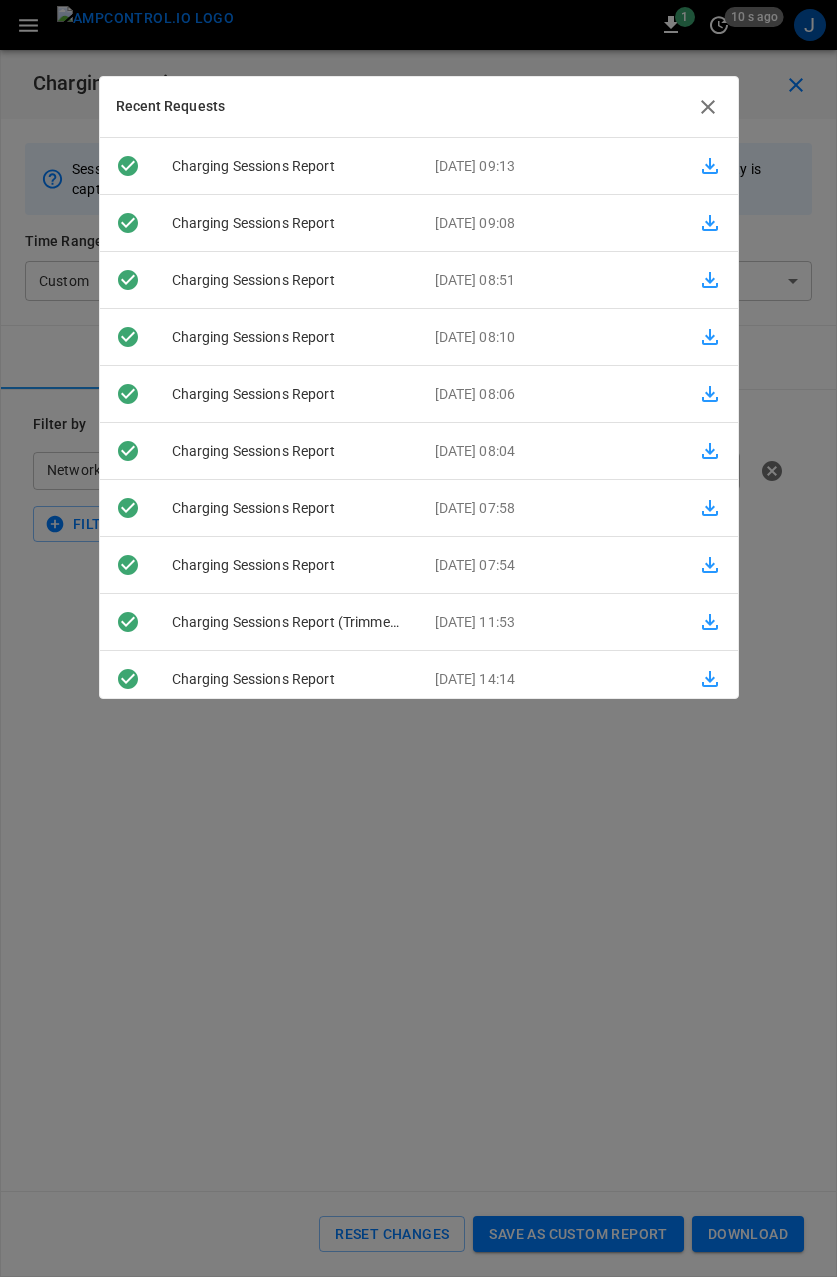 click 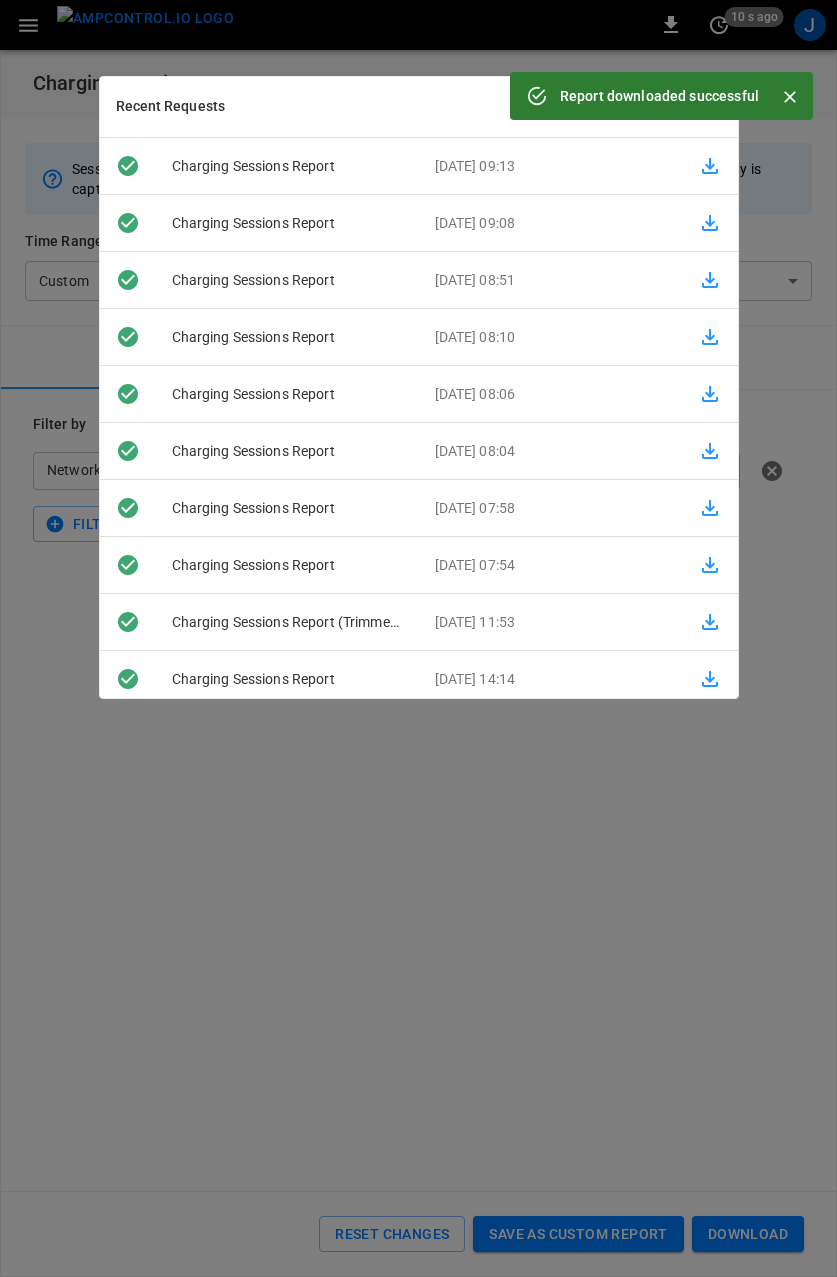 click 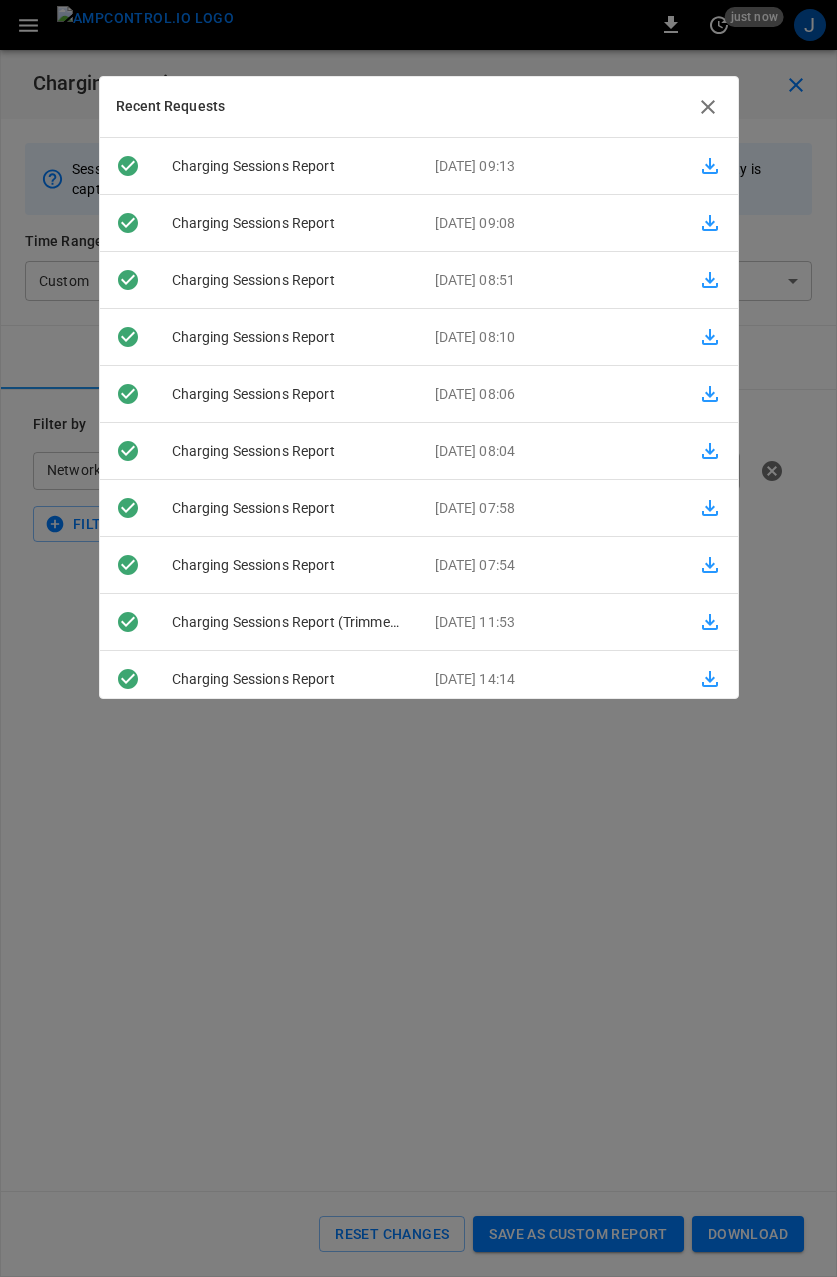 click on "Recent Requests" at bounding box center [419, 107] 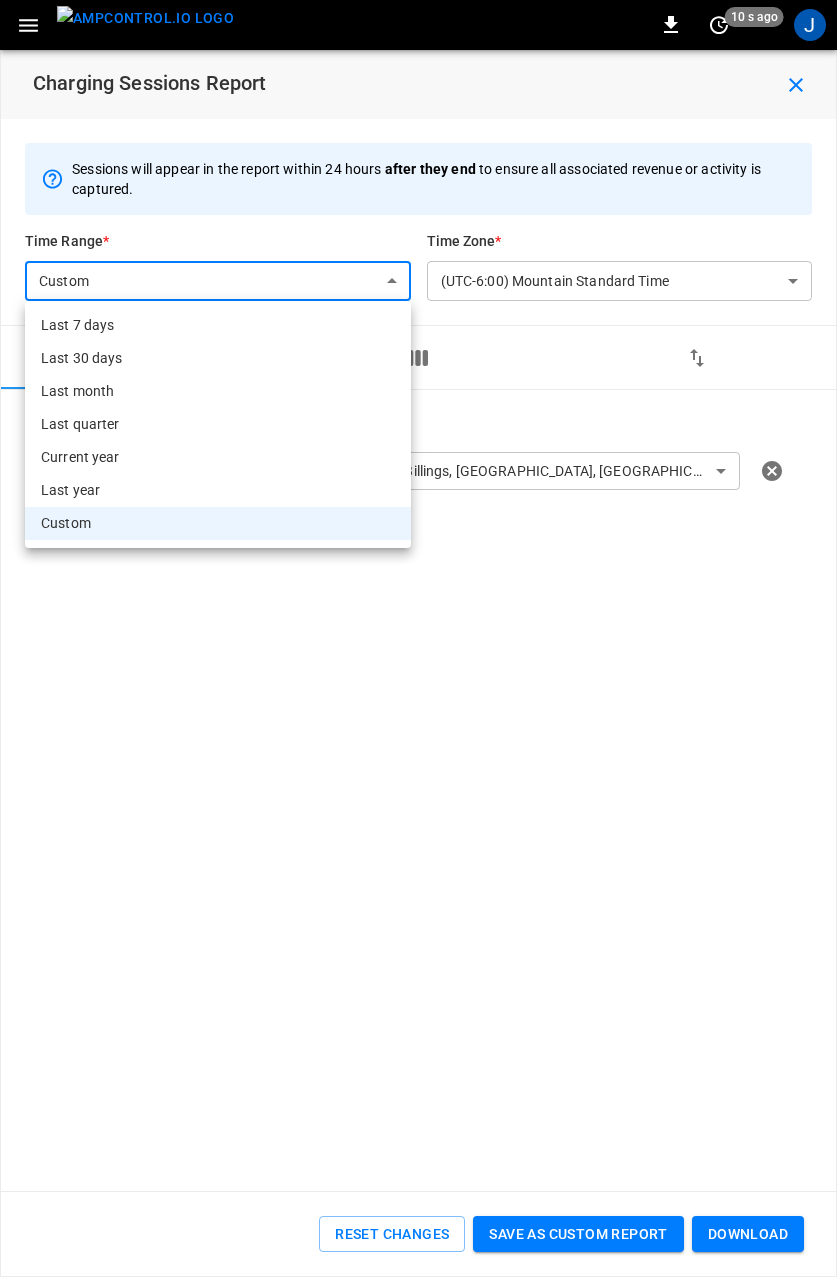 click on "**********" at bounding box center [418, 583] 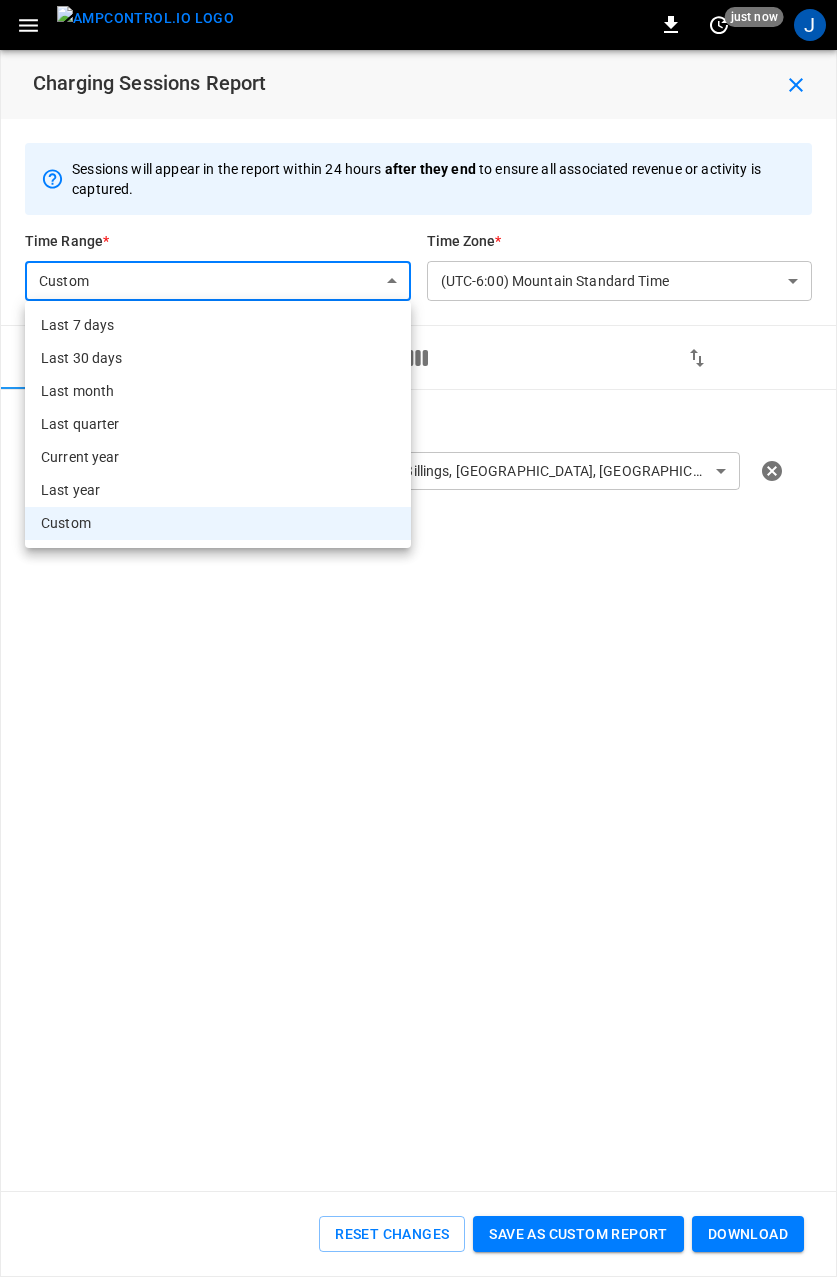 click on "Custom" at bounding box center (218, 523) 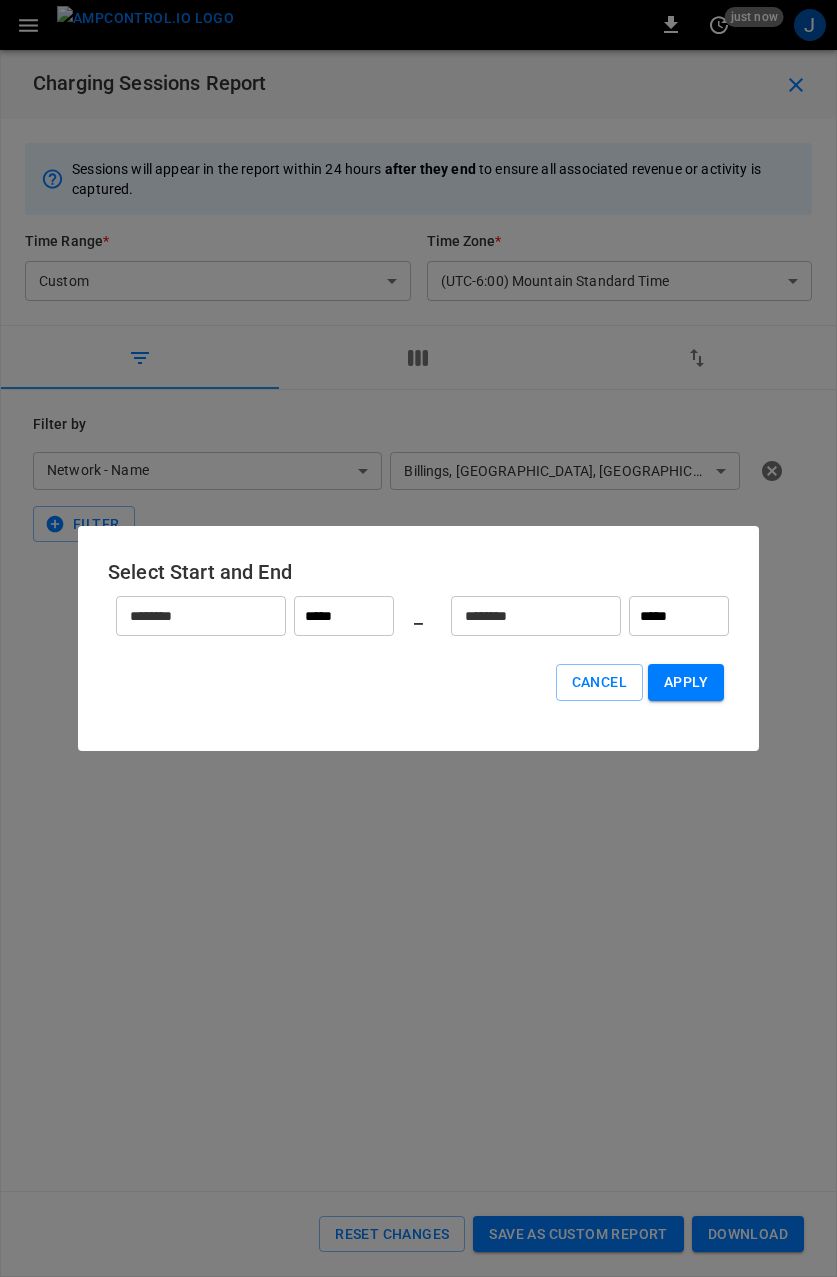 click on "********" at bounding box center (190, 616) 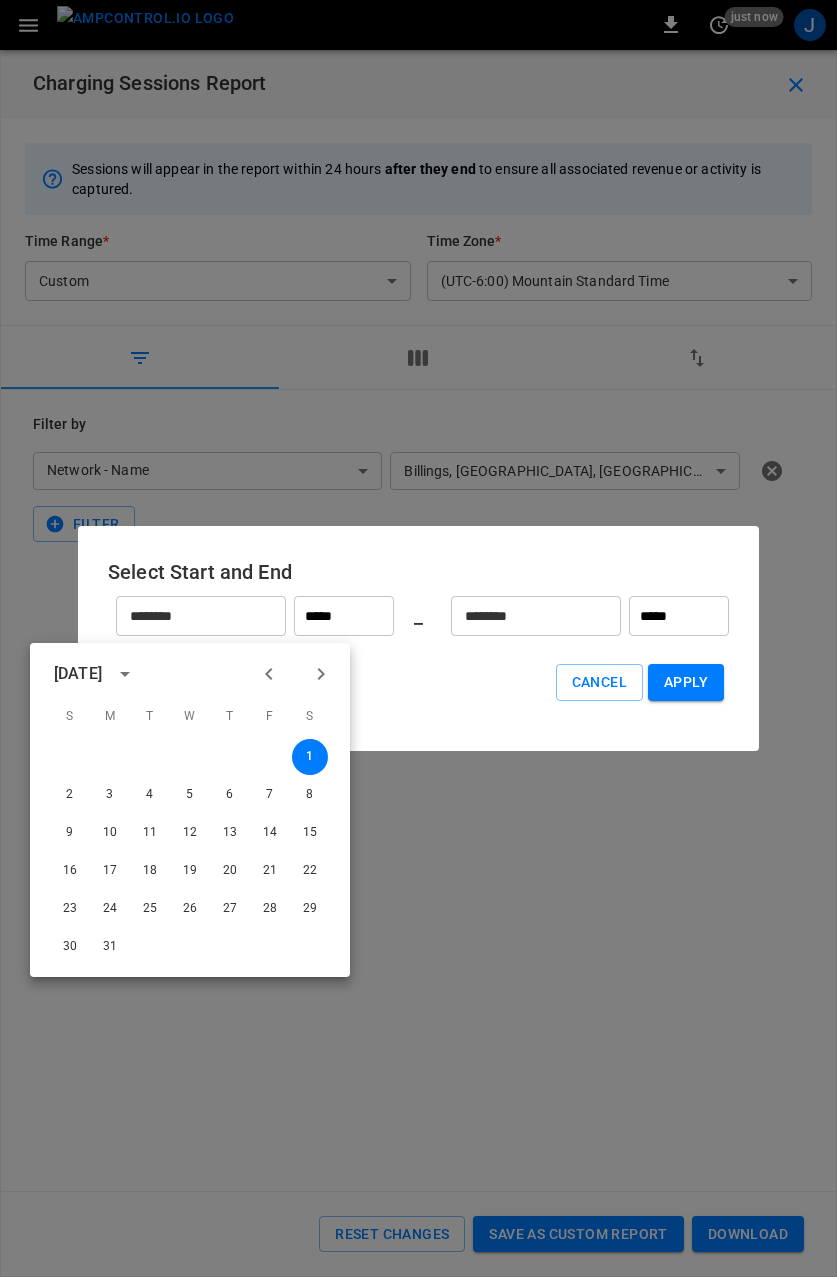 click 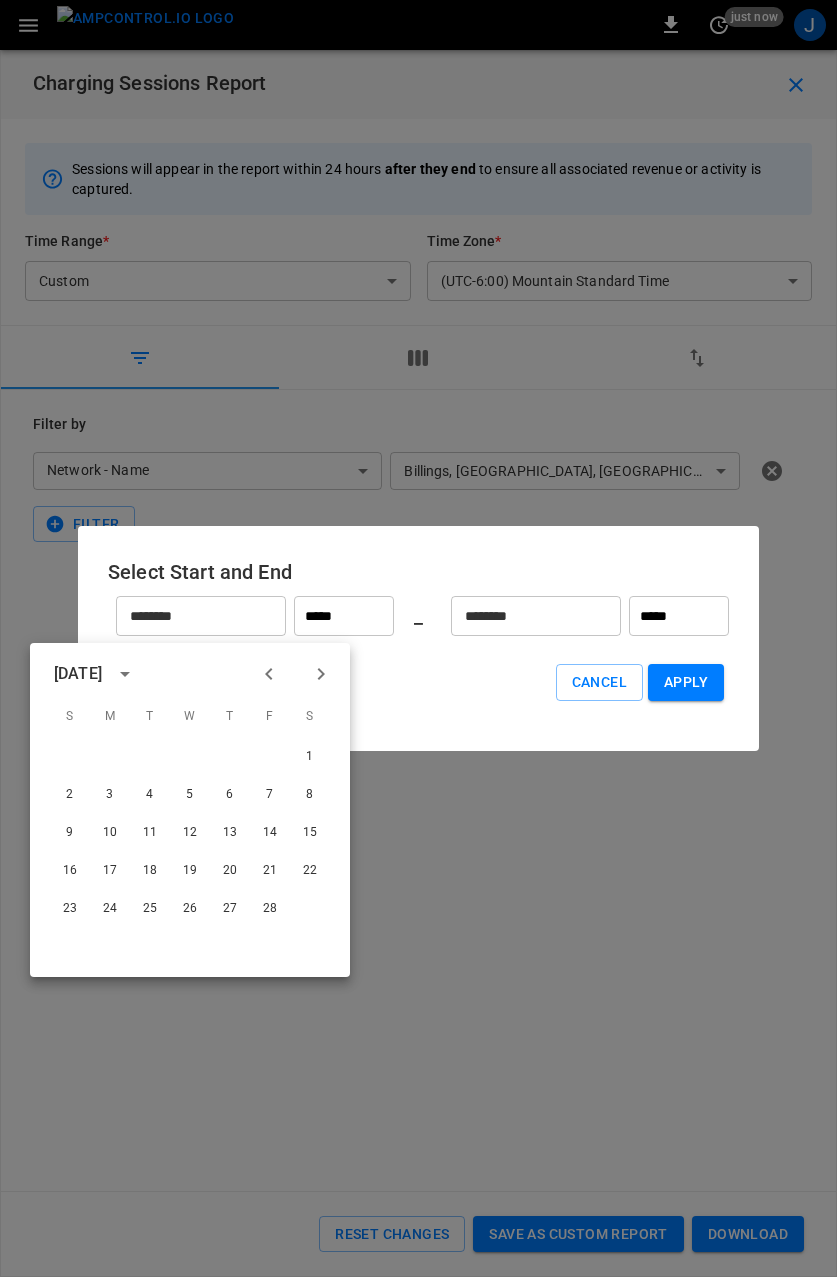 click 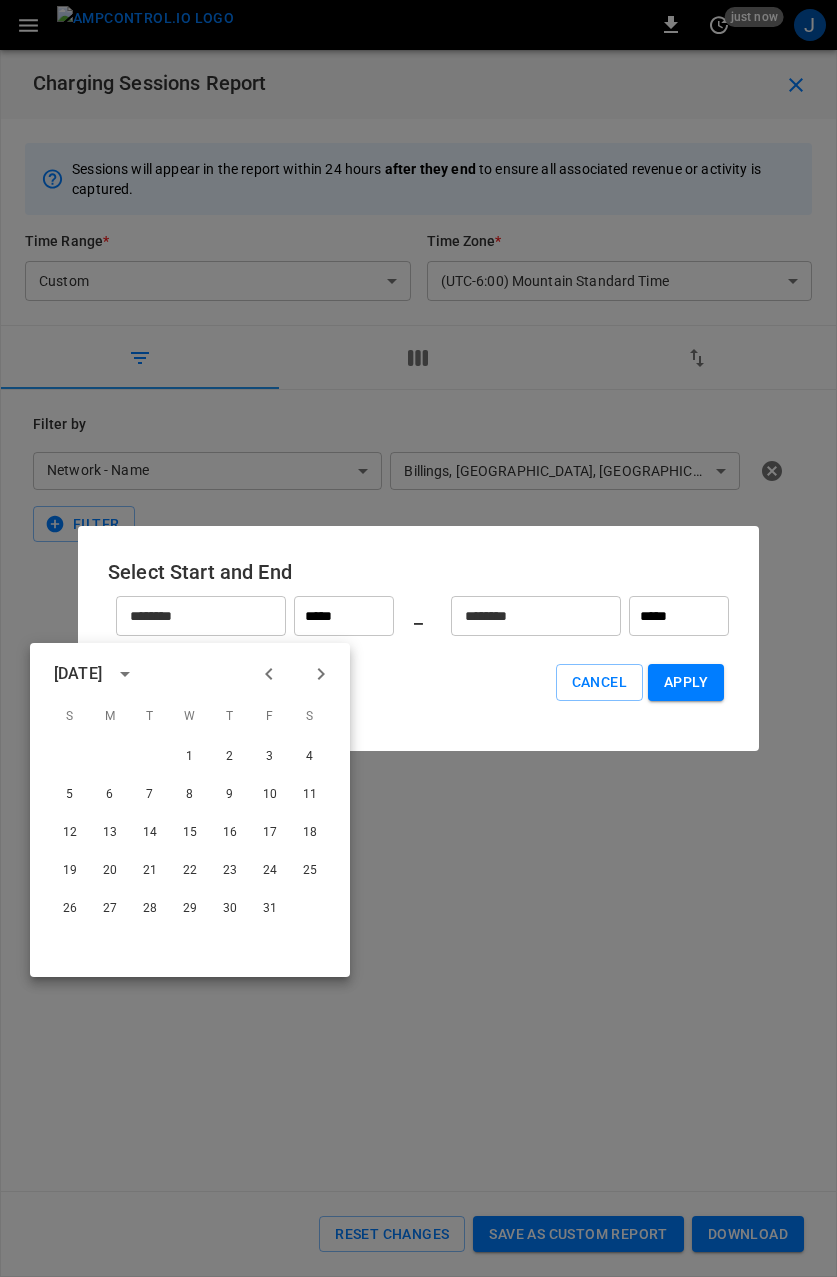 click 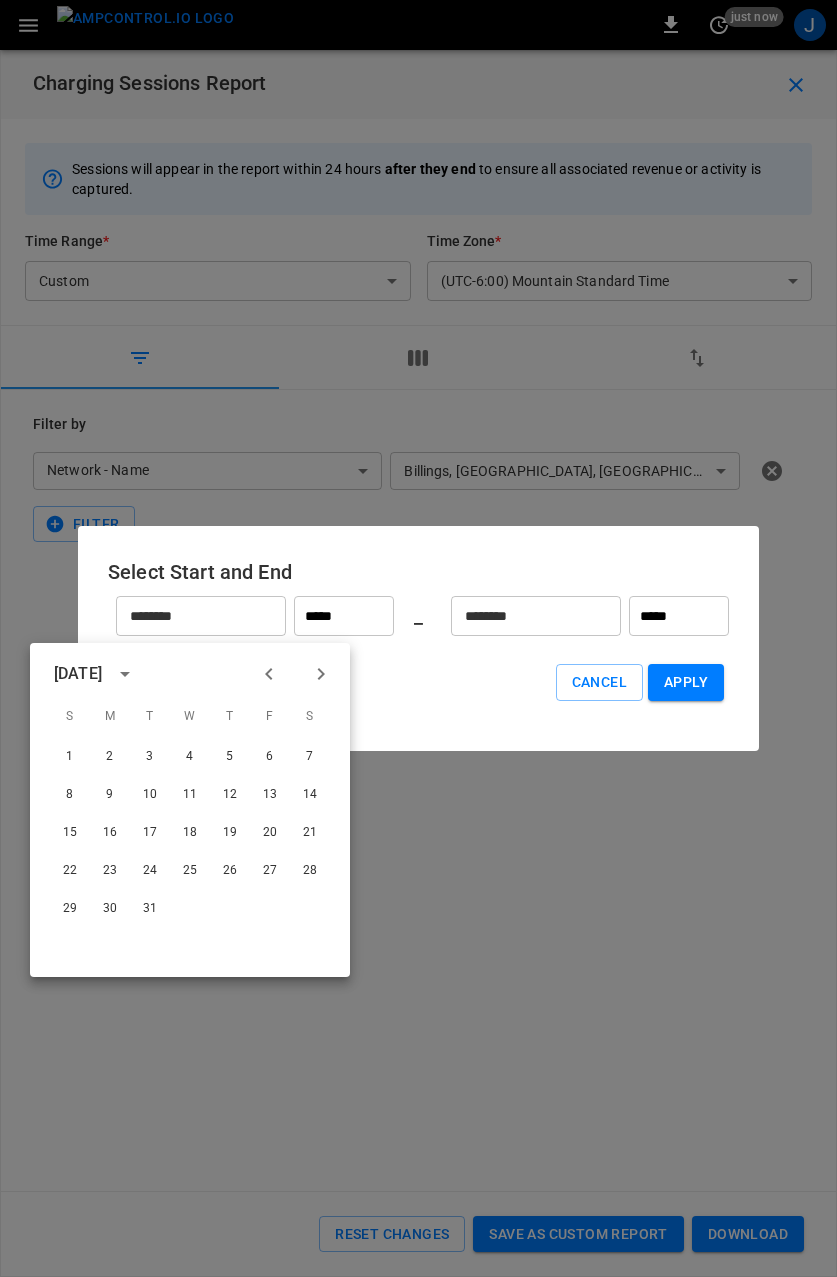 click 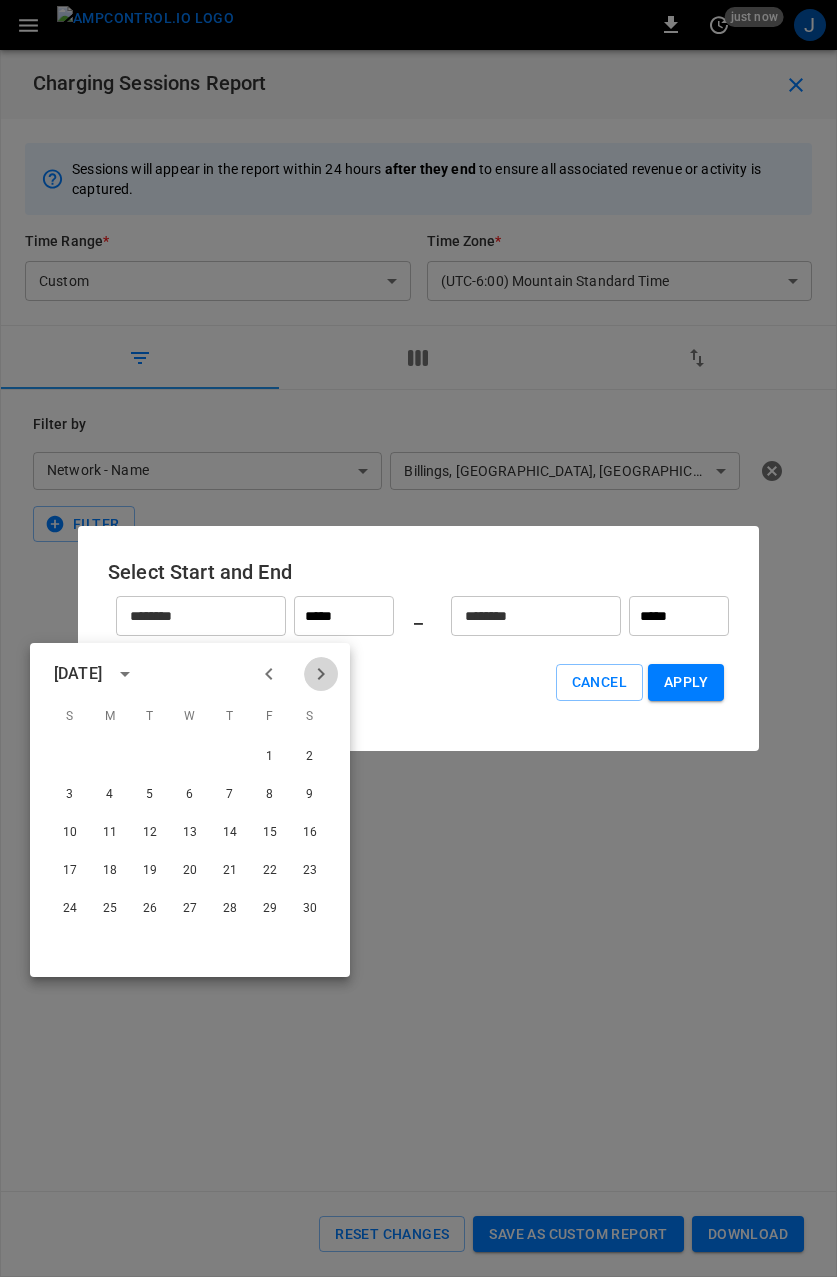 click at bounding box center (321, 674) 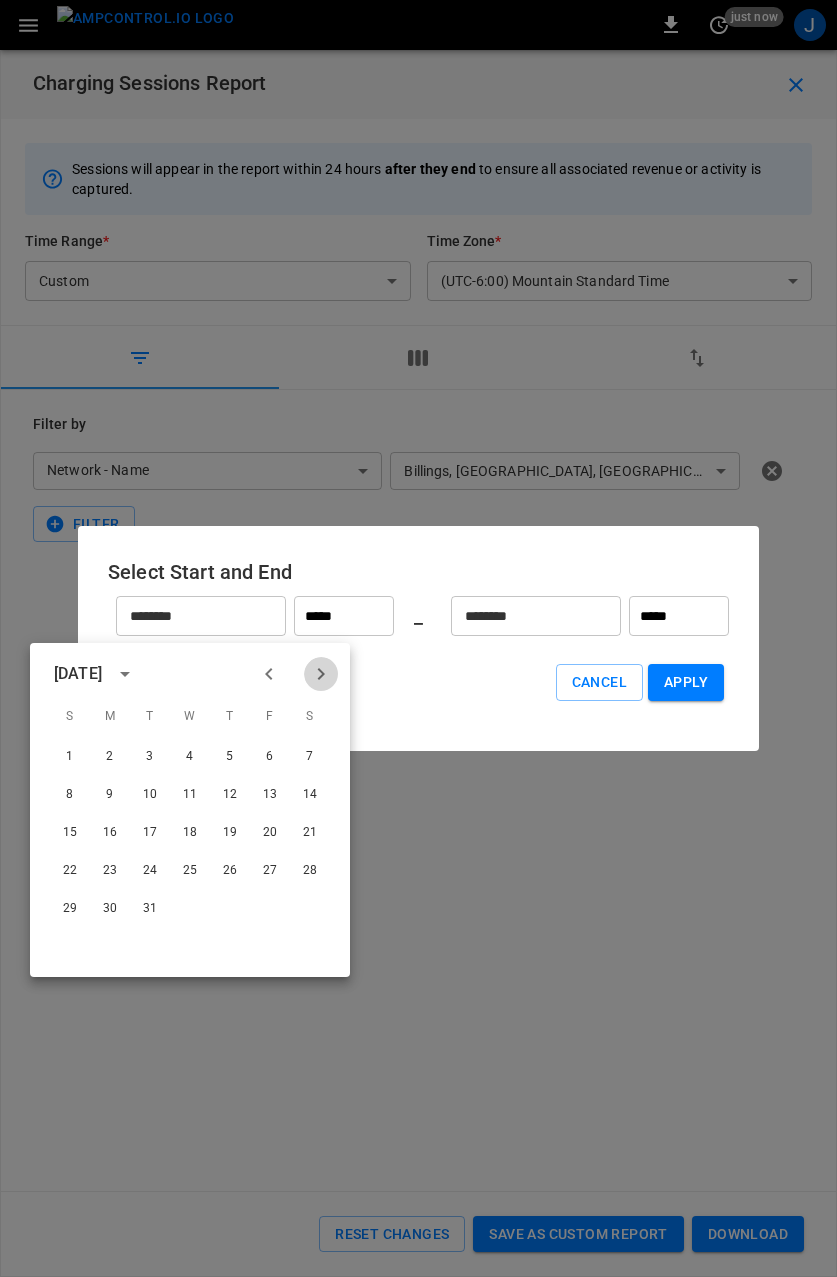 click 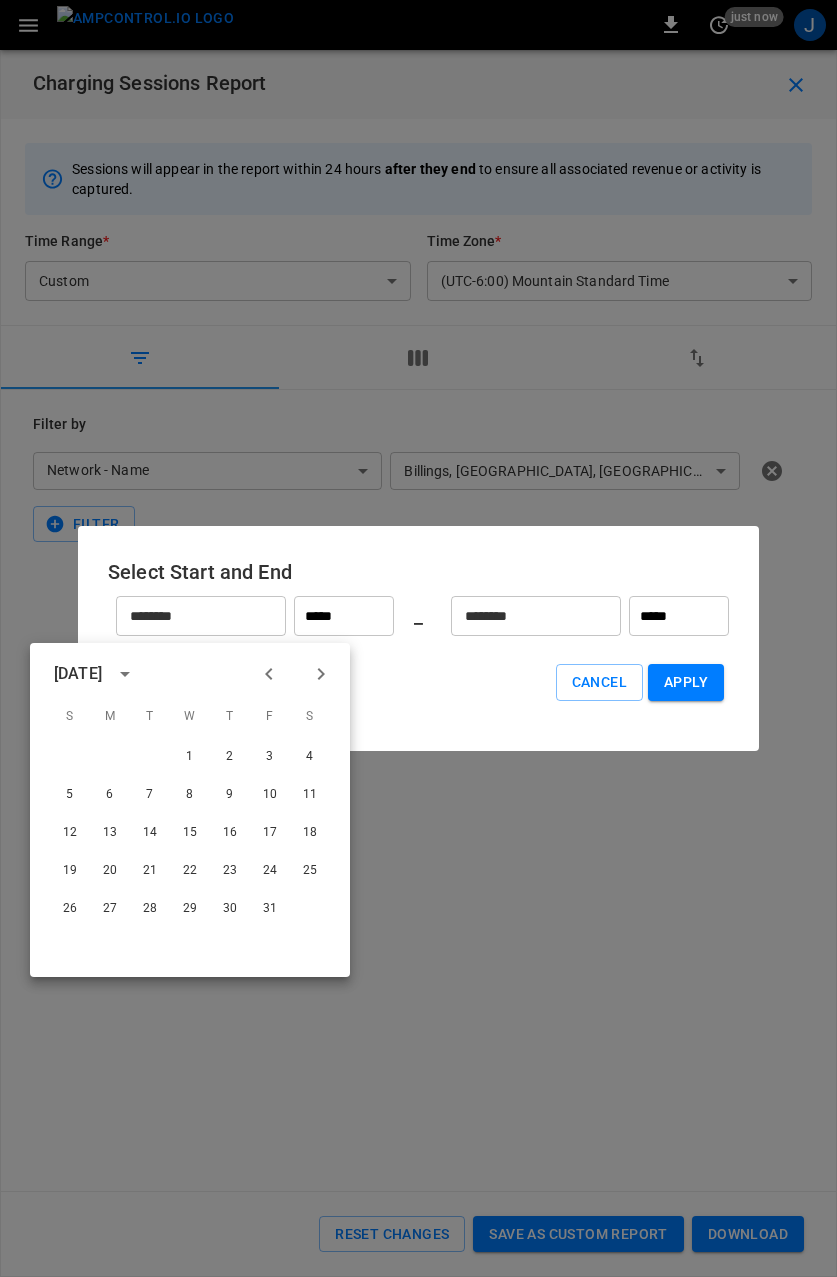 click 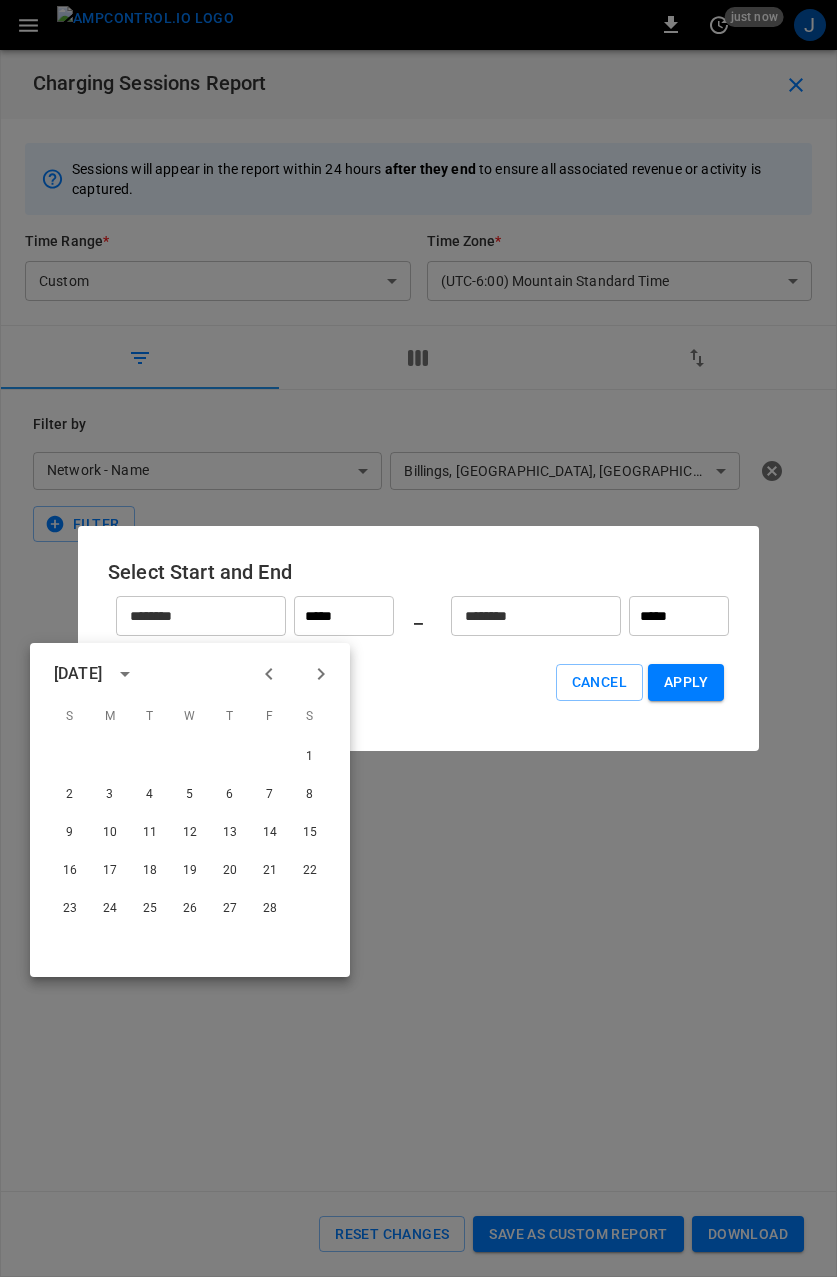 click 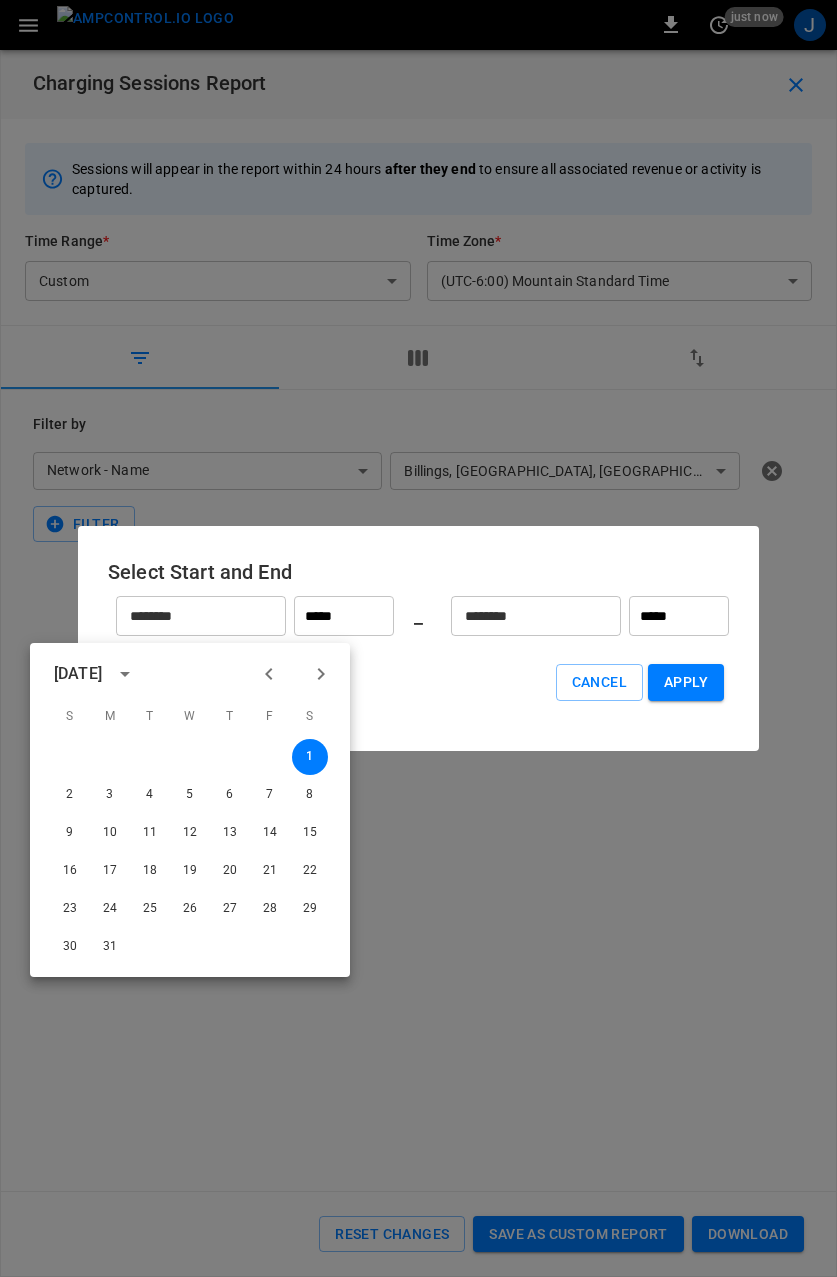 click 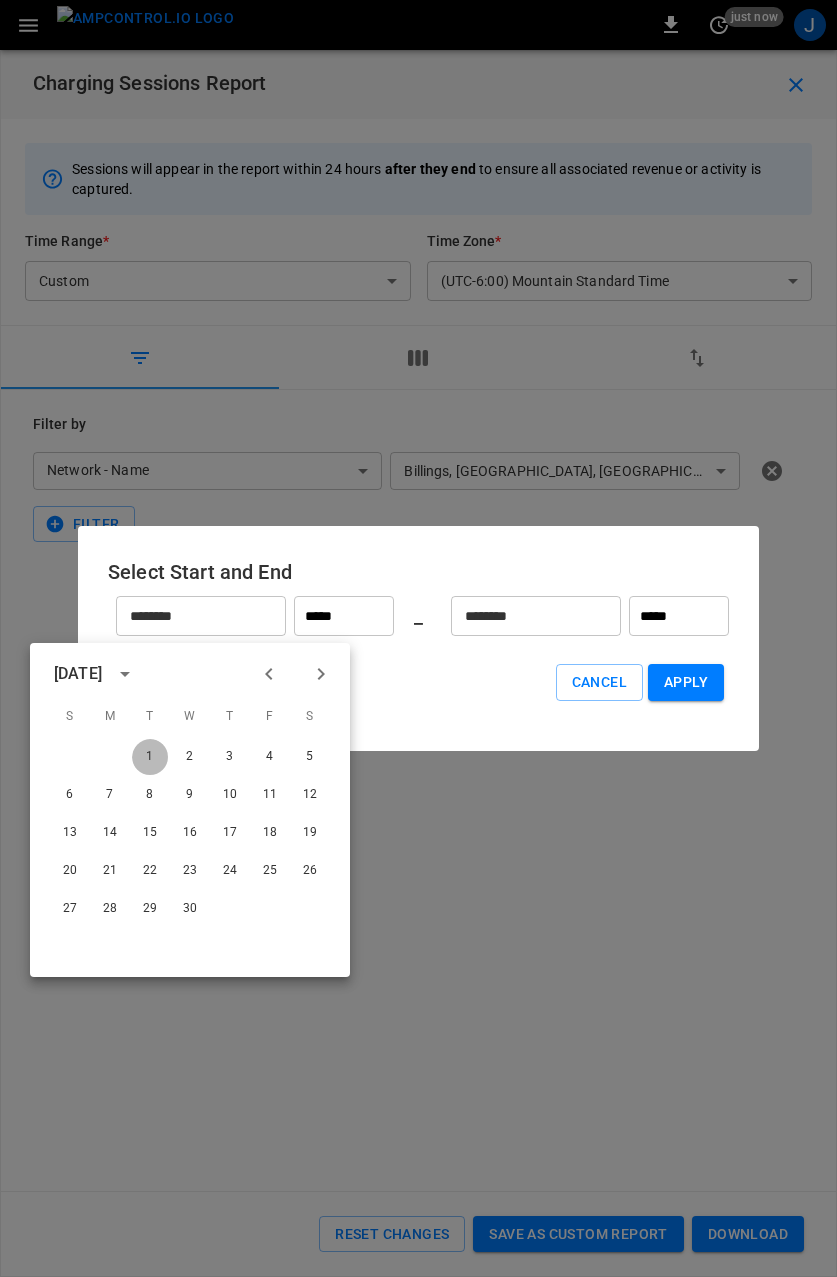 click on "1" at bounding box center (150, 757) 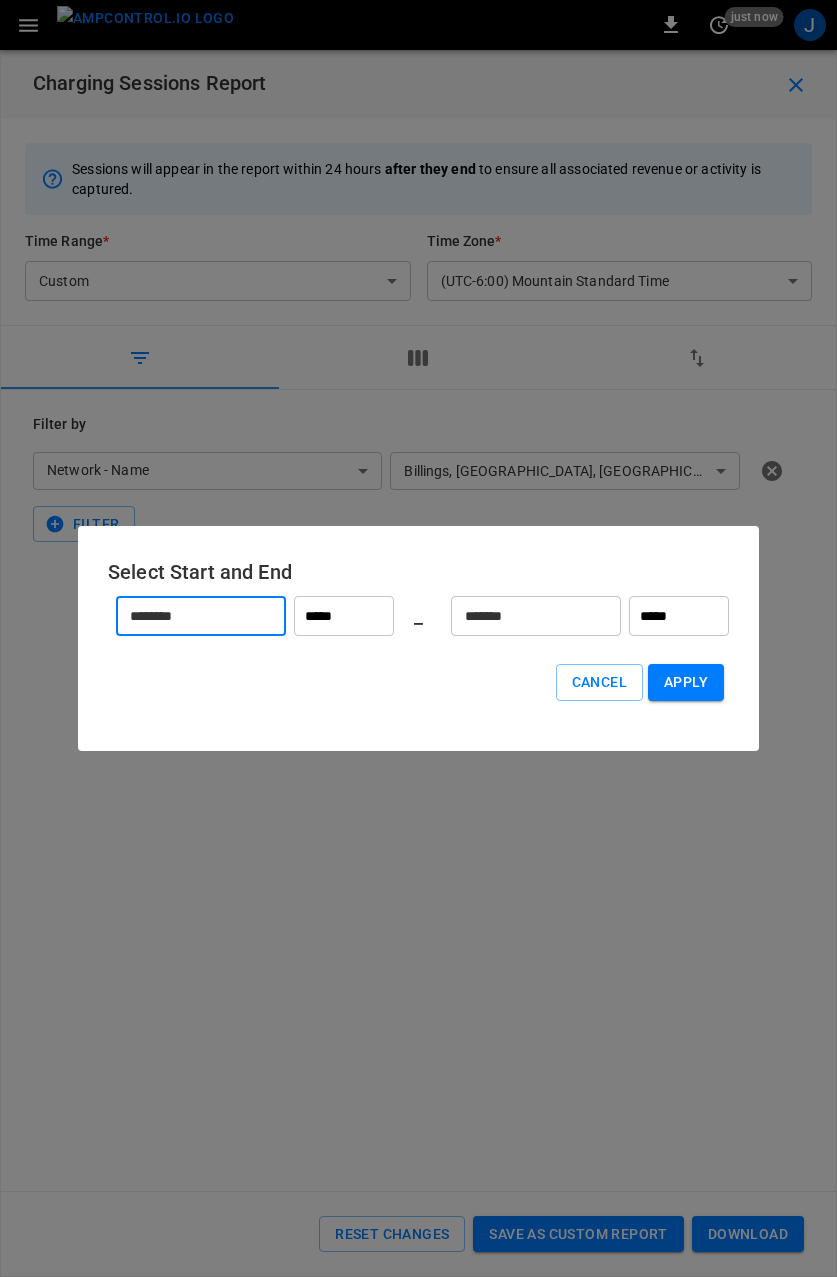 click on "*******" at bounding box center (525, 616) 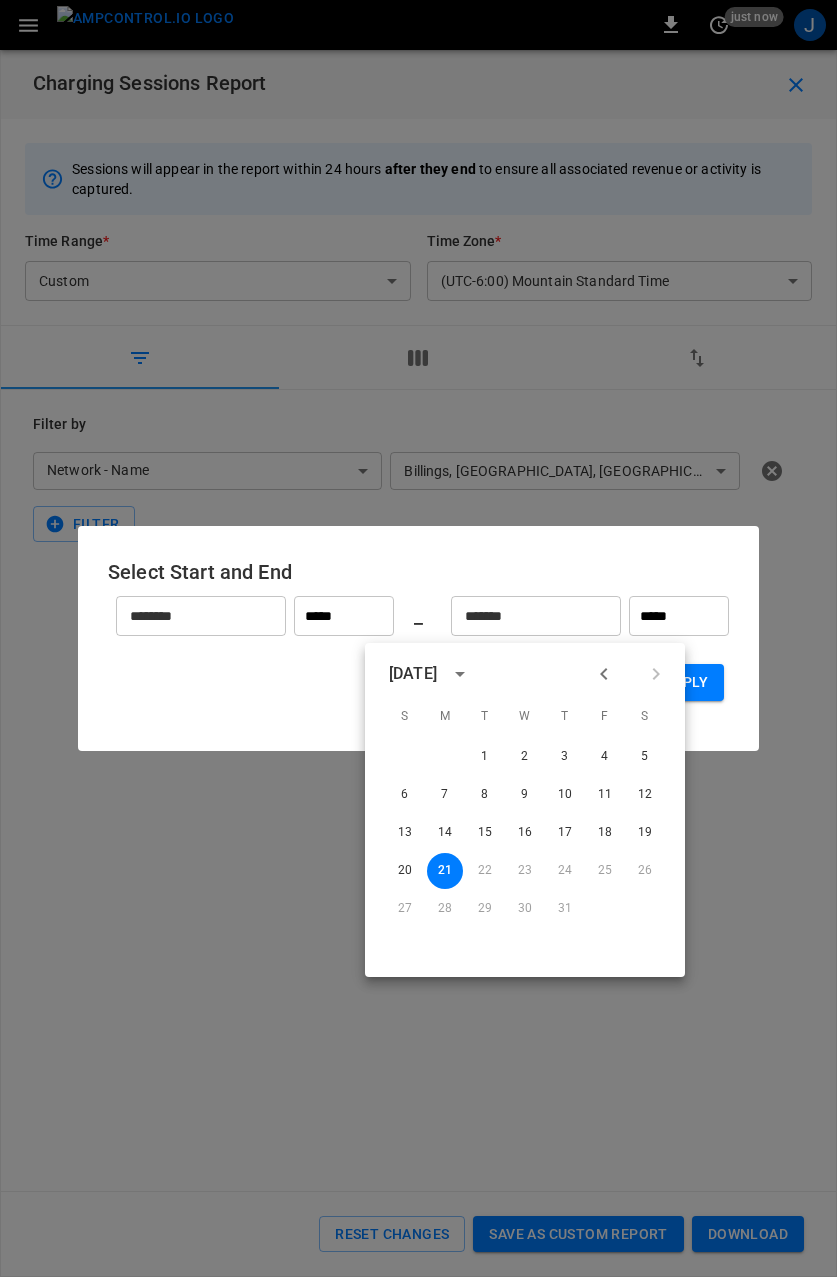 click 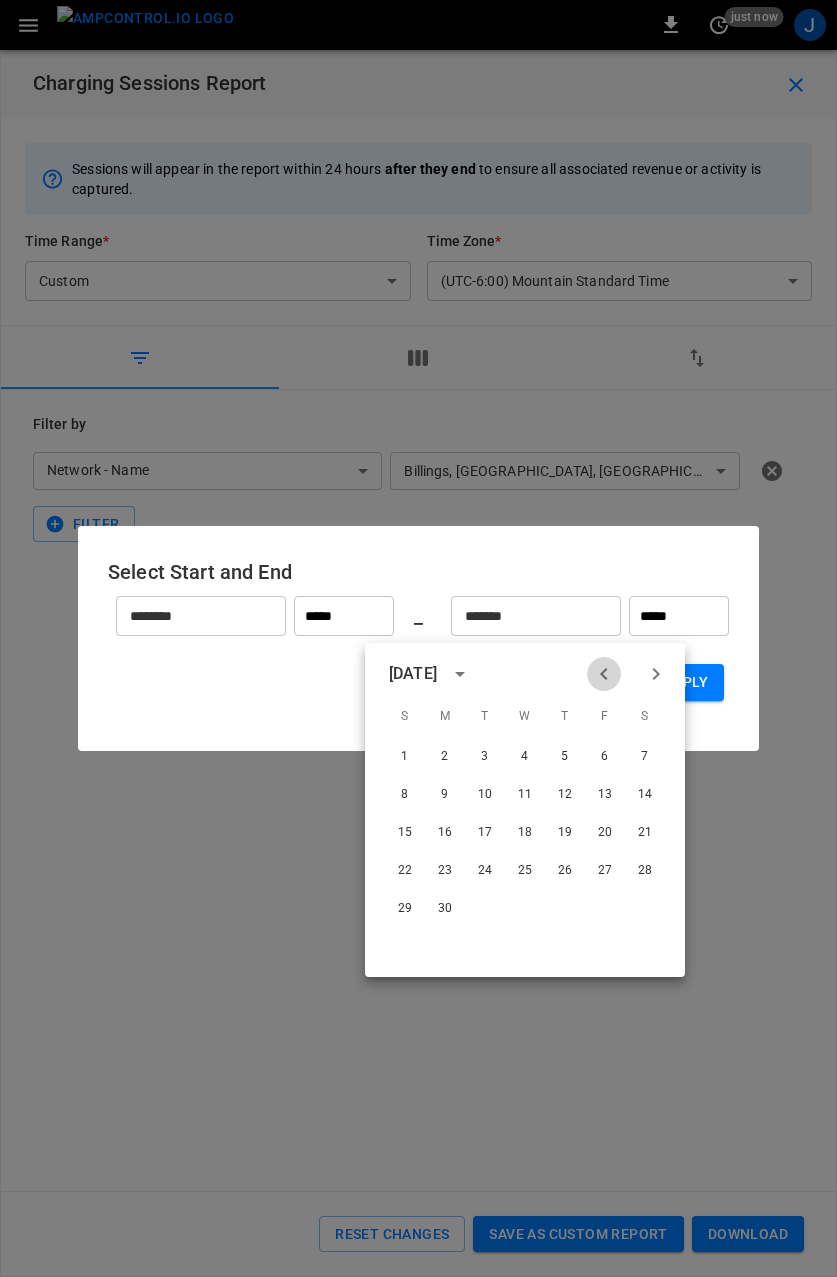 click 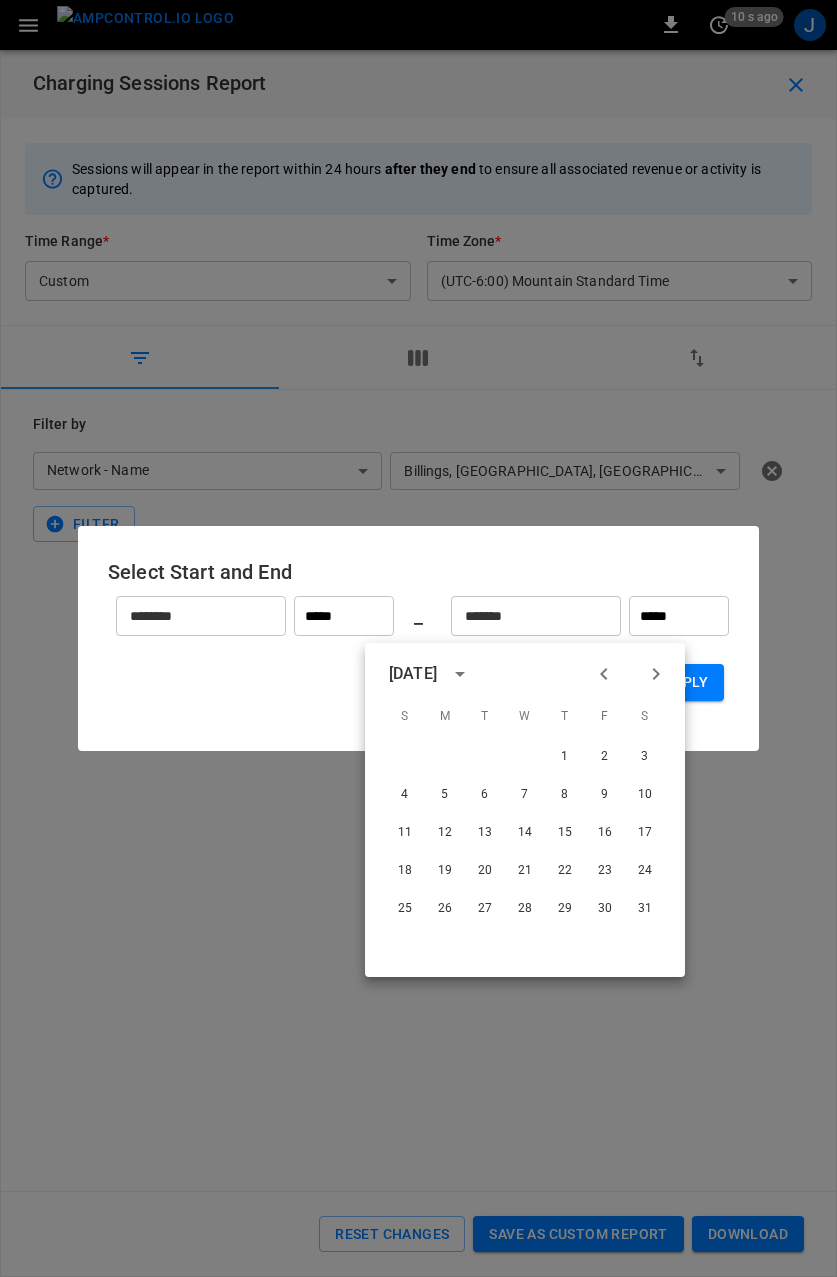 click 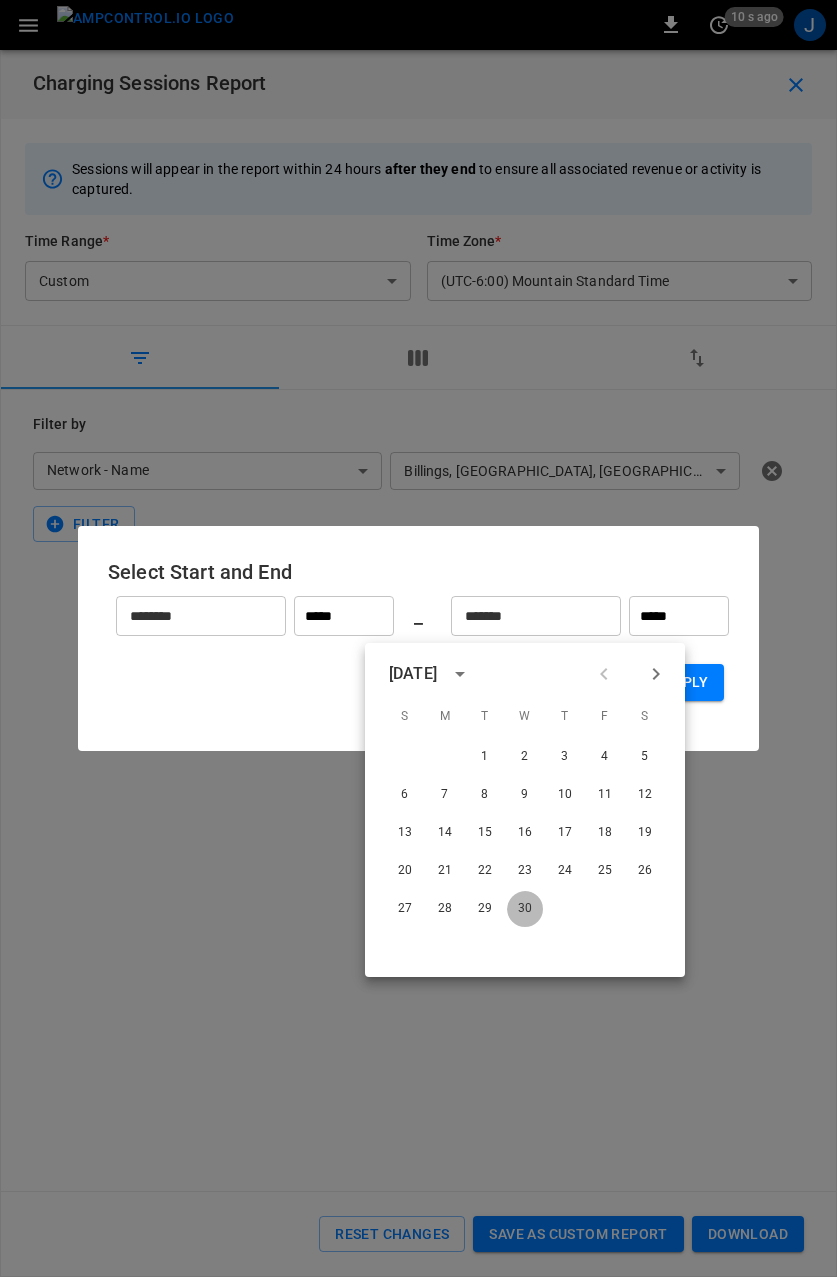 click on "30" at bounding box center [525, 909] 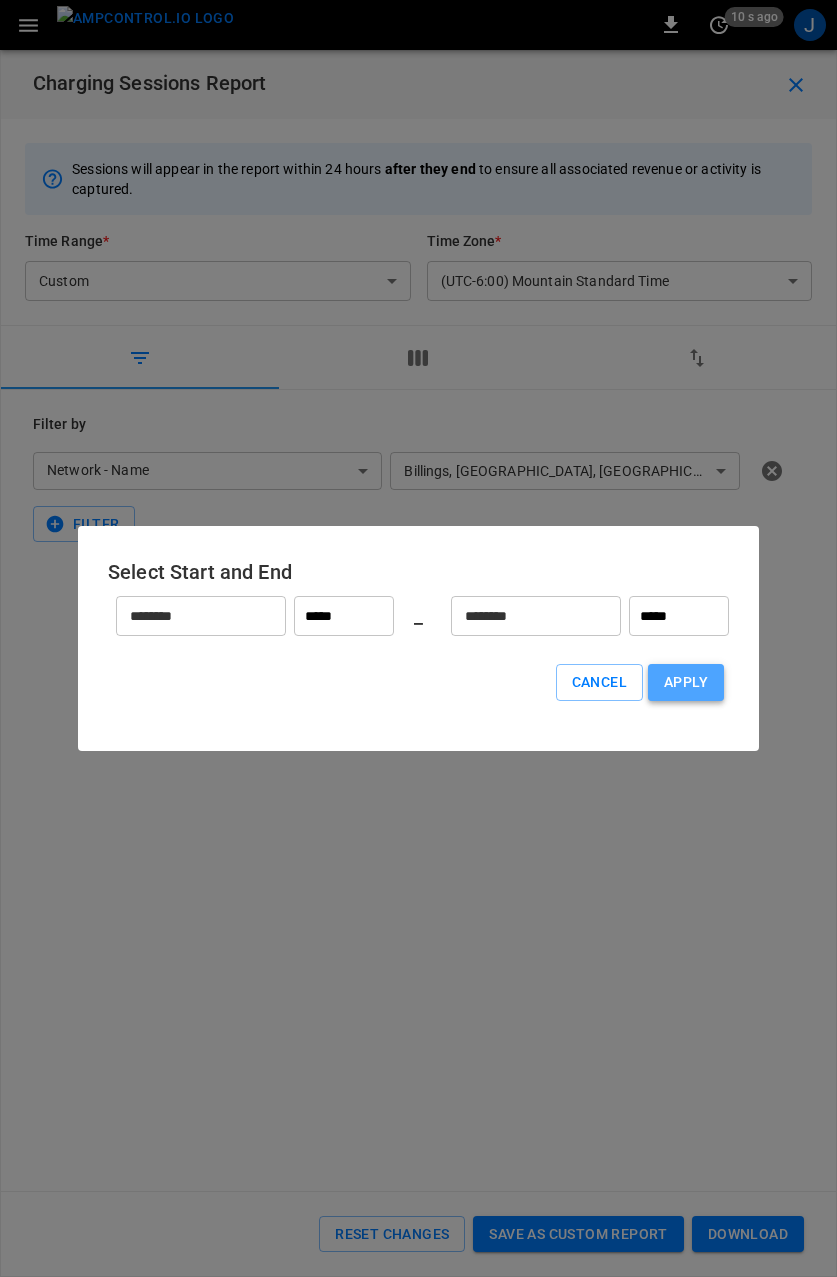 click on "Apply" at bounding box center (686, 682) 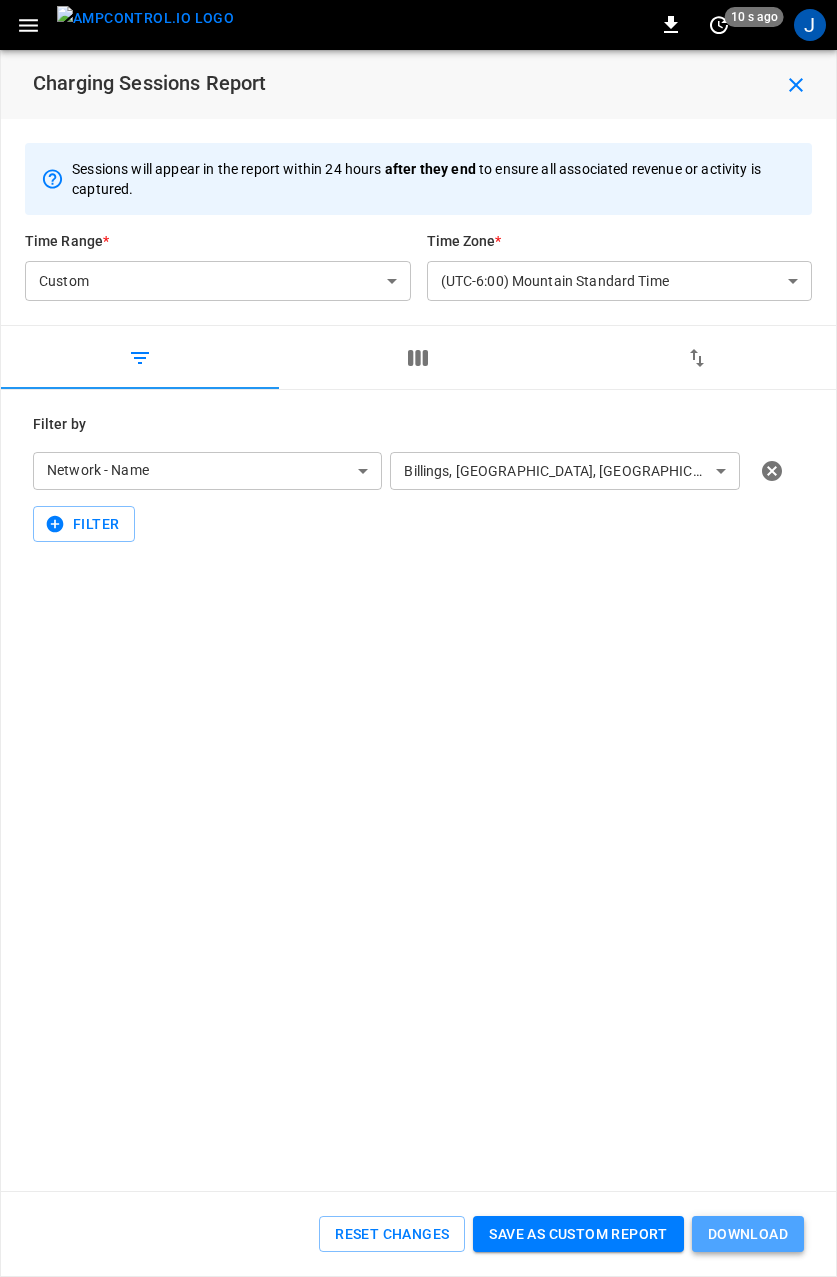 click on "Download" at bounding box center [748, 1234] 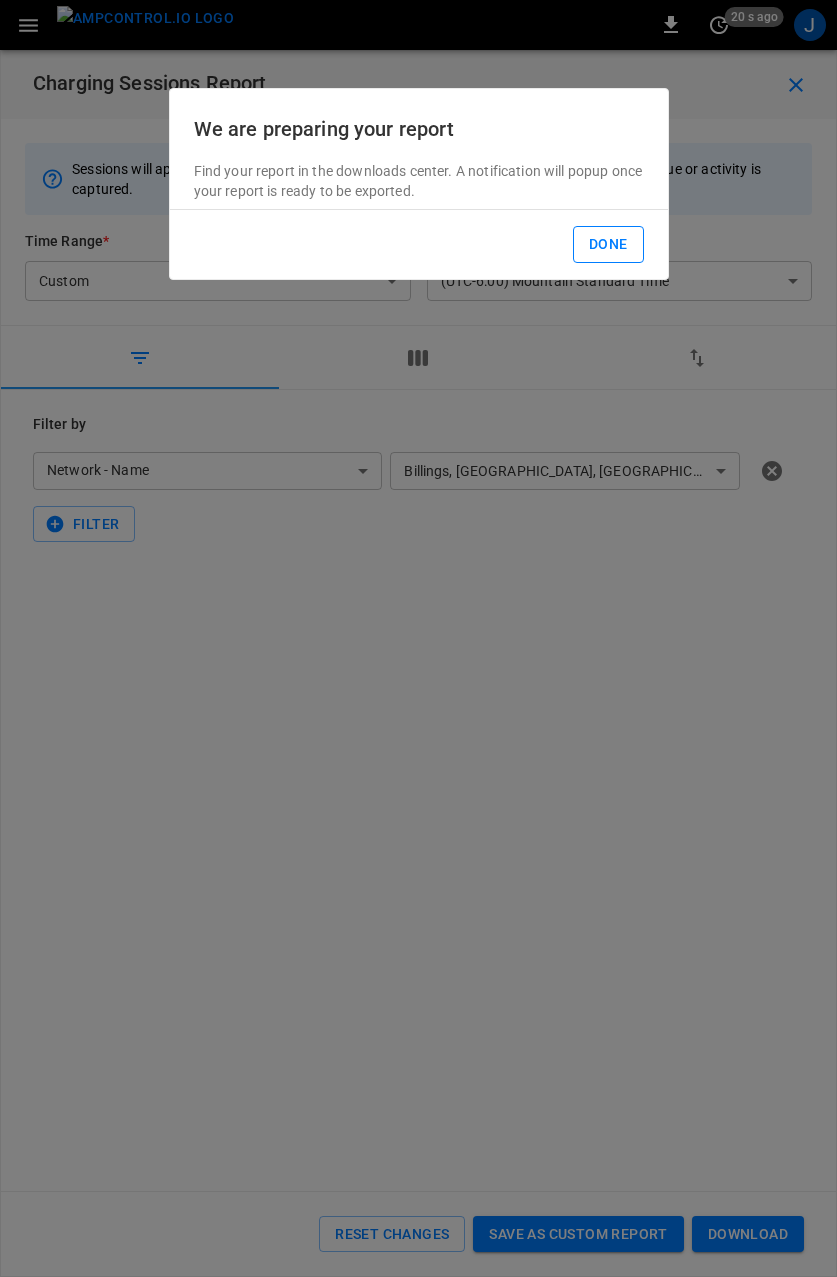 click on "Done" at bounding box center [608, 244] 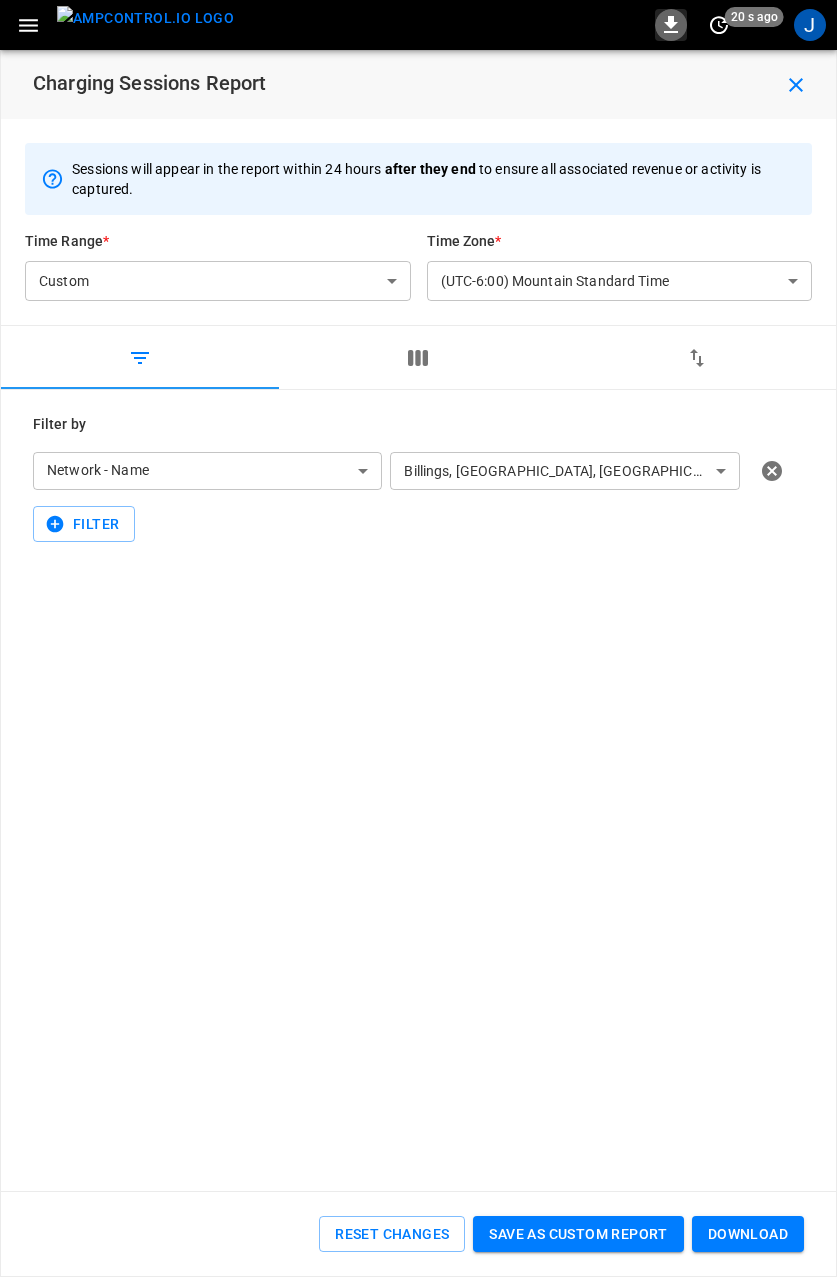 click 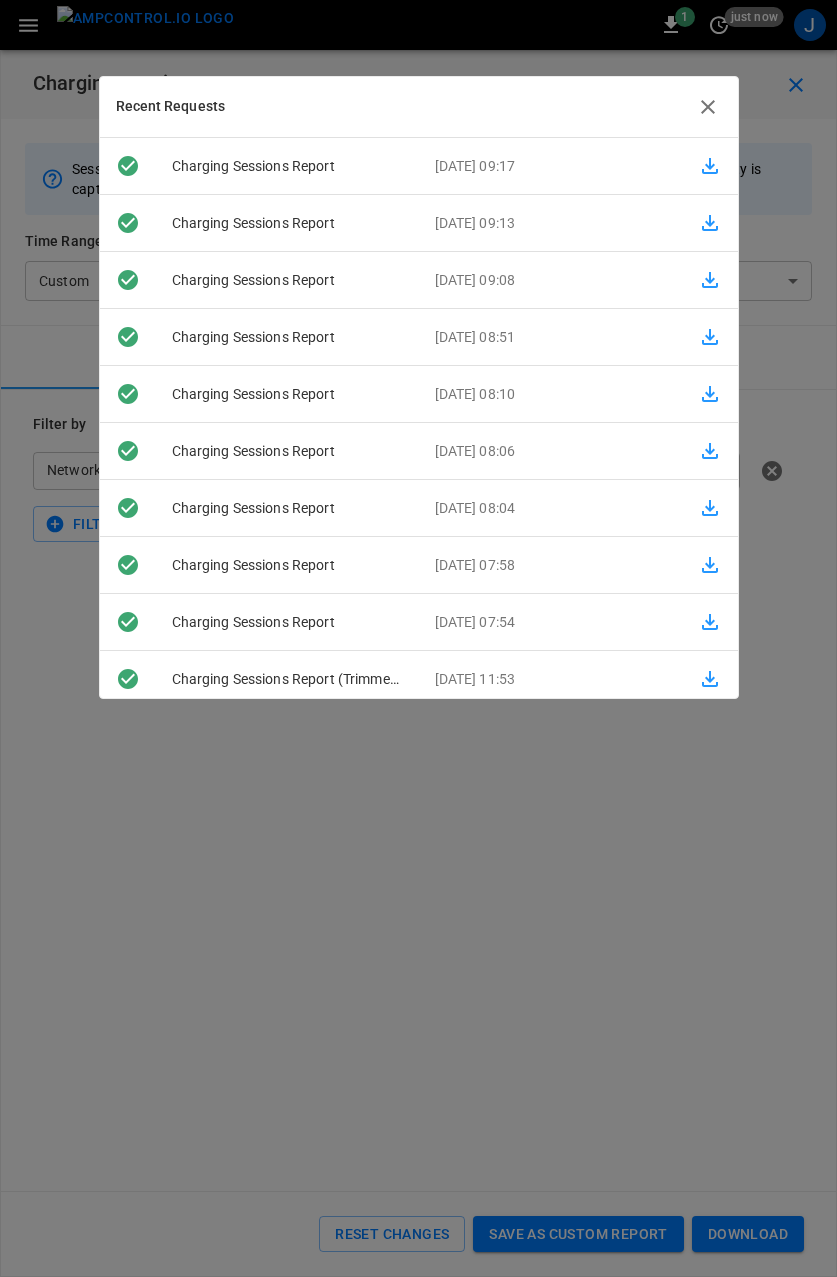 click 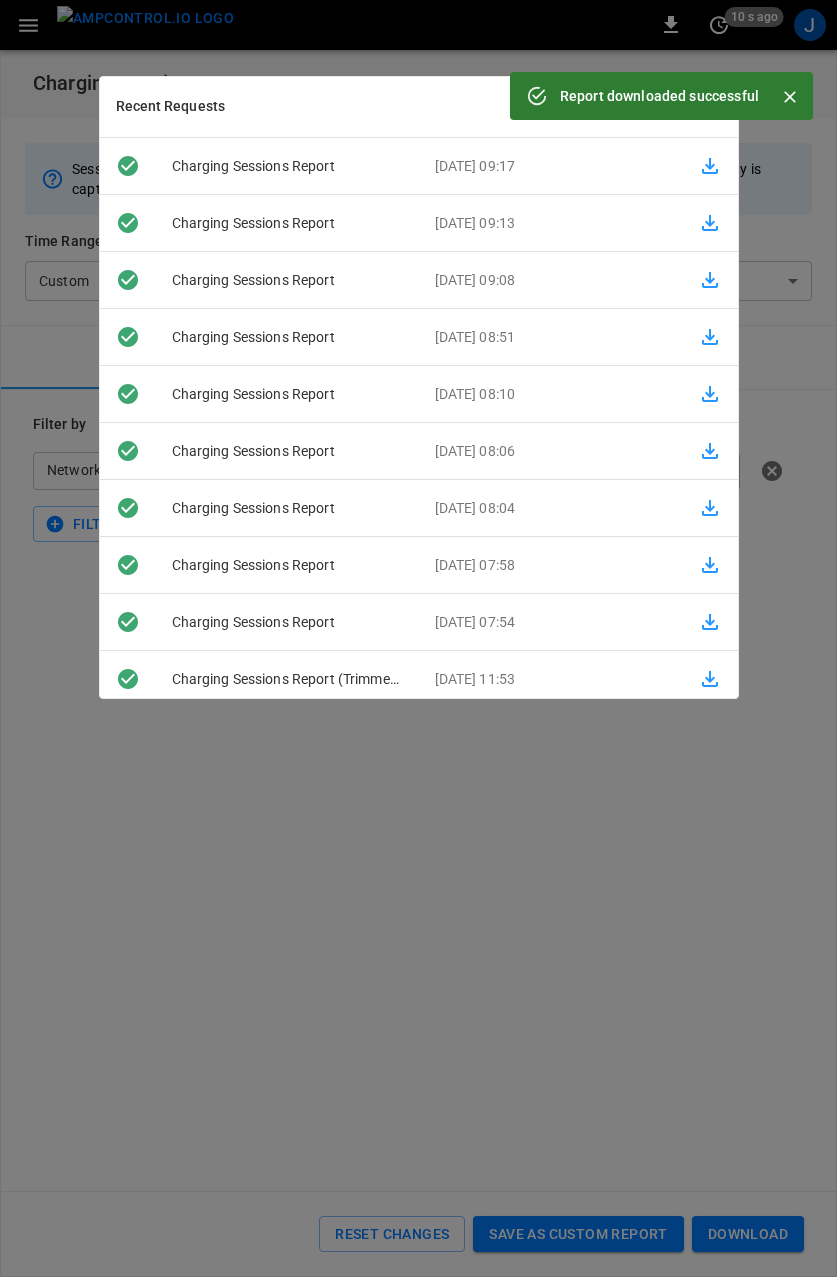 click at bounding box center [790, 97] 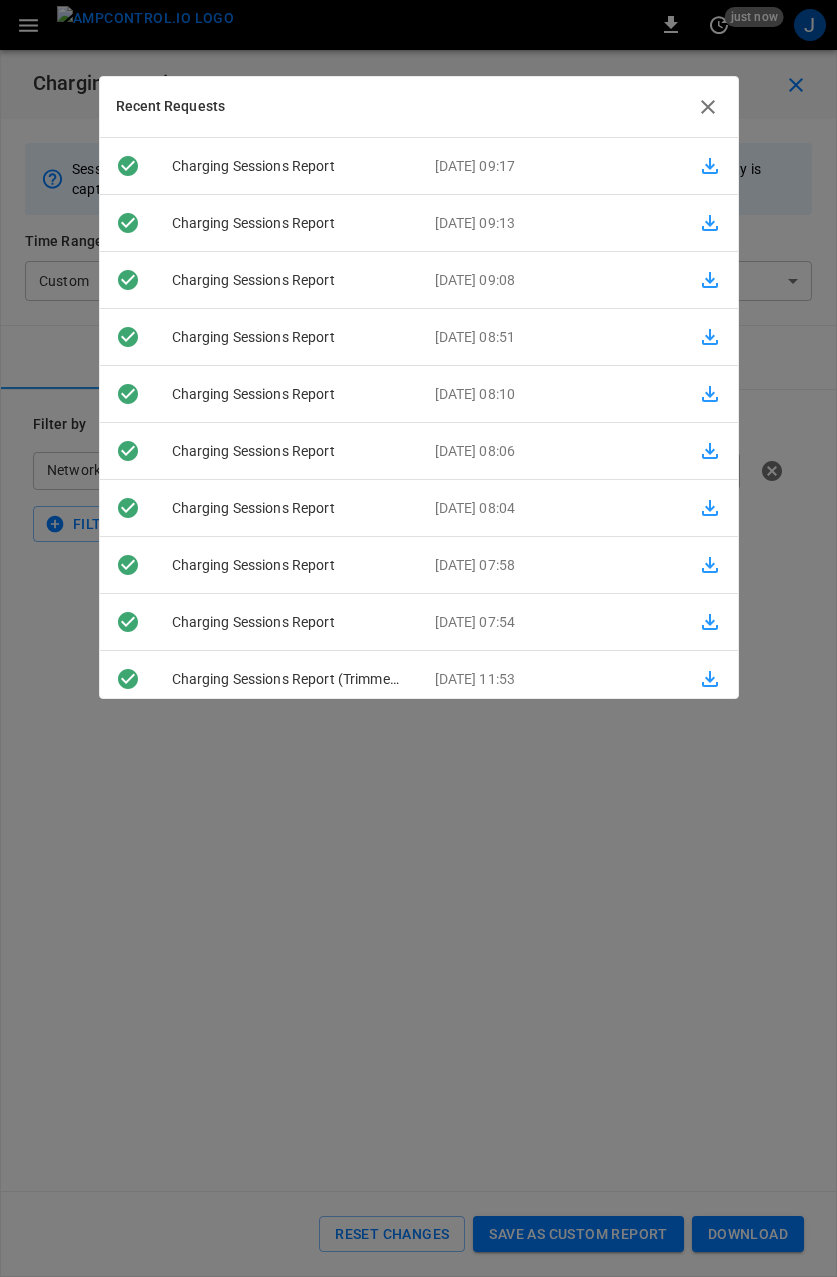 click 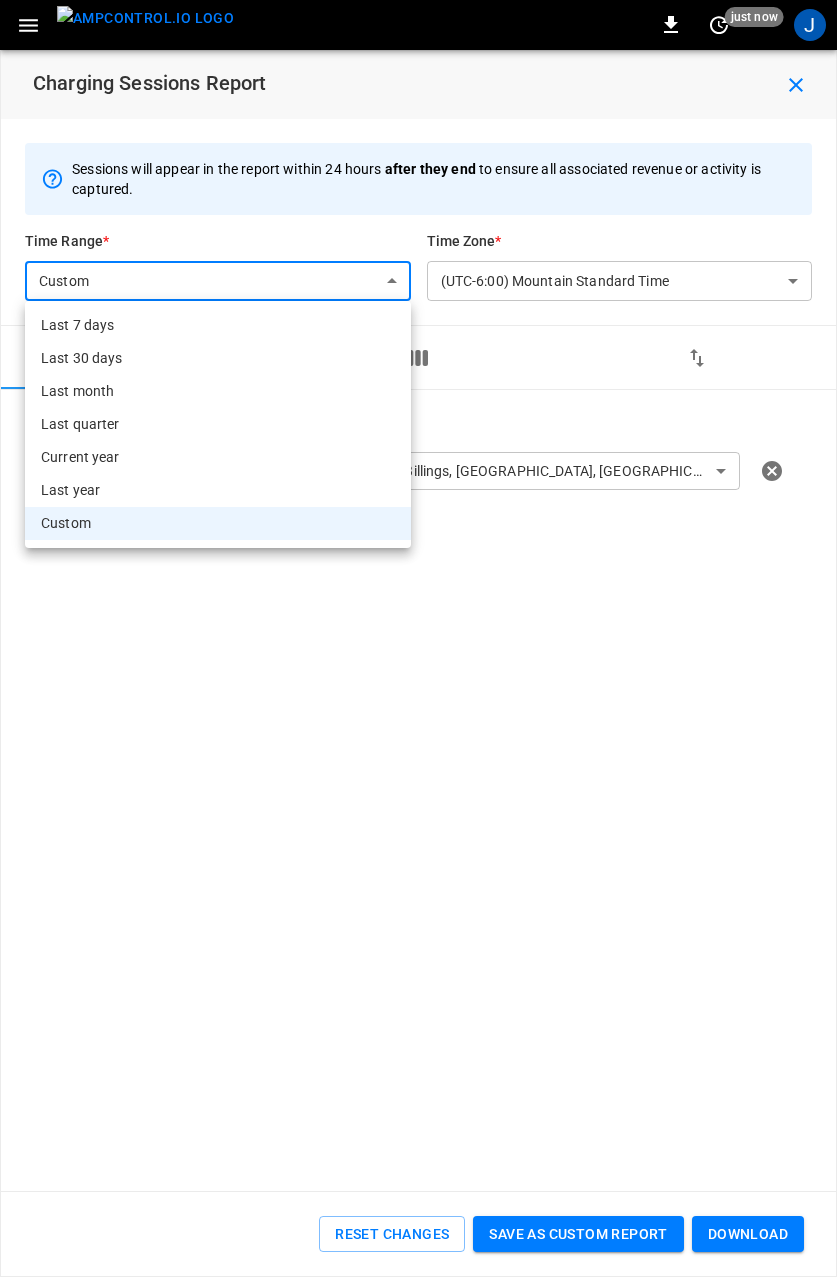 click on "**********" at bounding box center [418, 583] 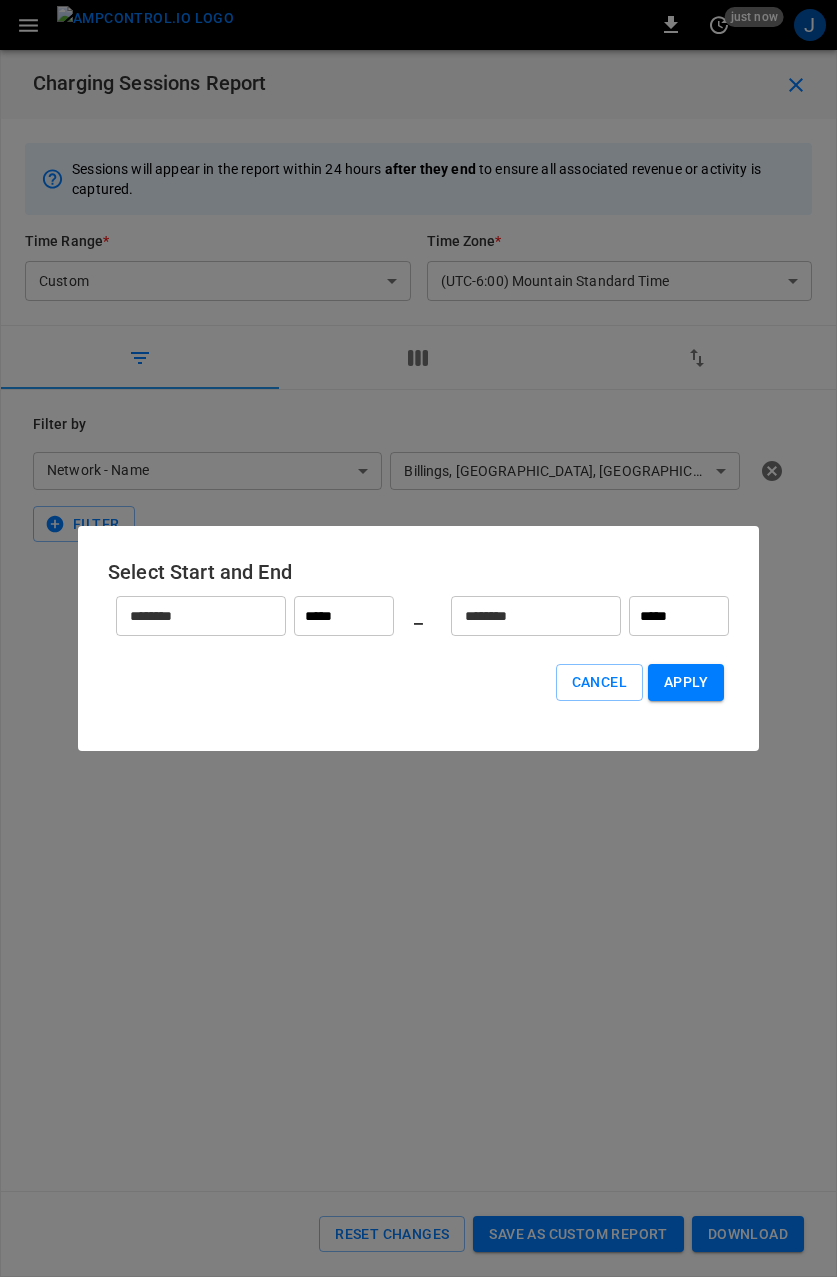 click on "********" at bounding box center [190, 616] 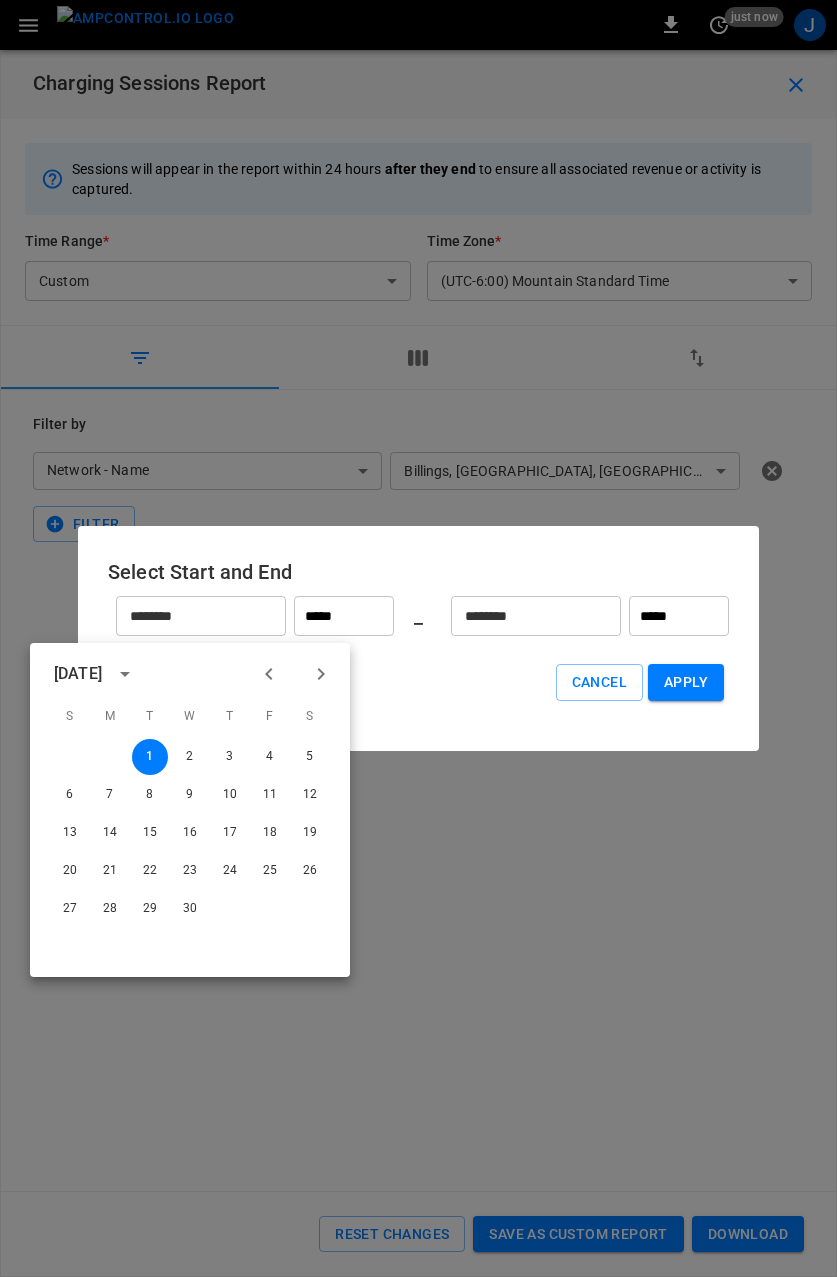 click 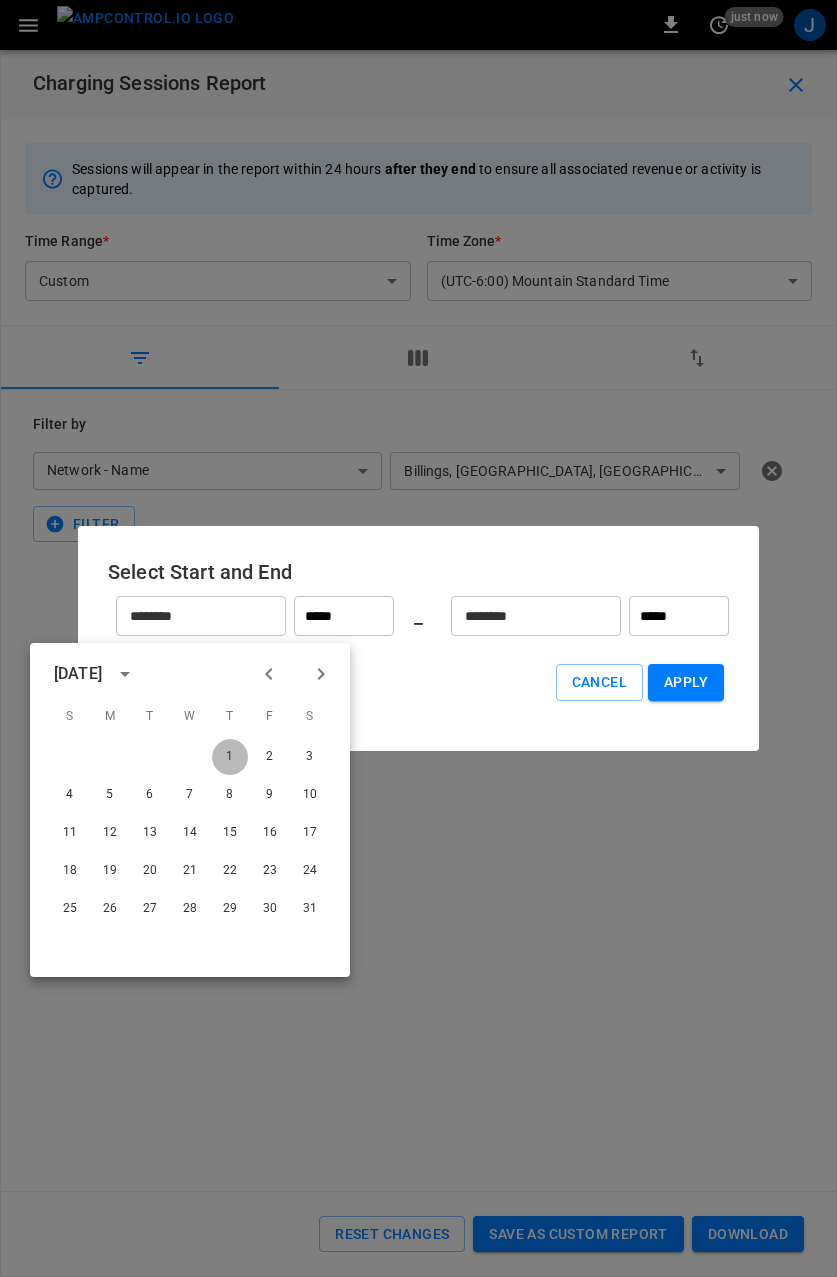 click on "1" at bounding box center [230, 757] 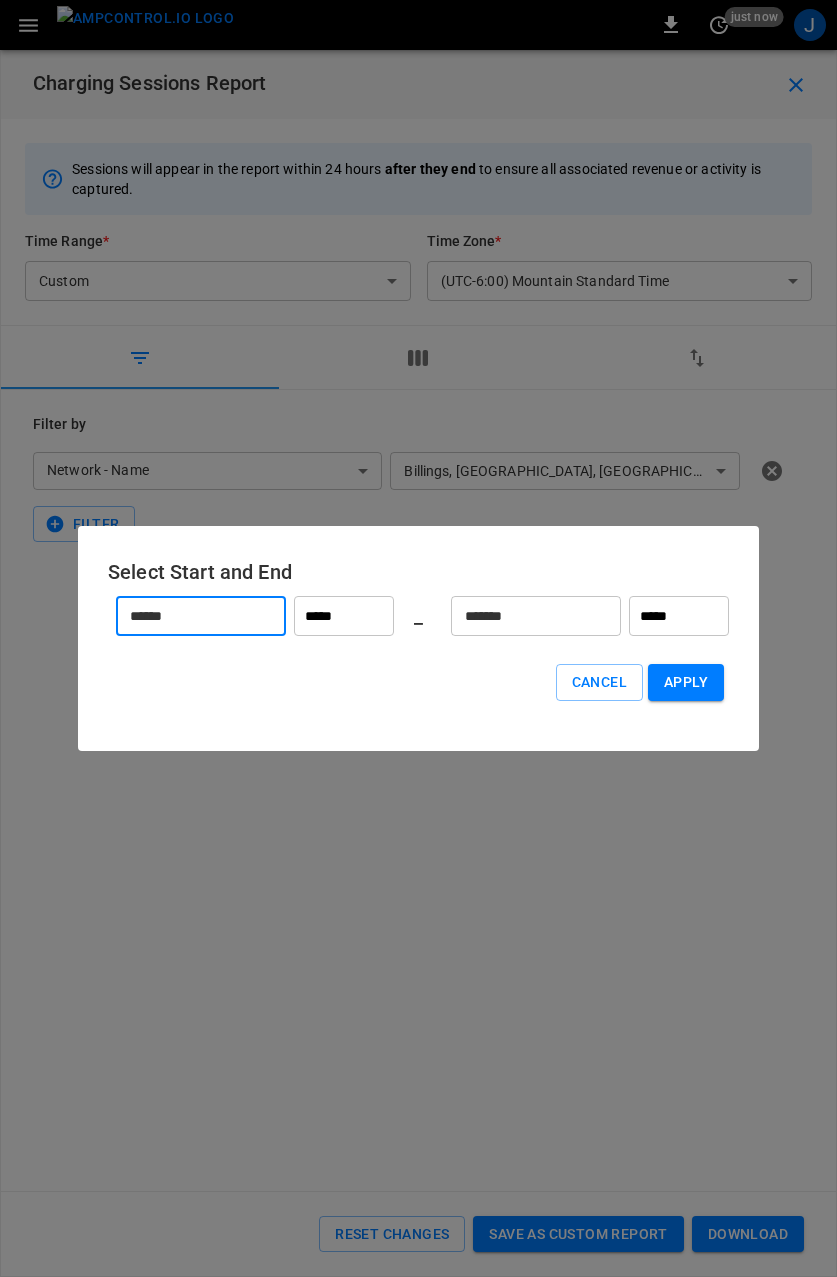 click on "*******" at bounding box center [525, 616] 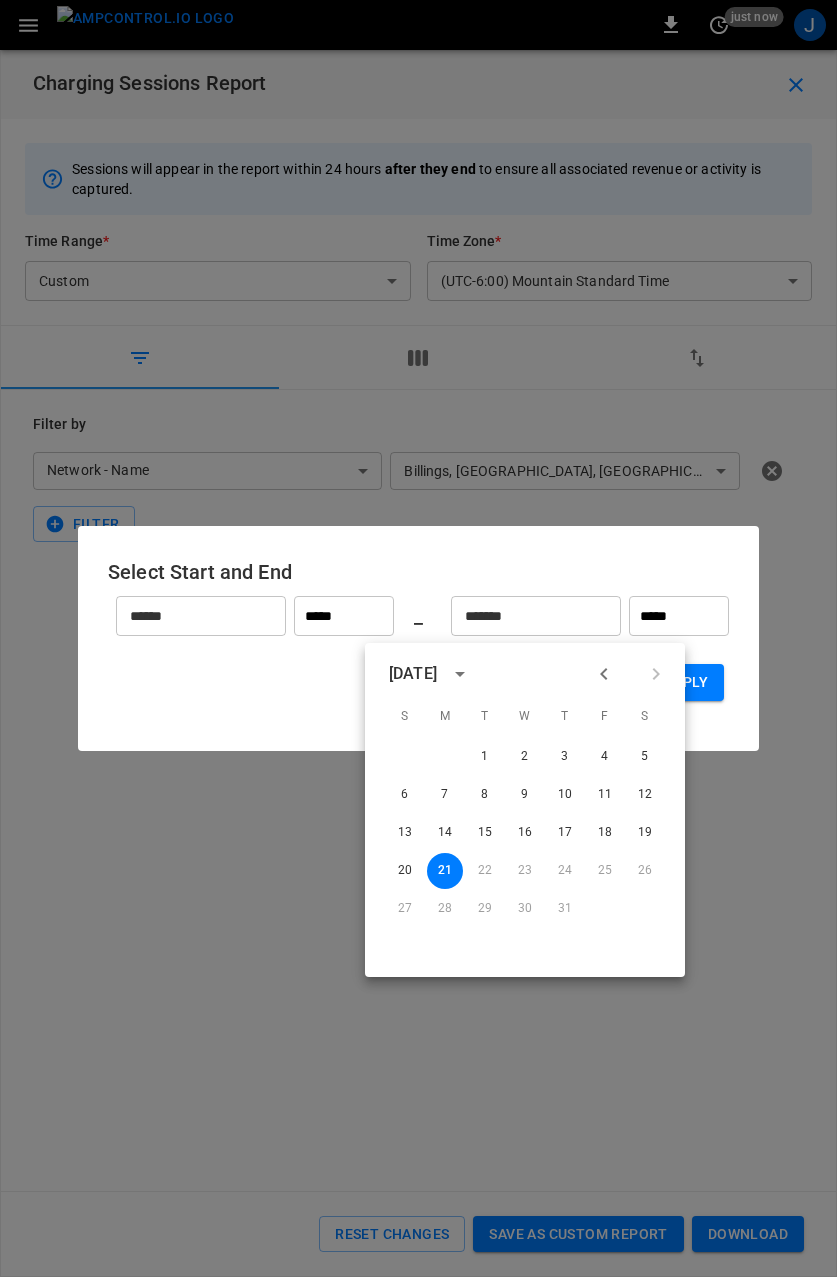 click 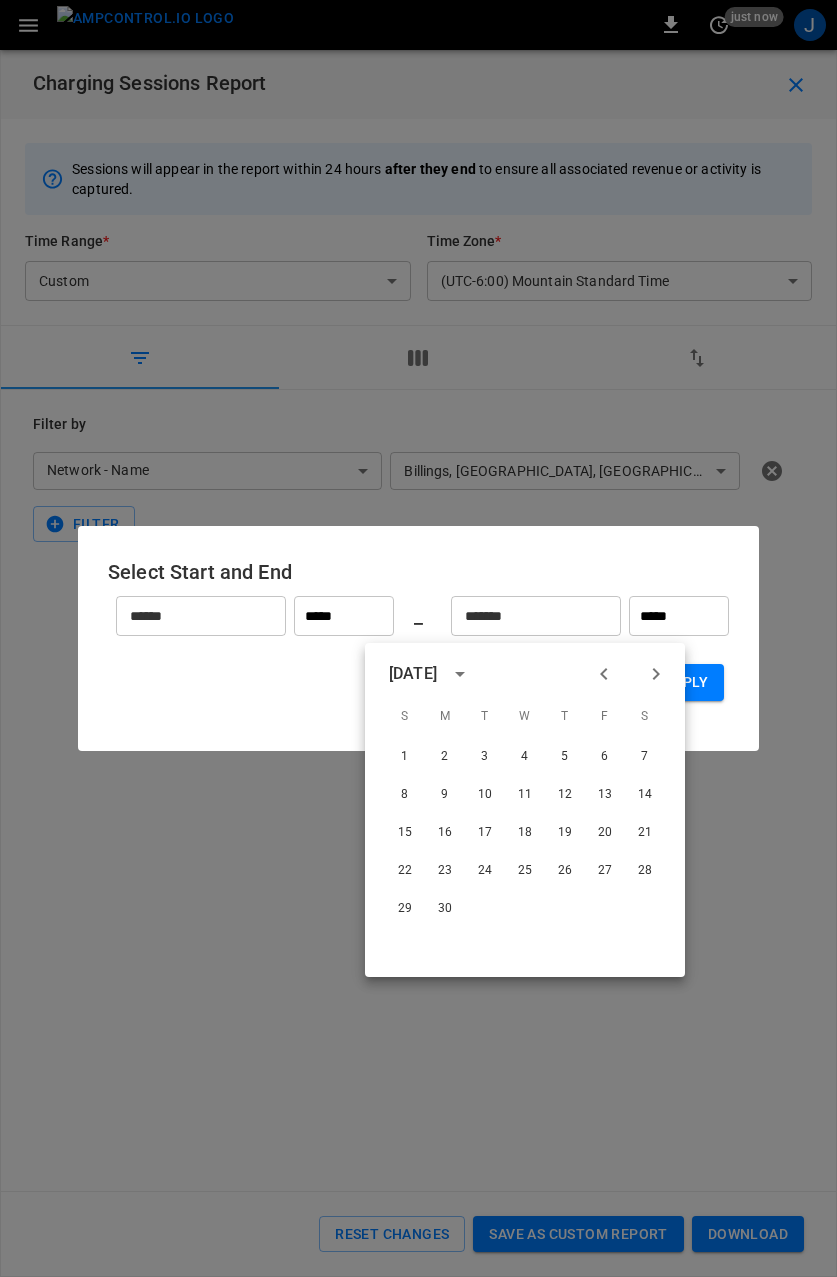 click 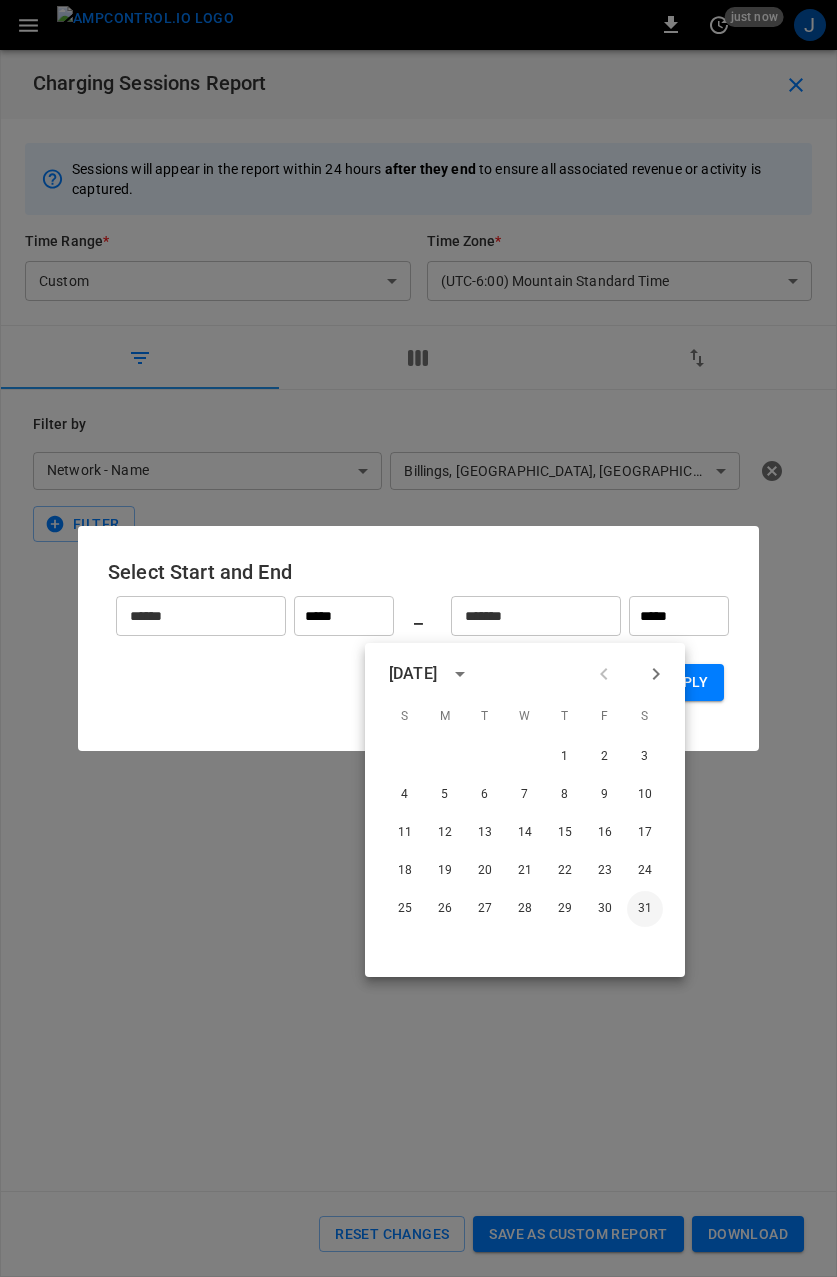 click on "31" at bounding box center (645, 909) 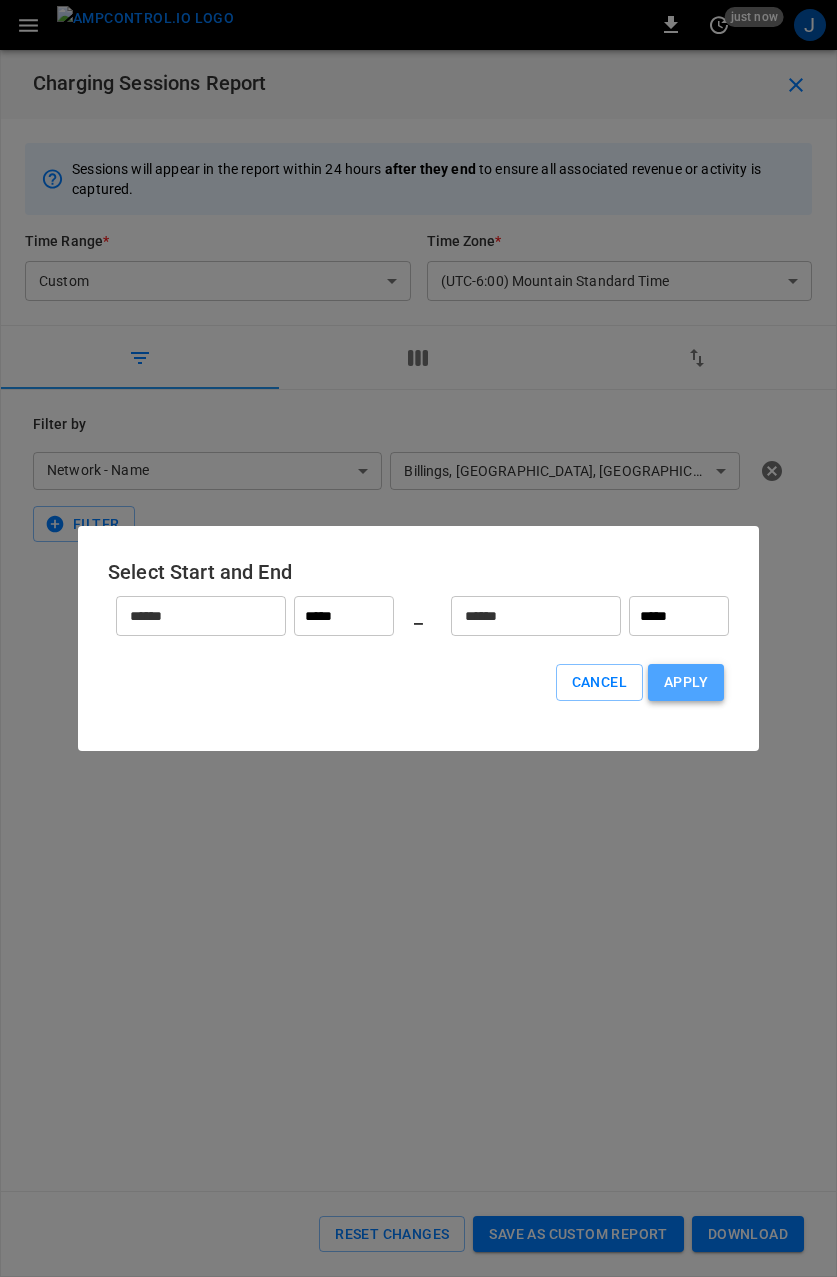 click on "Apply" at bounding box center (686, 682) 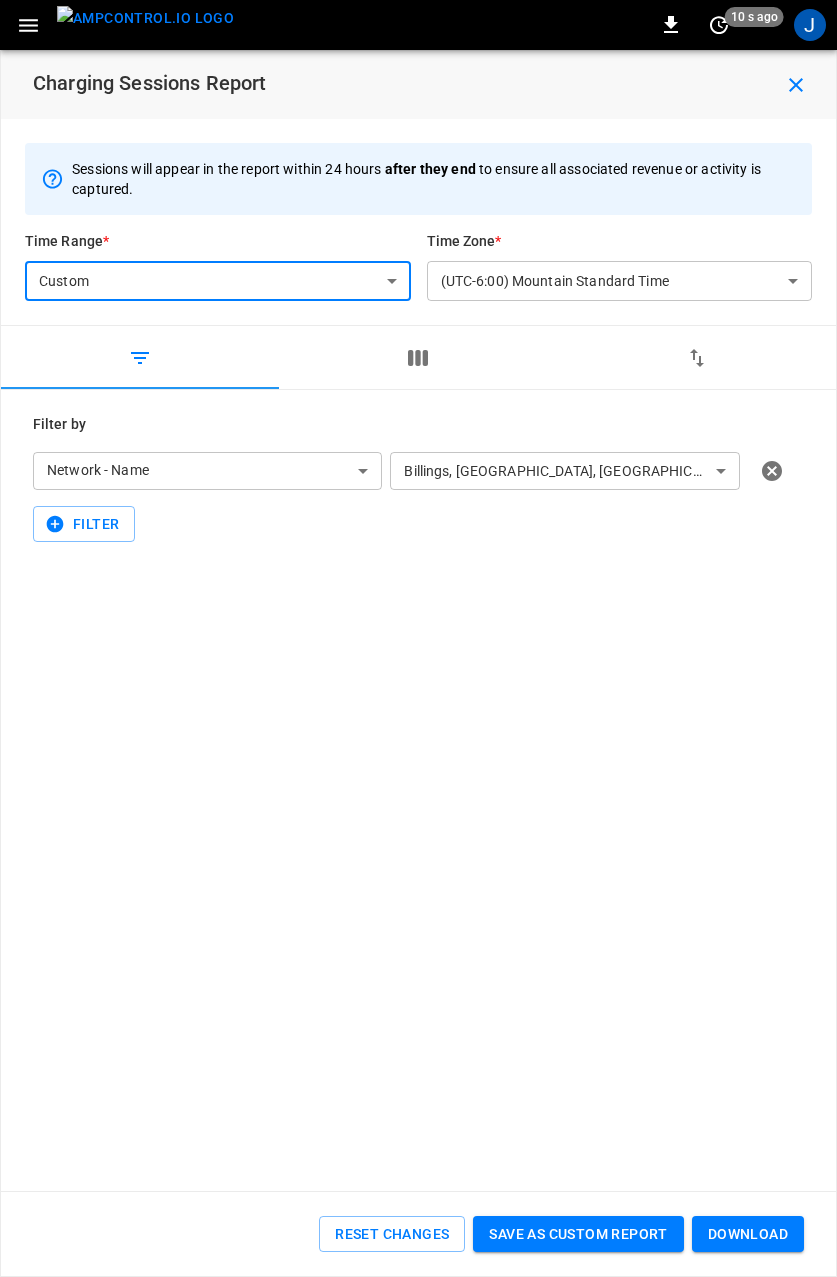 click on "Download" at bounding box center [748, 1234] 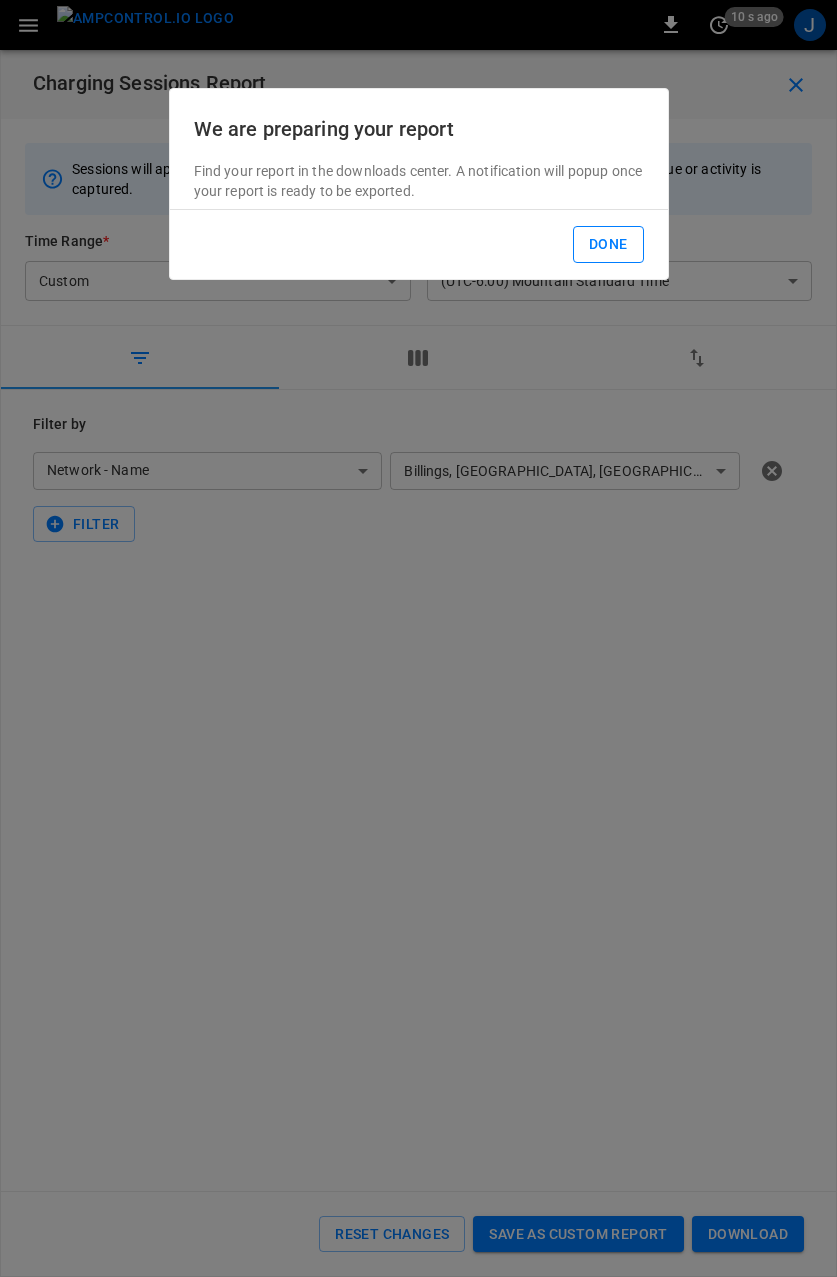 click on "Done" at bounding box center (608, 244) 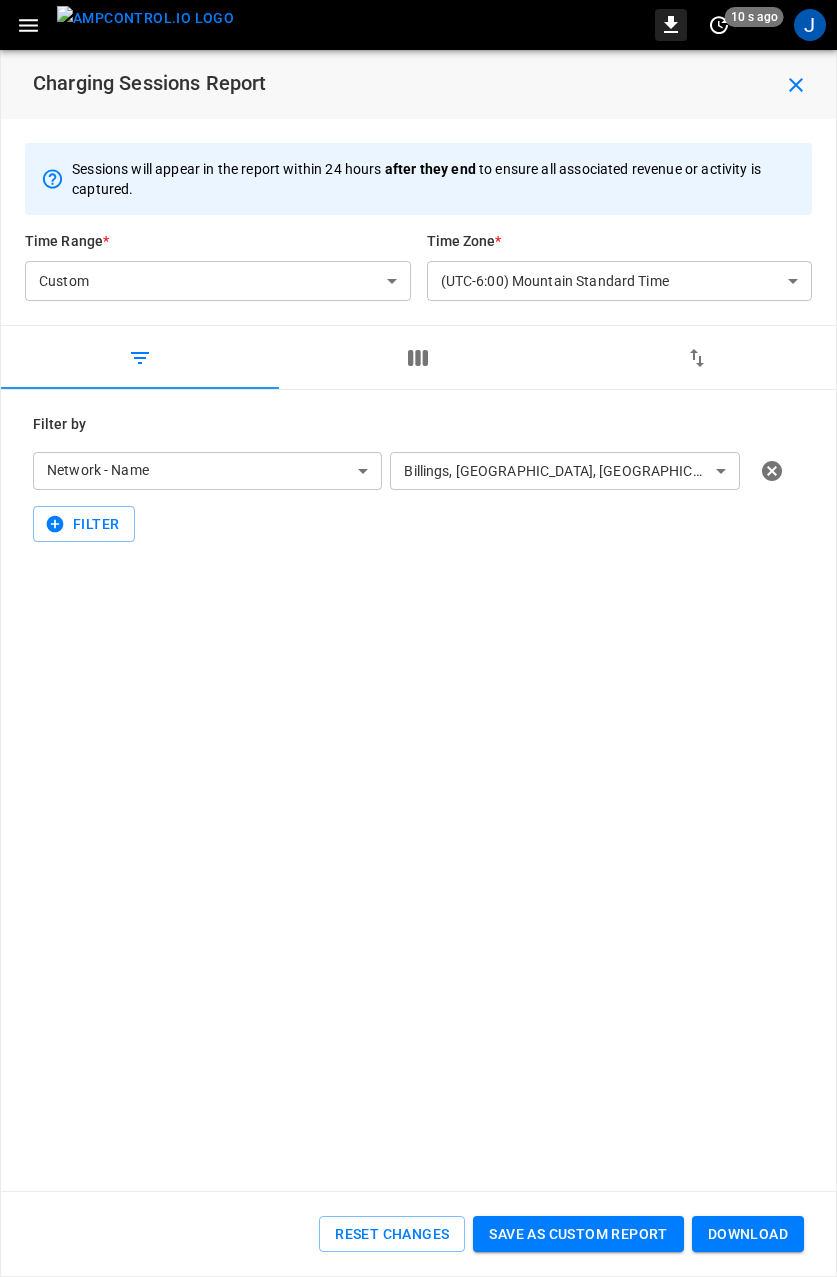 click 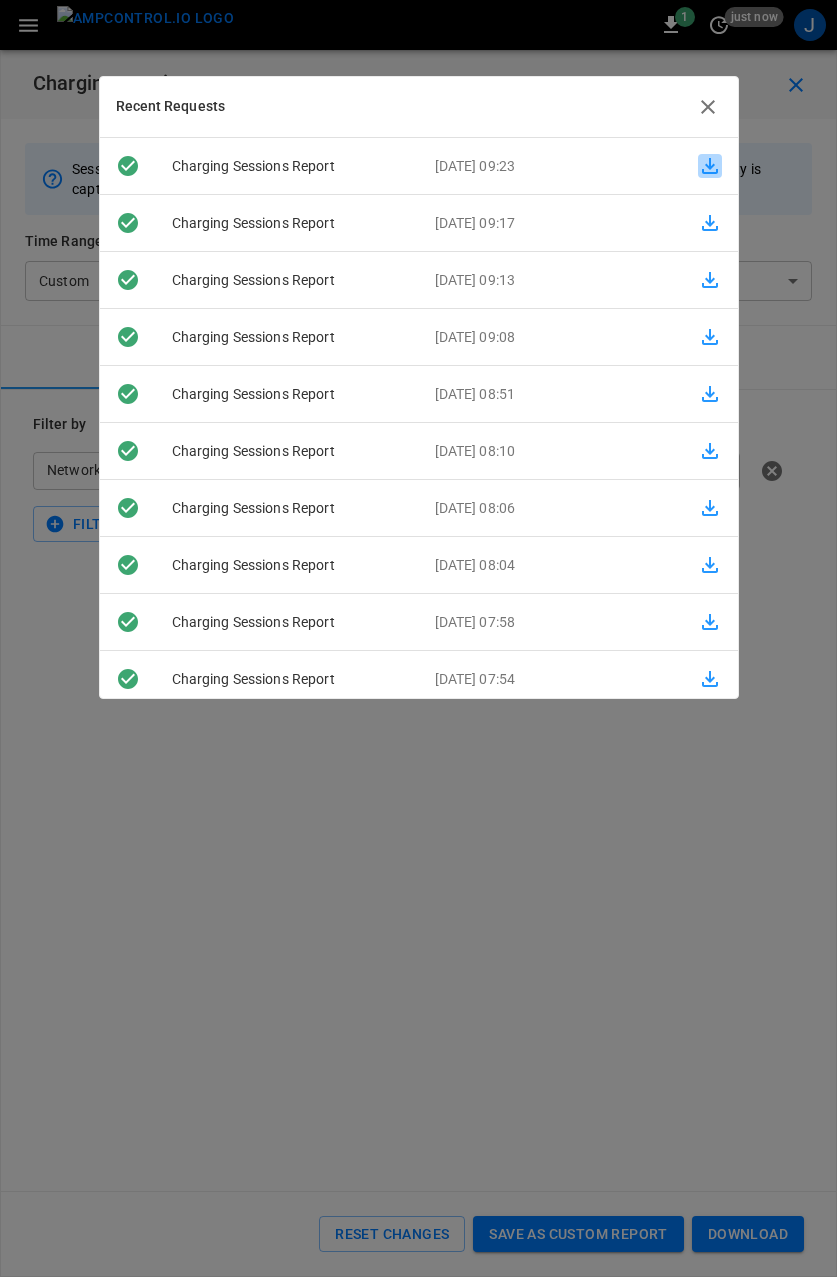 click 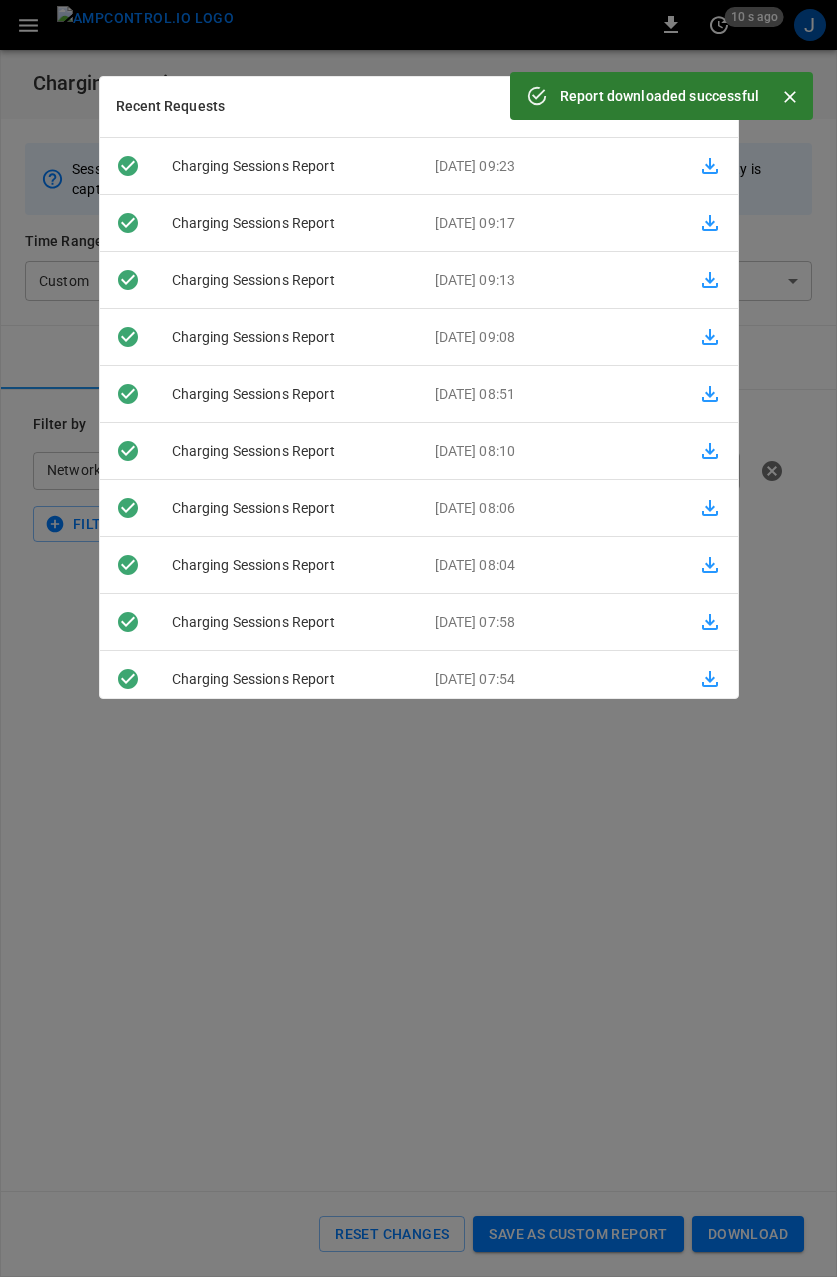 click 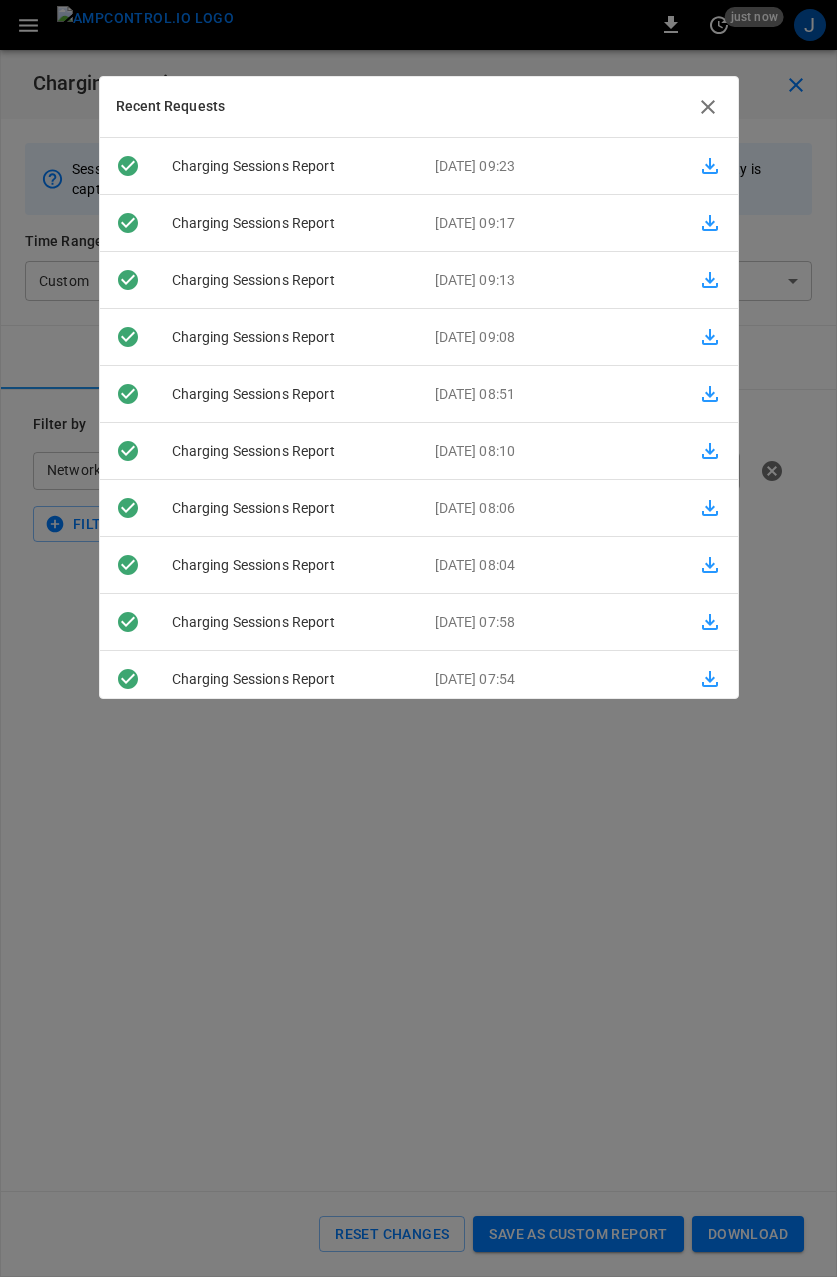 click 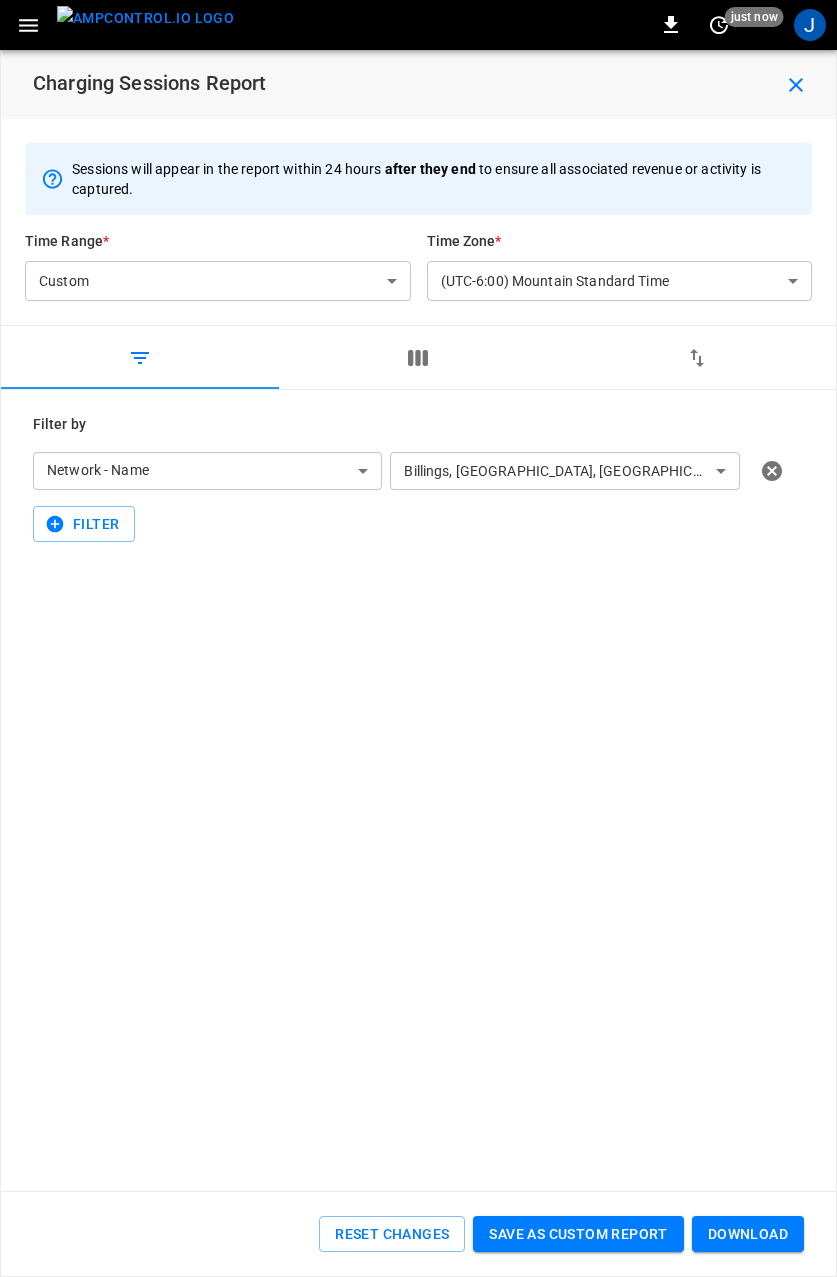 click on "**********" at bounding box center (418, 583) 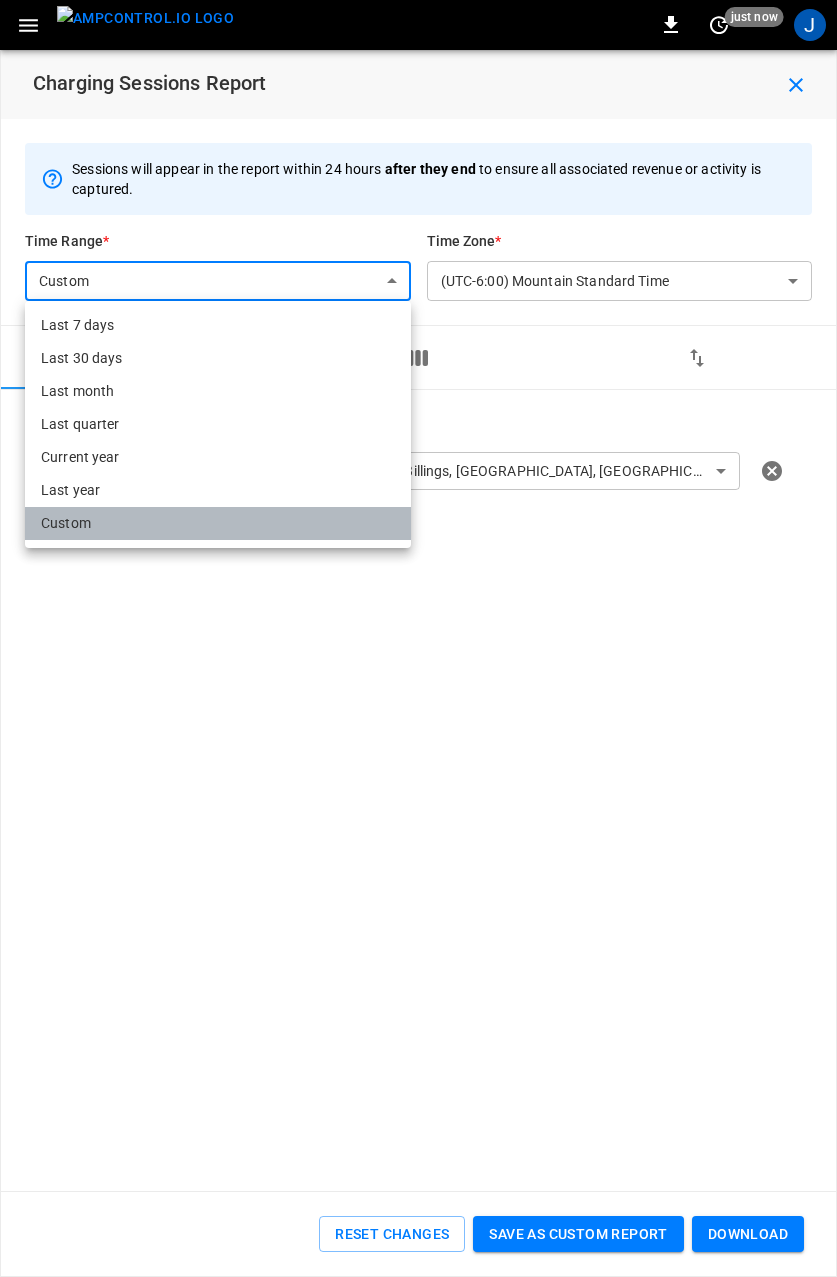 click on "Custom" at bounding box center [218, 523] 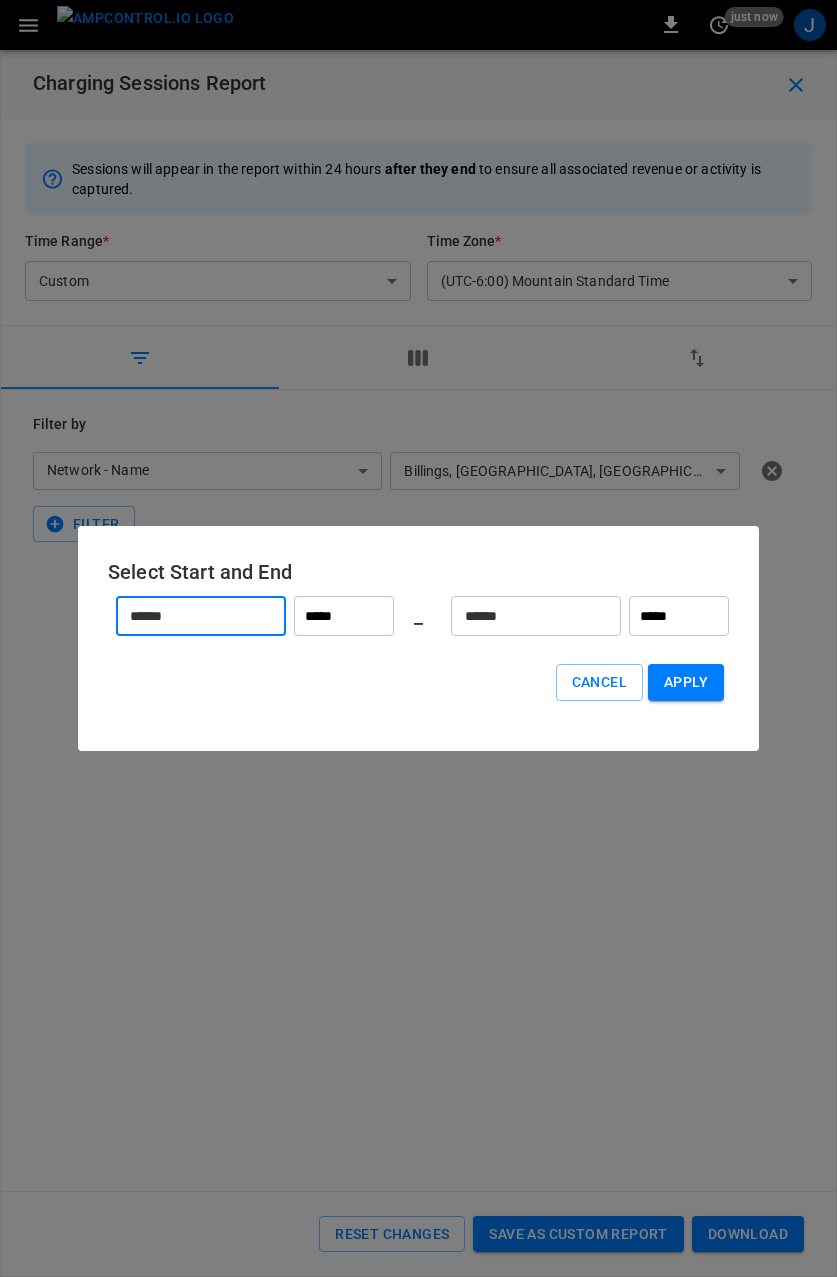 click on "******" at bounding box center [190, 616] 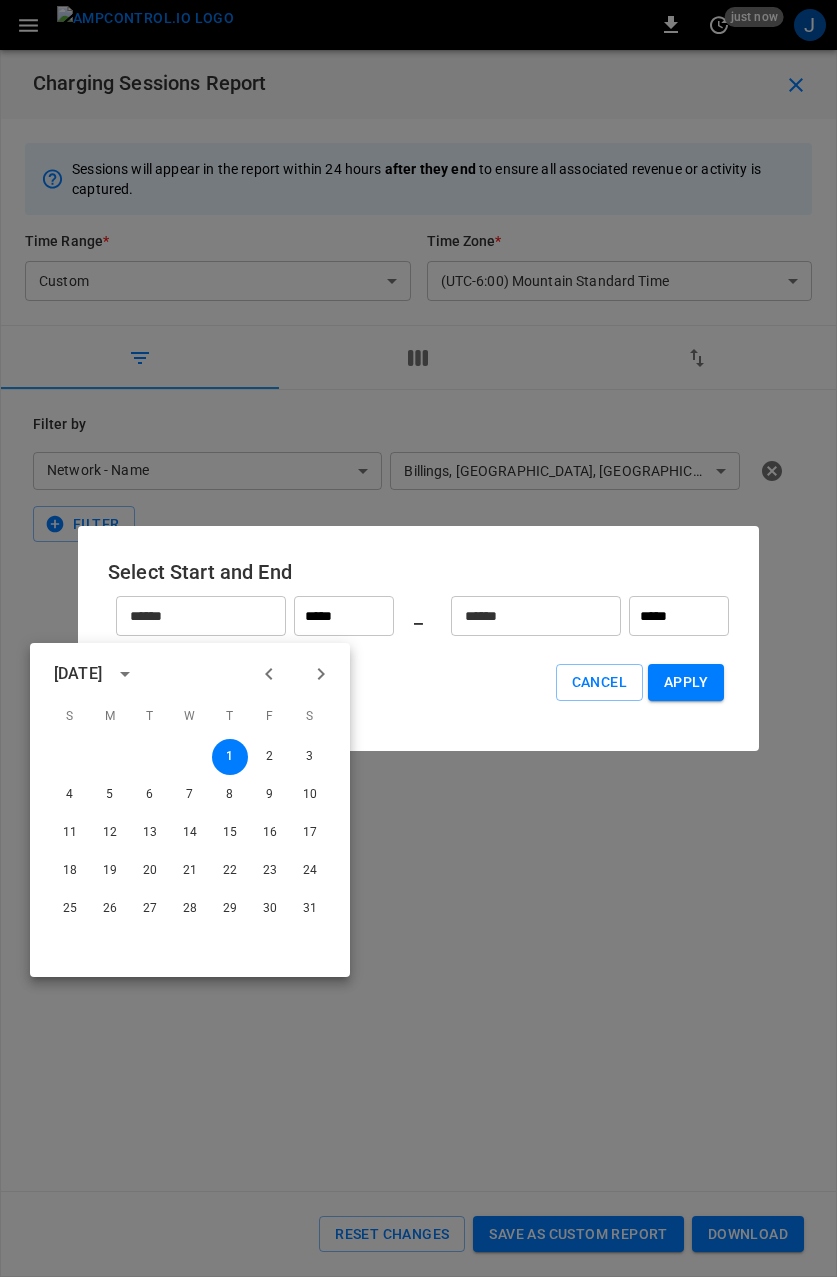 click 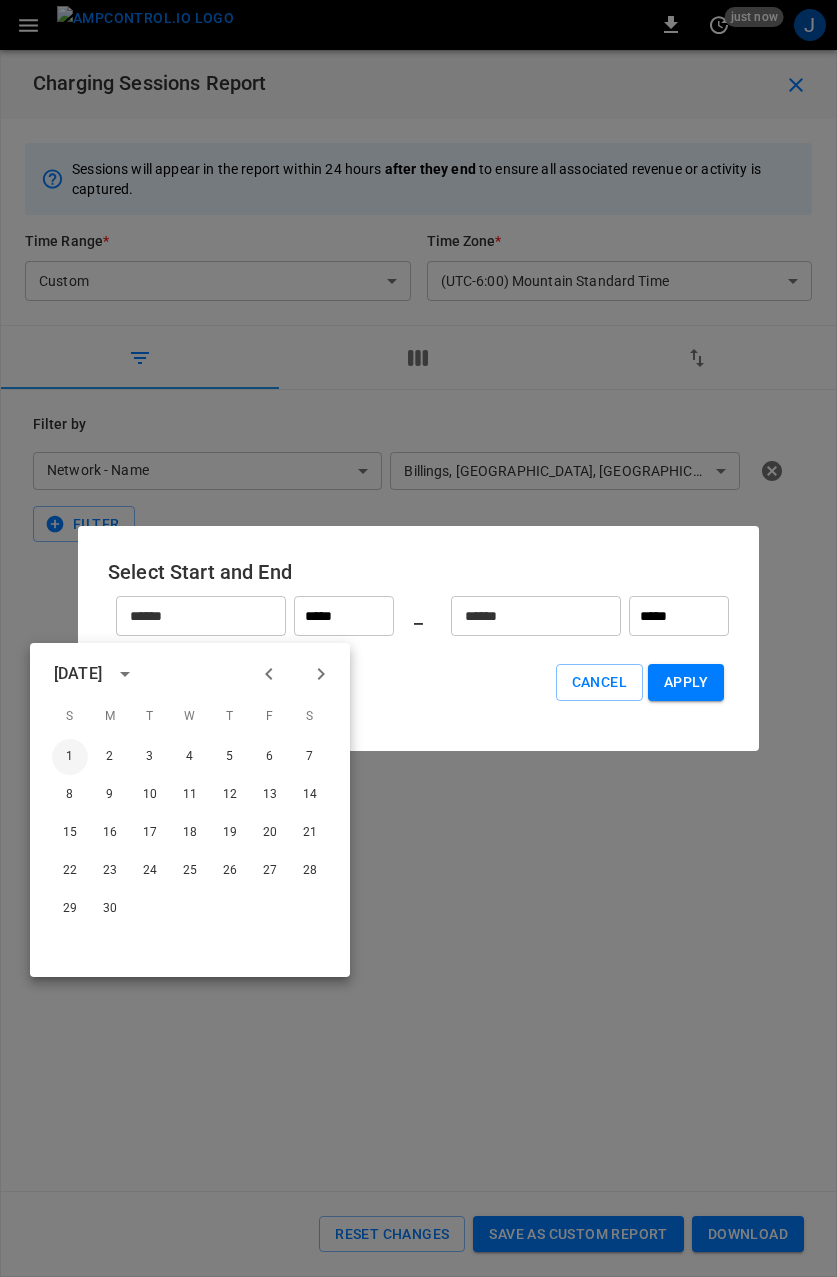 click on "1" at bounding box center (70, 757) 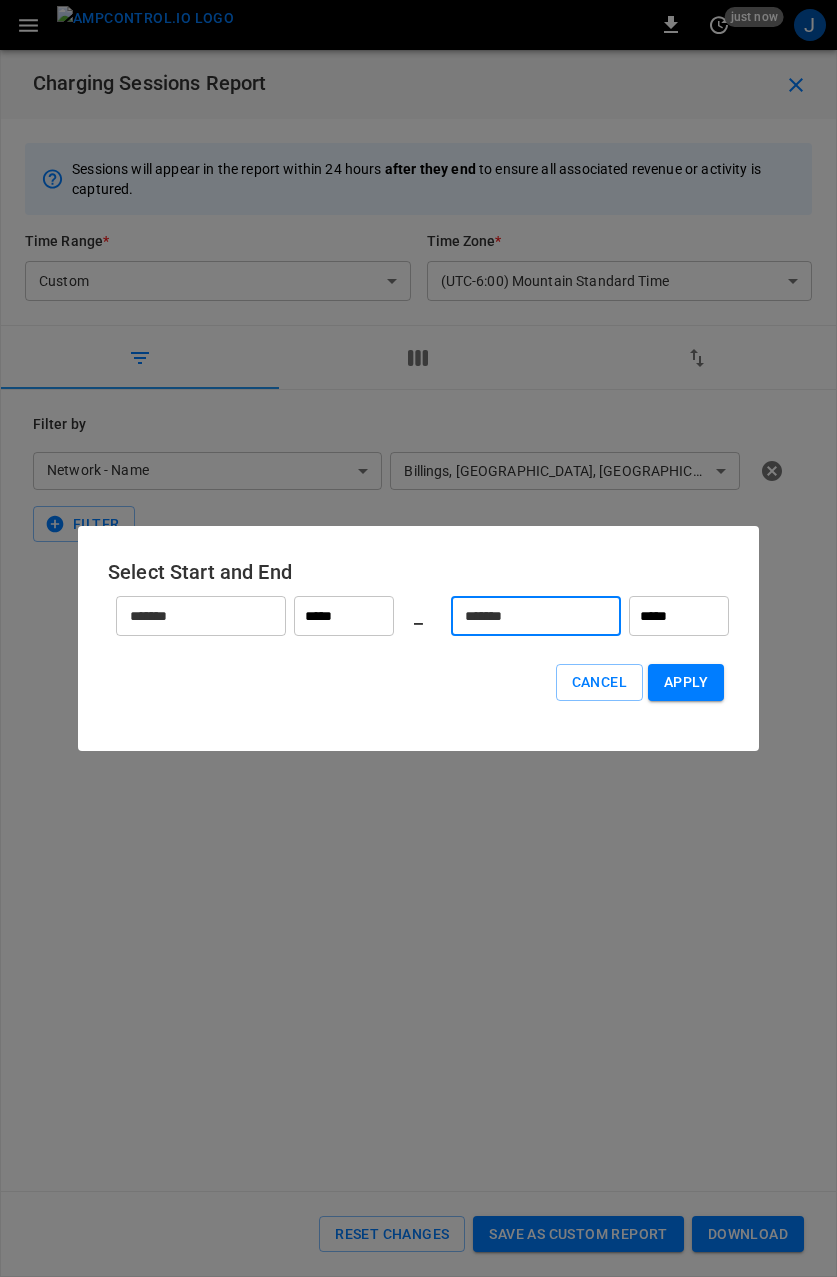 click on "*******" at bounding box center (525, 616) 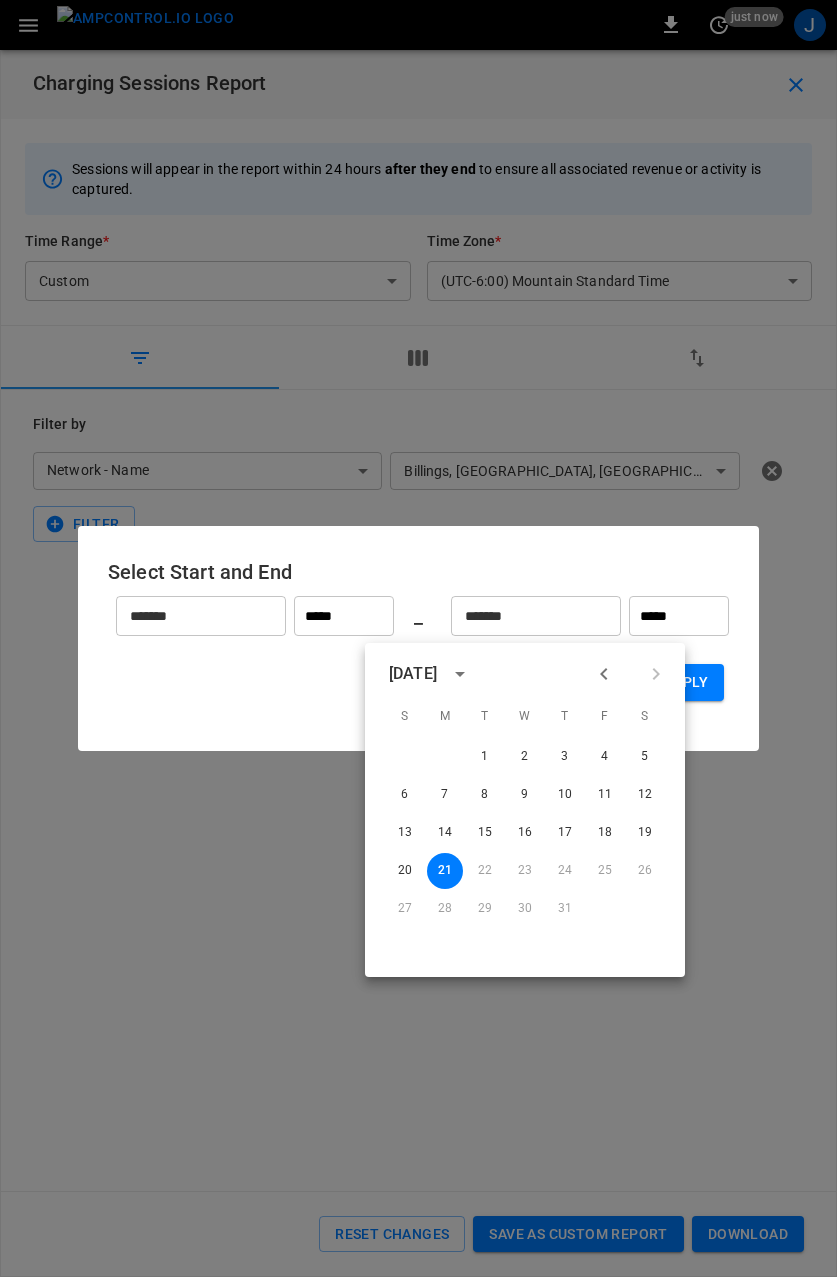 click 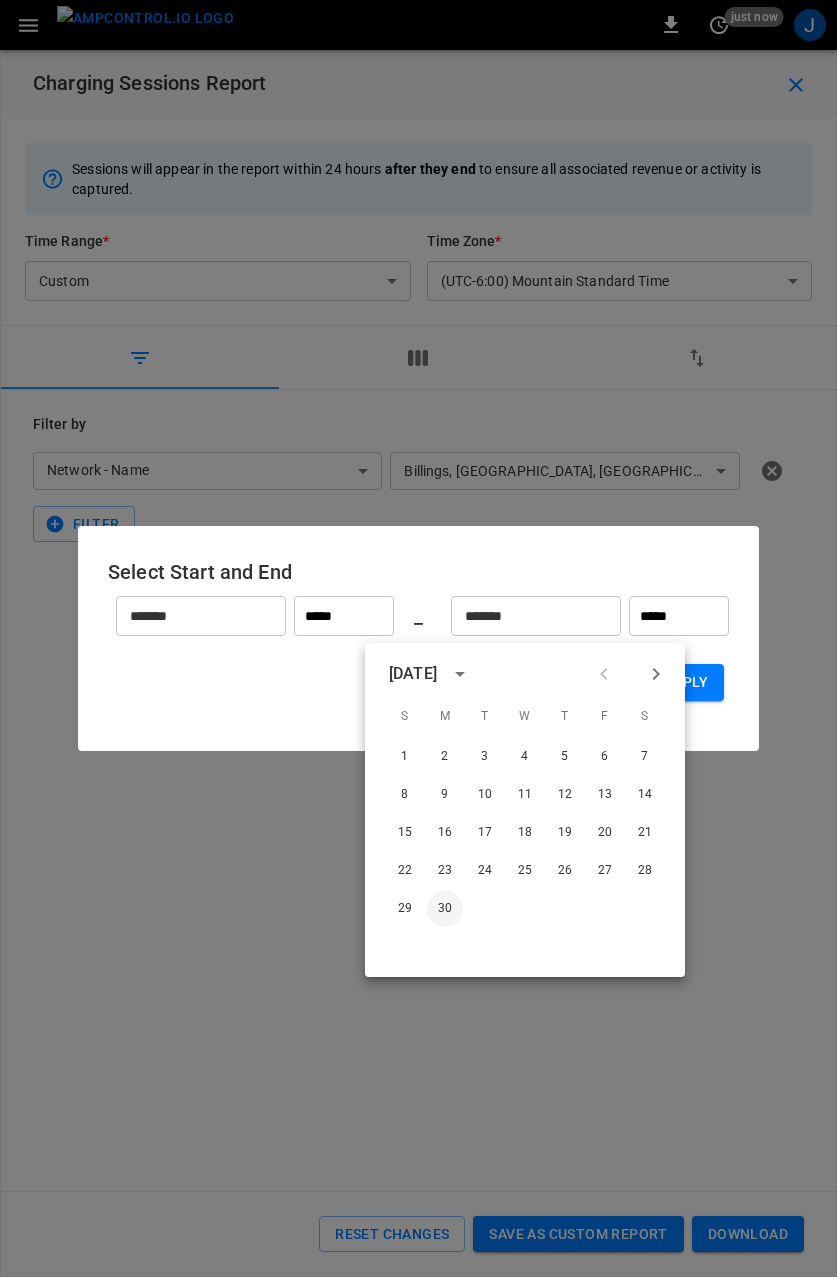 click on "30" at bounding box center (445, 909) 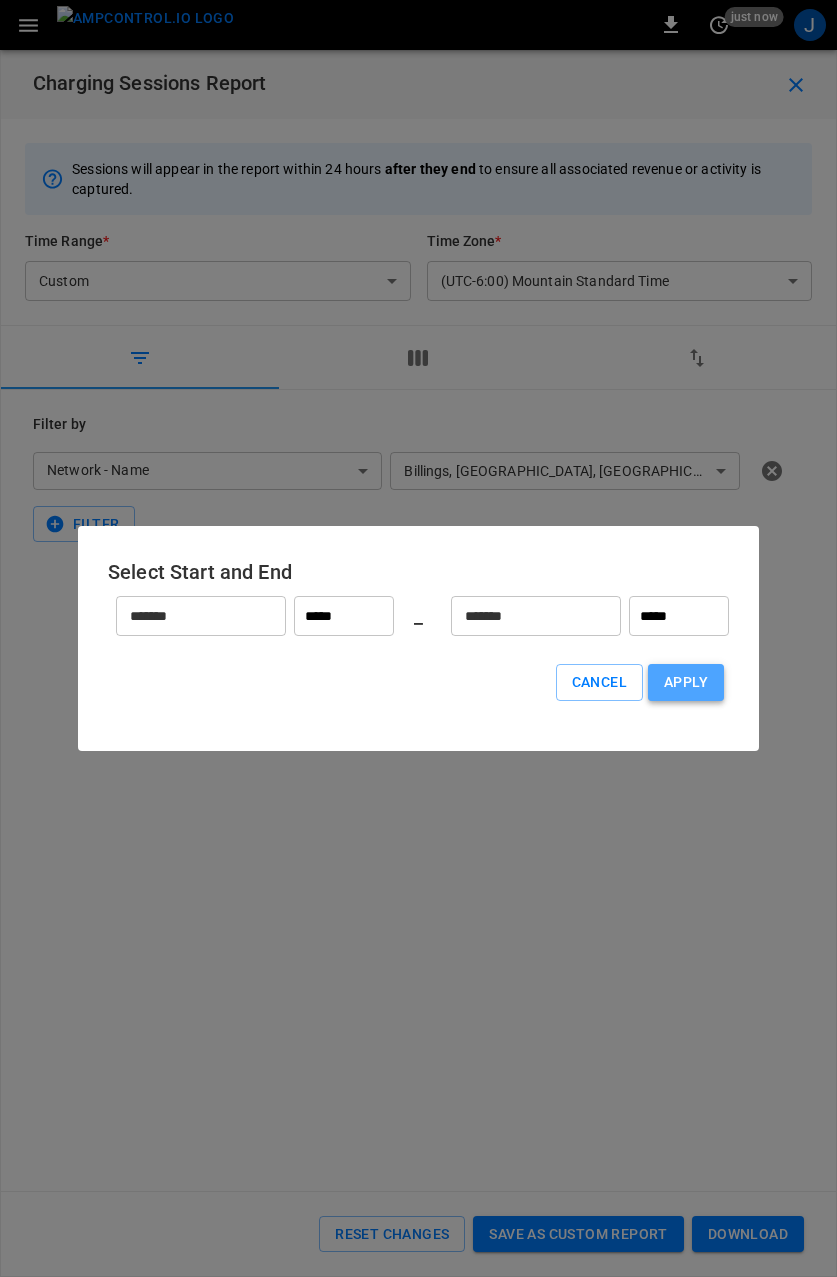 click on "Apply" at bounding box center (686, 682) 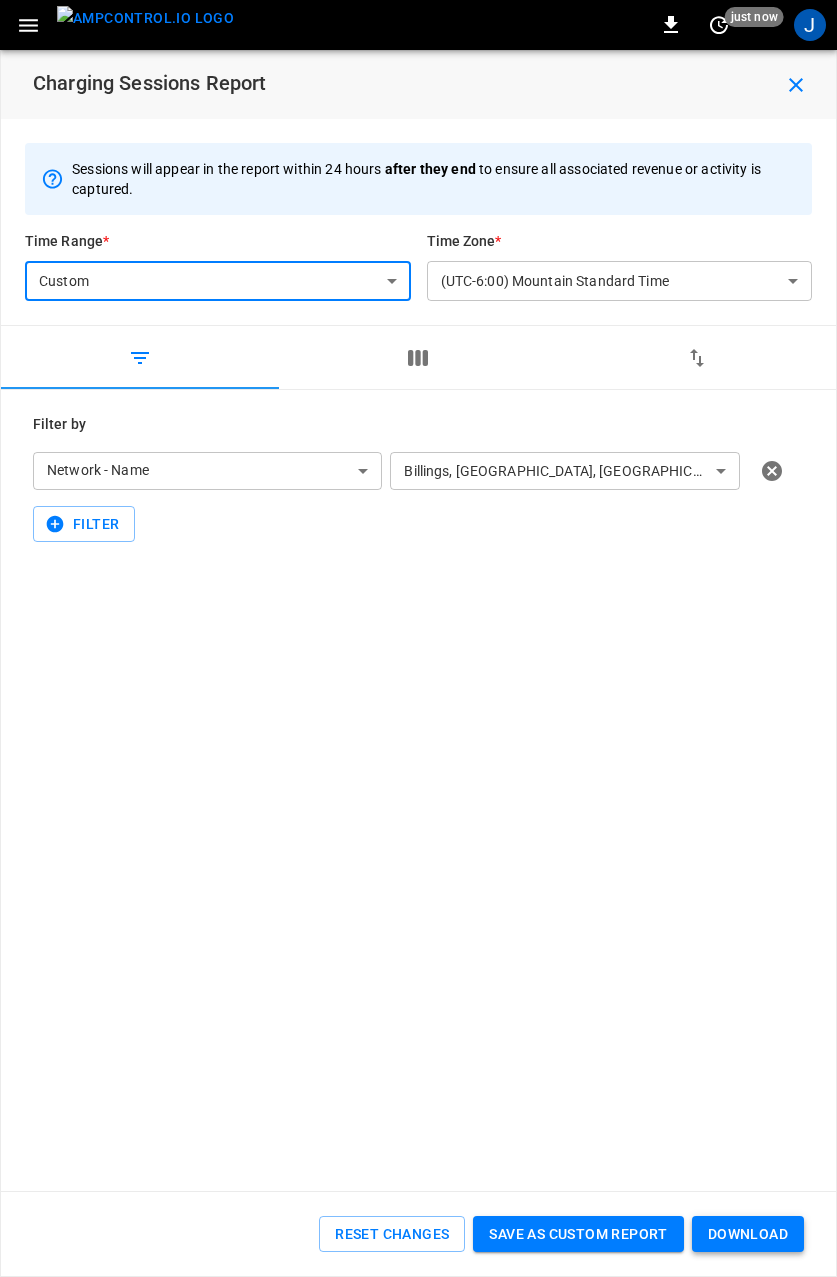 click on "Download" at bounding box center (748, 1234) 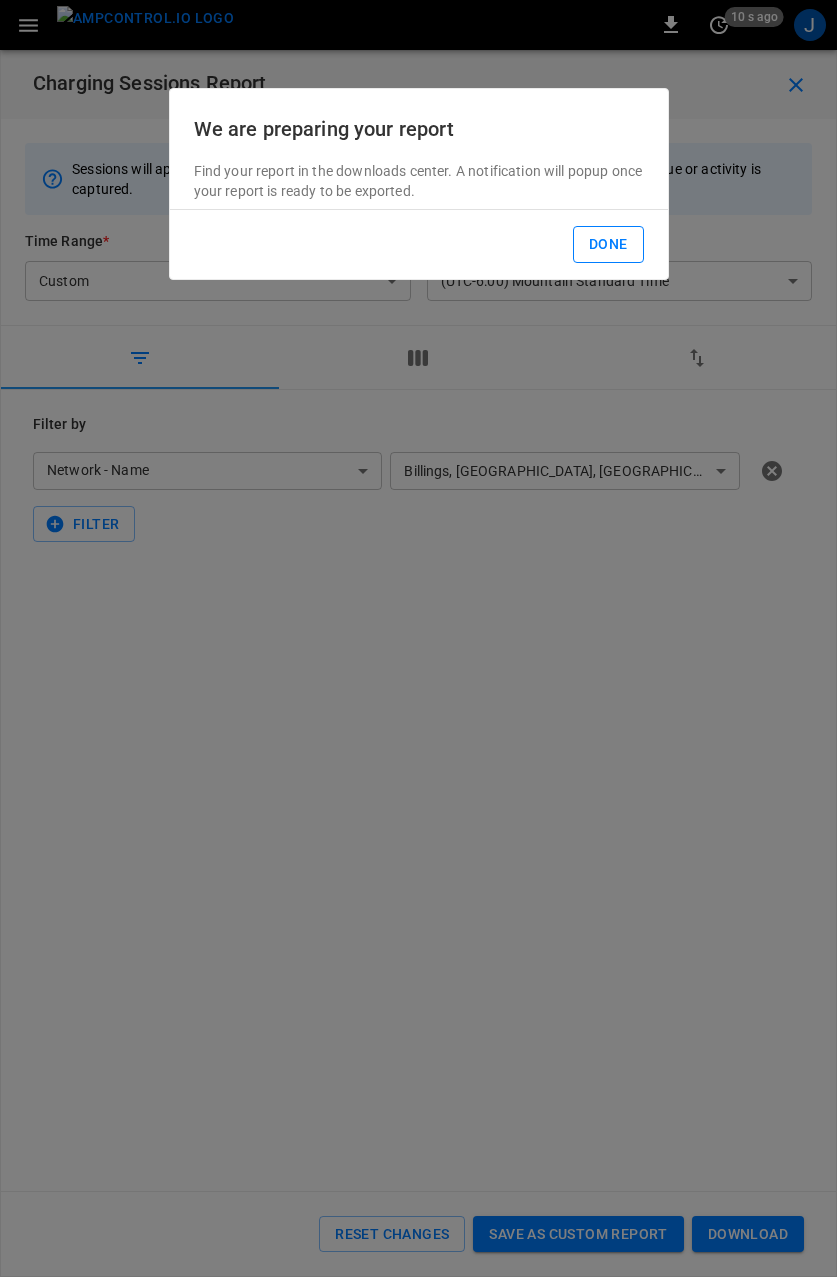 click on "Done" at bounding box center (608, 244) 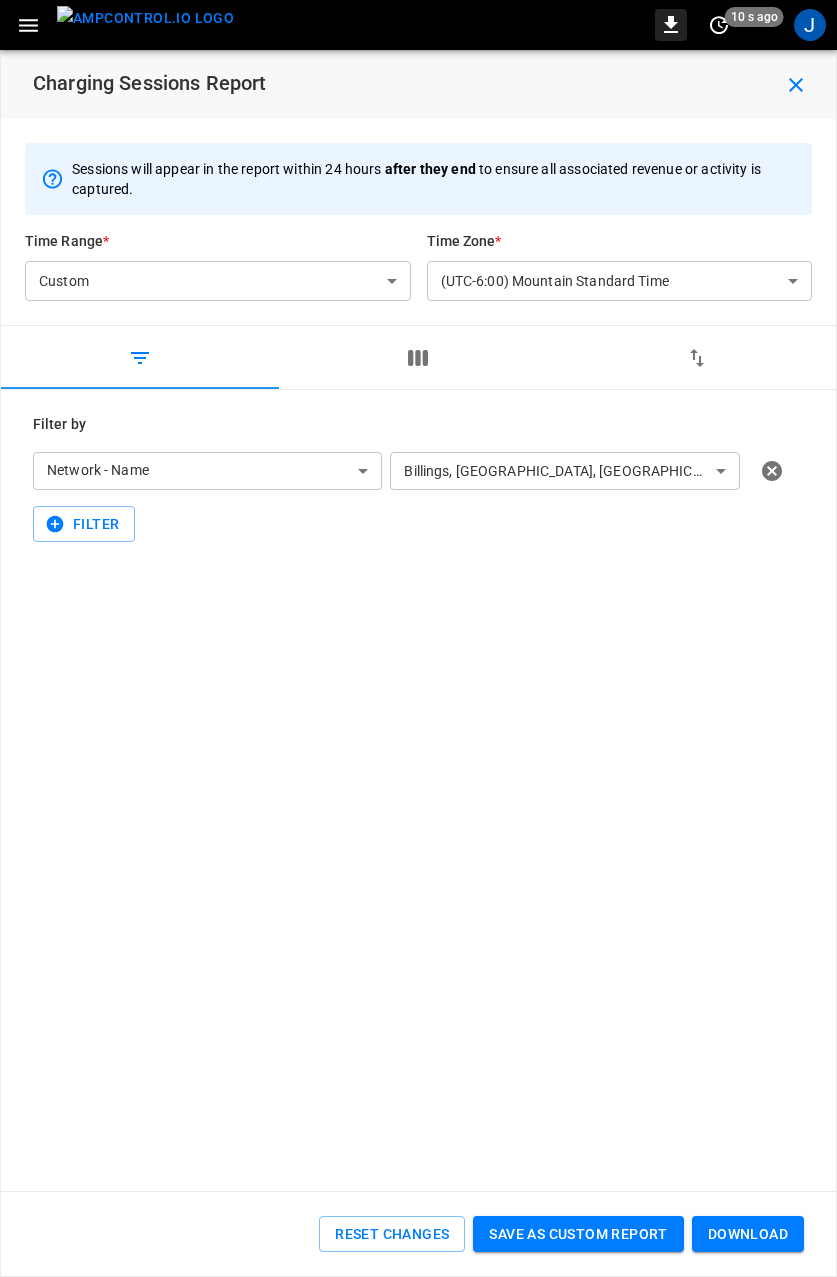 click 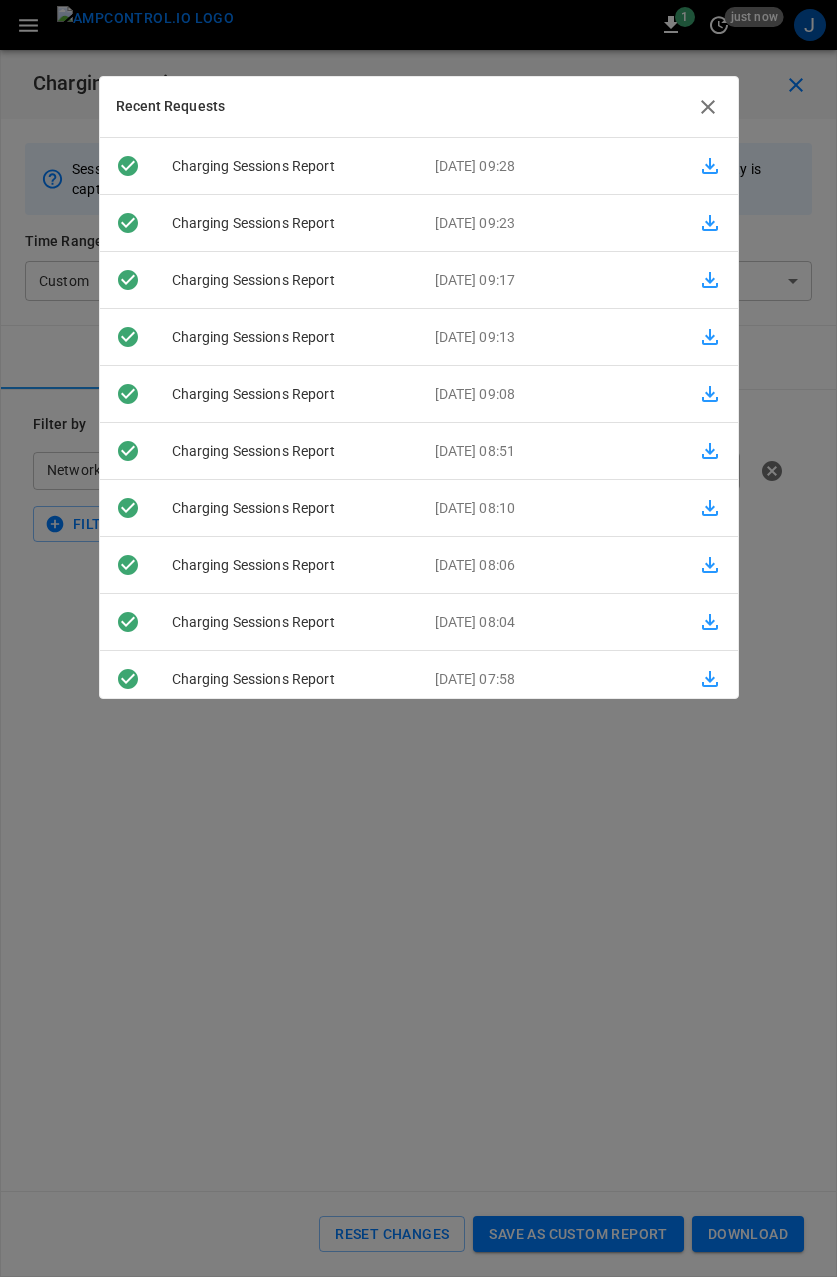 click 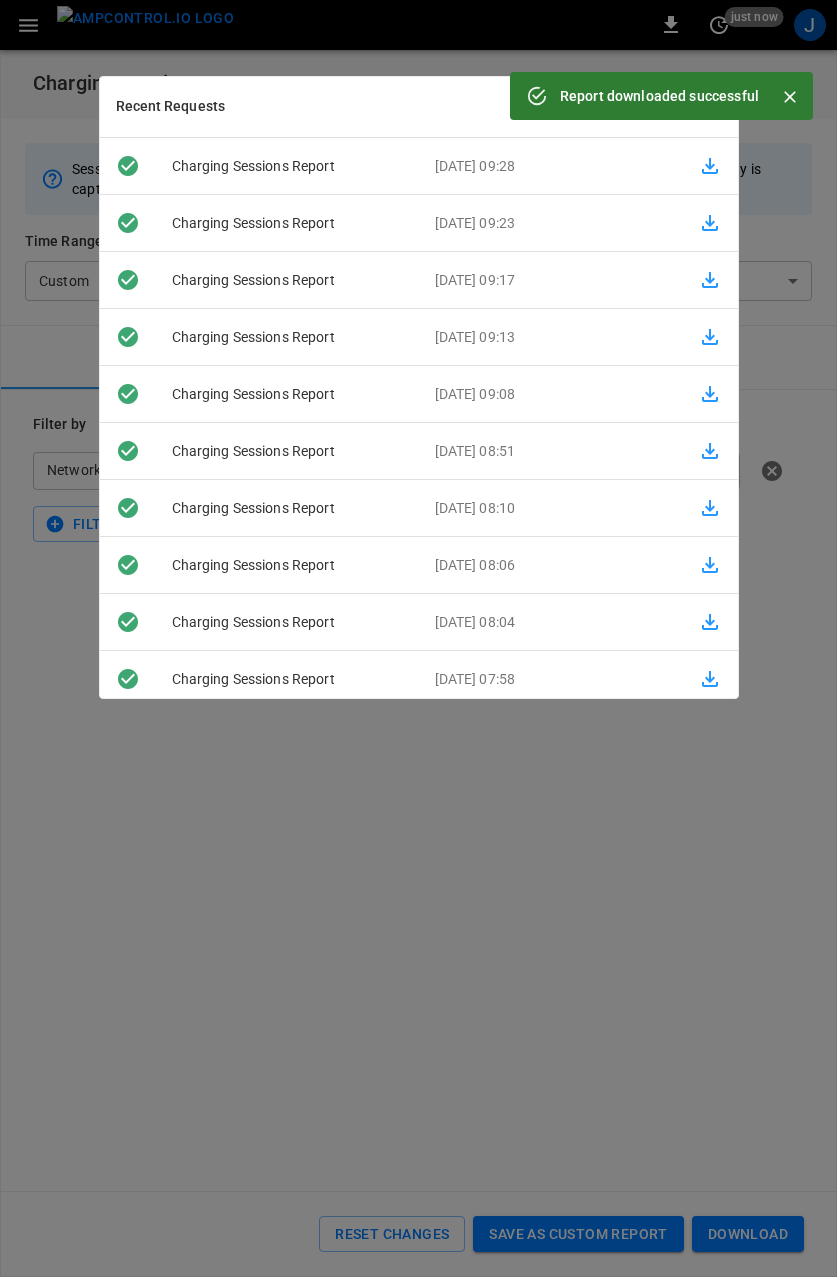 click at bounding box center [790, 97] 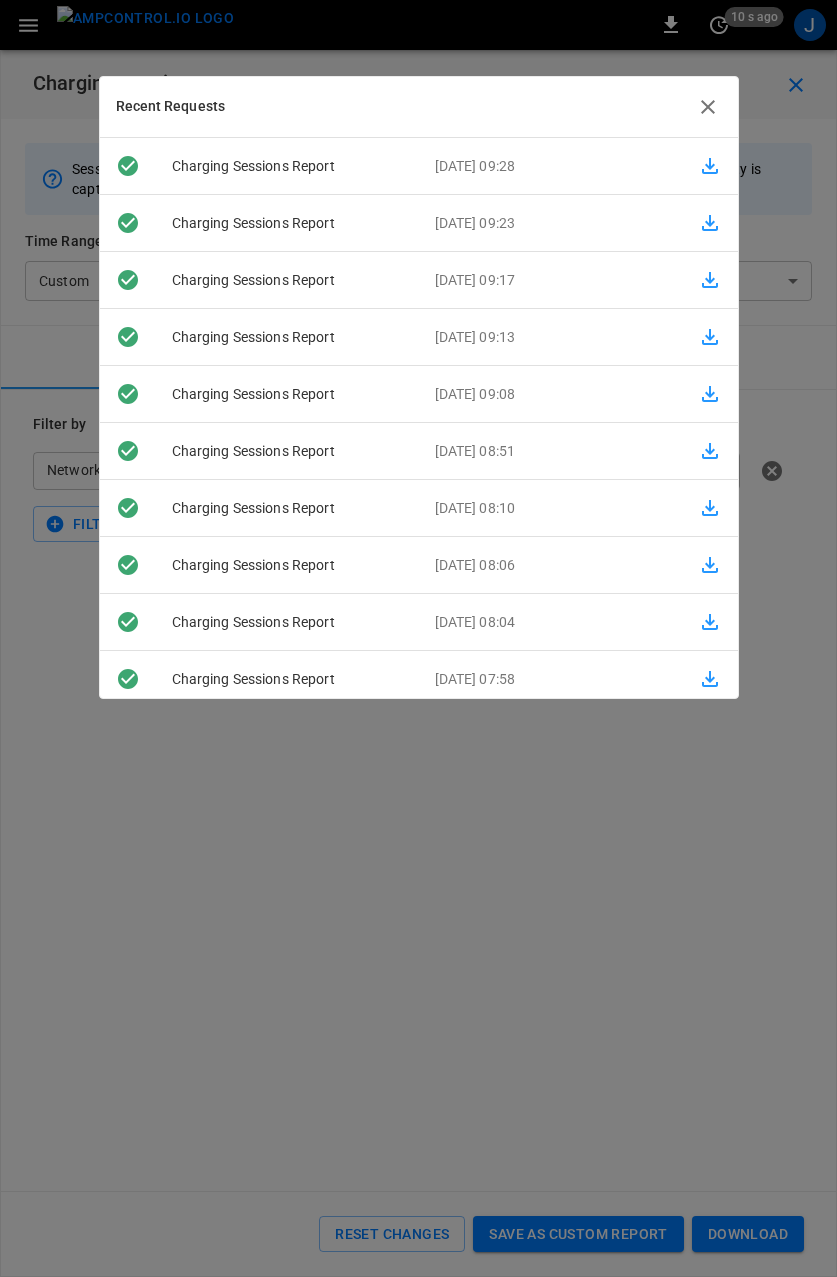 click 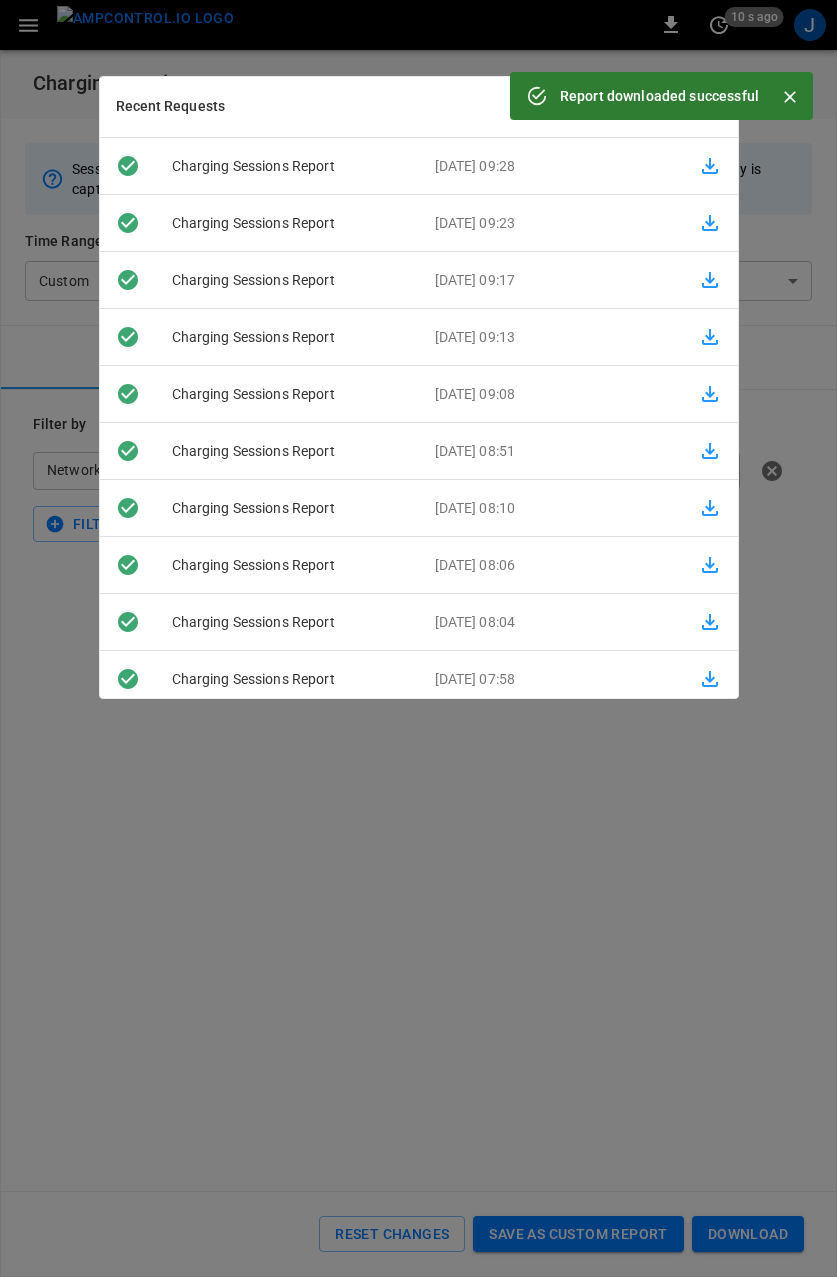 click 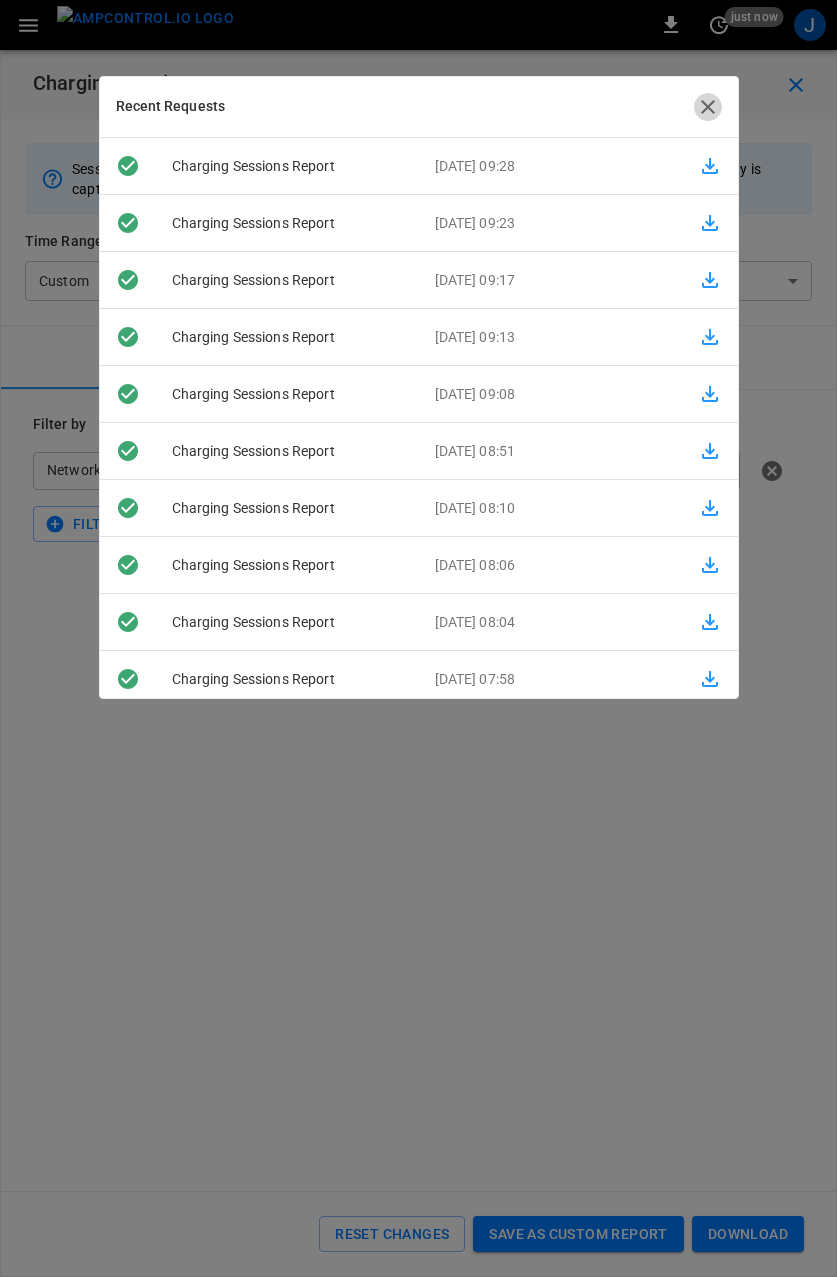 click 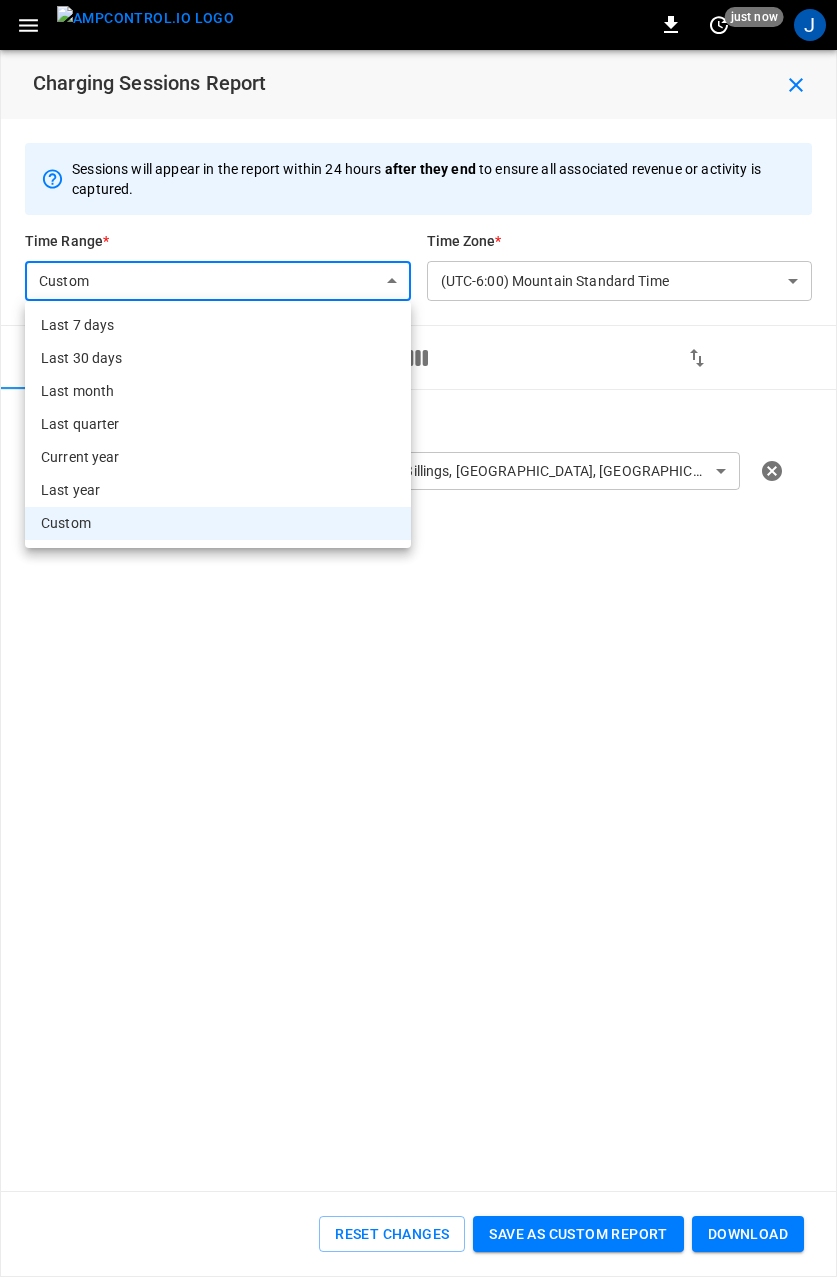 click on "**********" at bounding box center (418, 583) 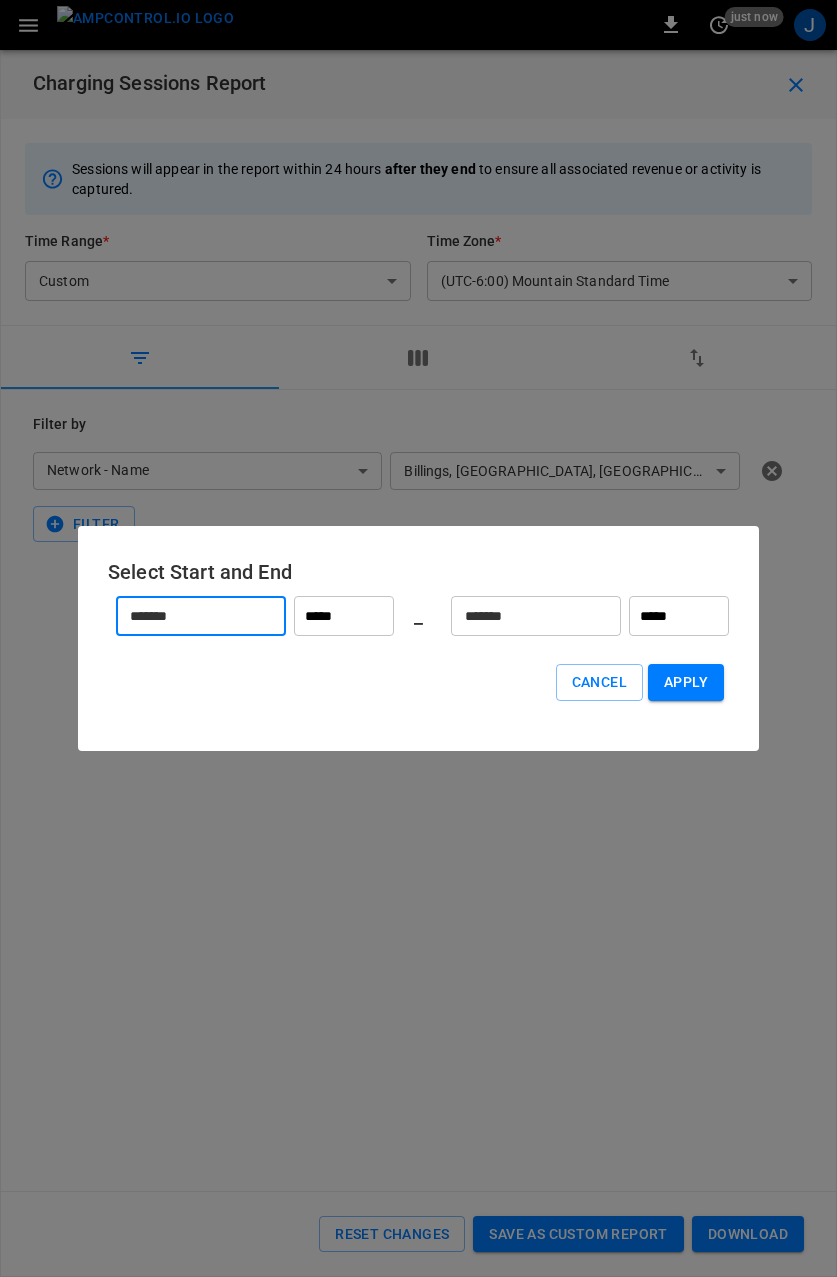 click on "*******" at bounding box center [190, 616] 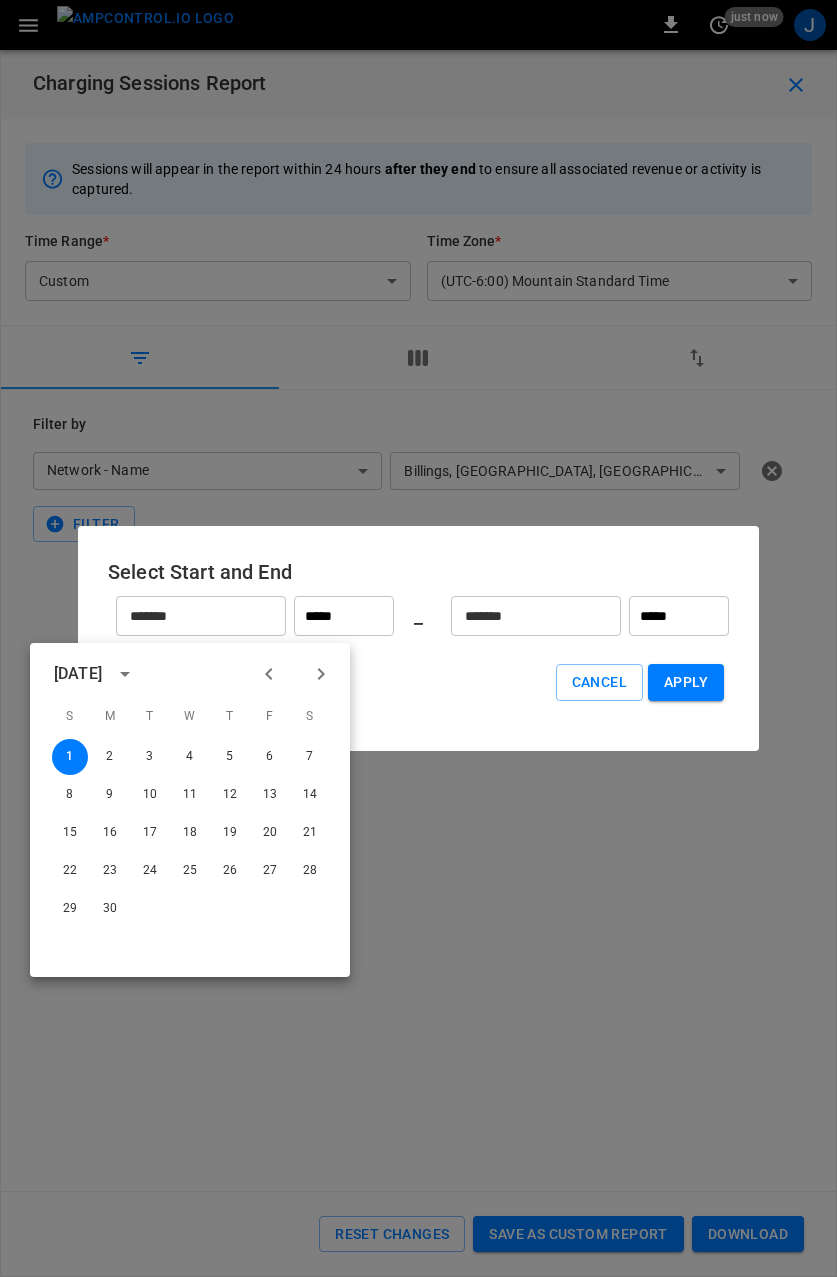 click 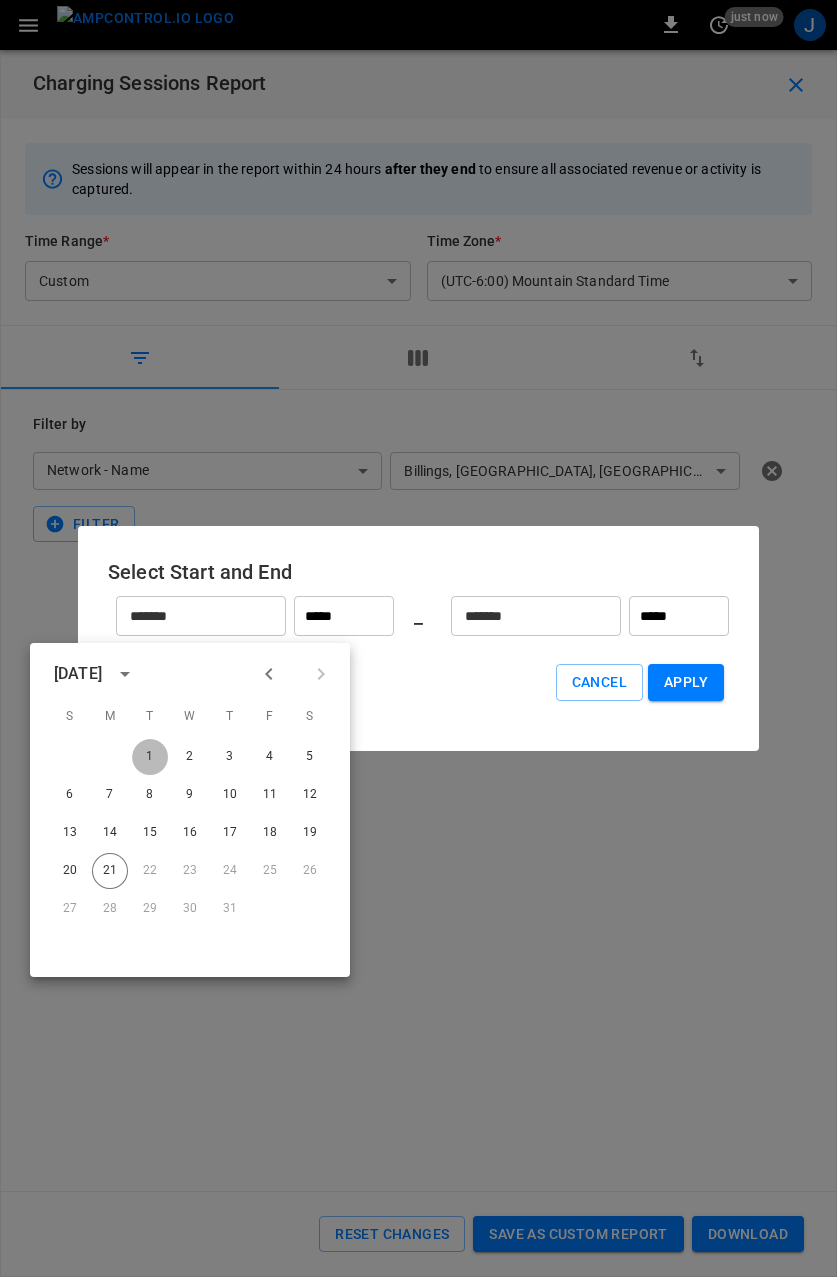 click on "1" at bounding box center (150, 757) 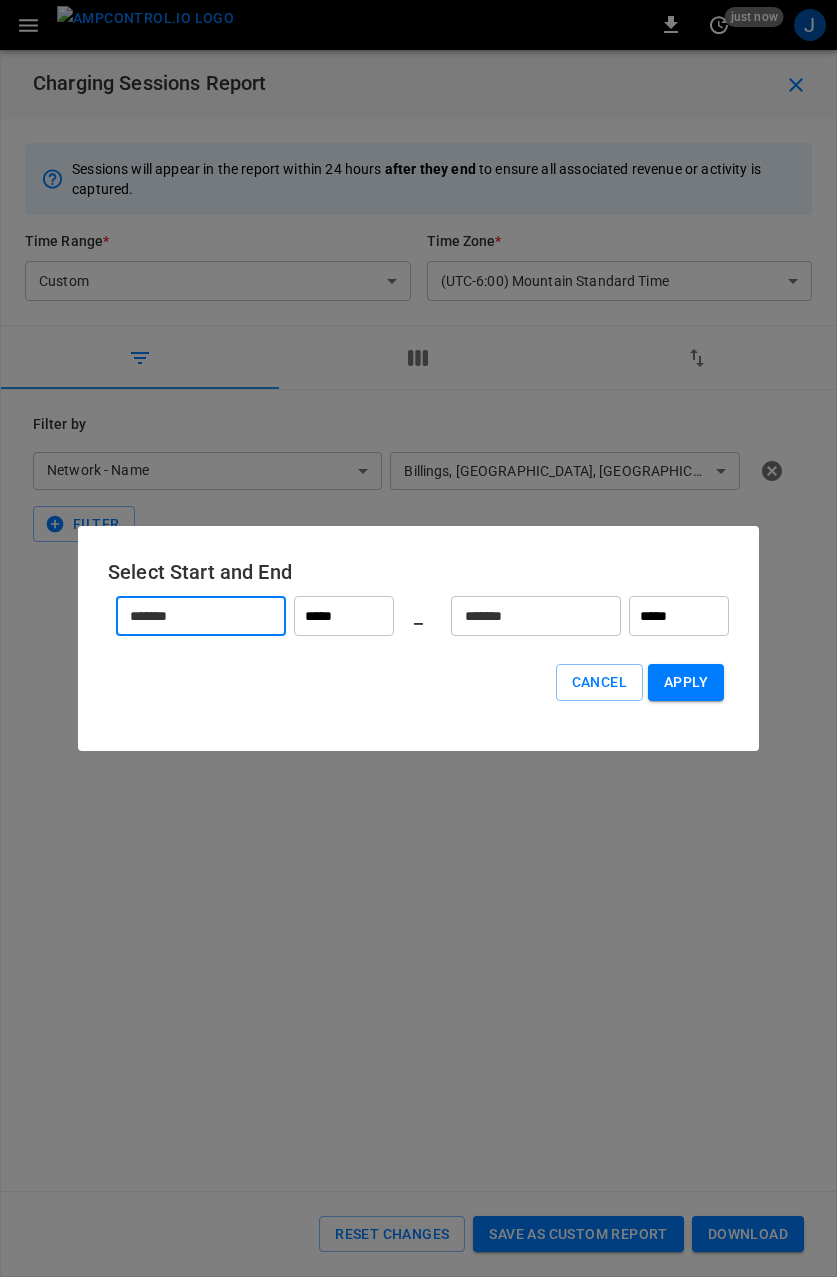 click on "*******" at bounding box center (525, 616) 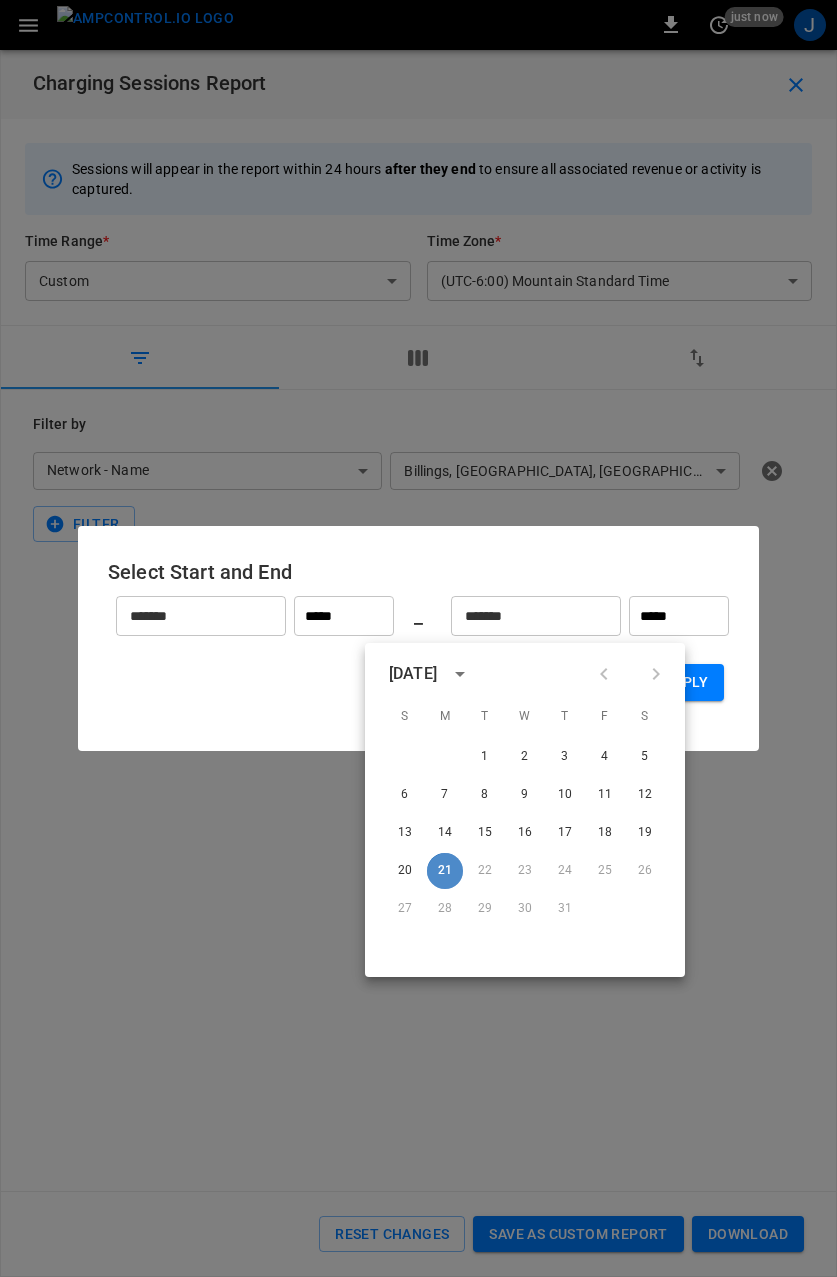 click on "21" at bounding box center [445, 871] 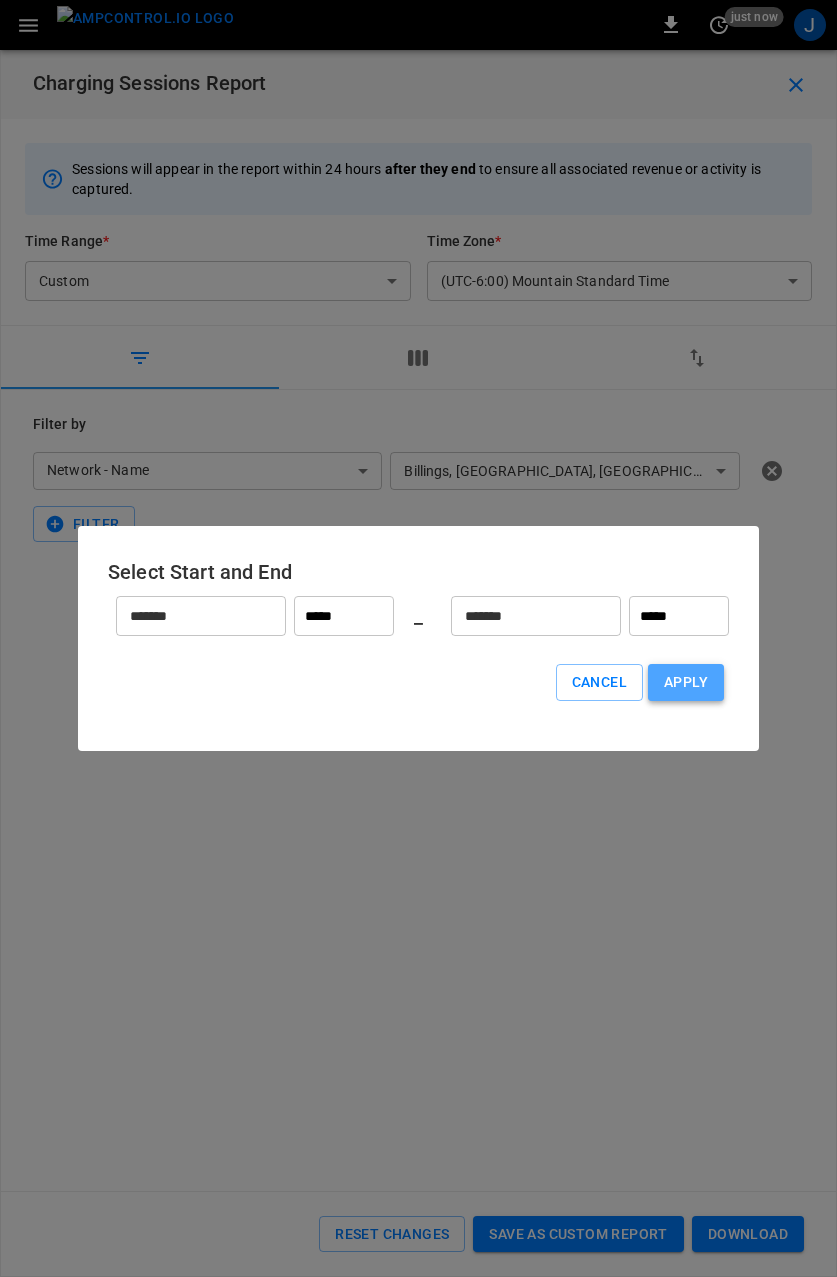 click on "Apply" at bounding box center (686, 682) 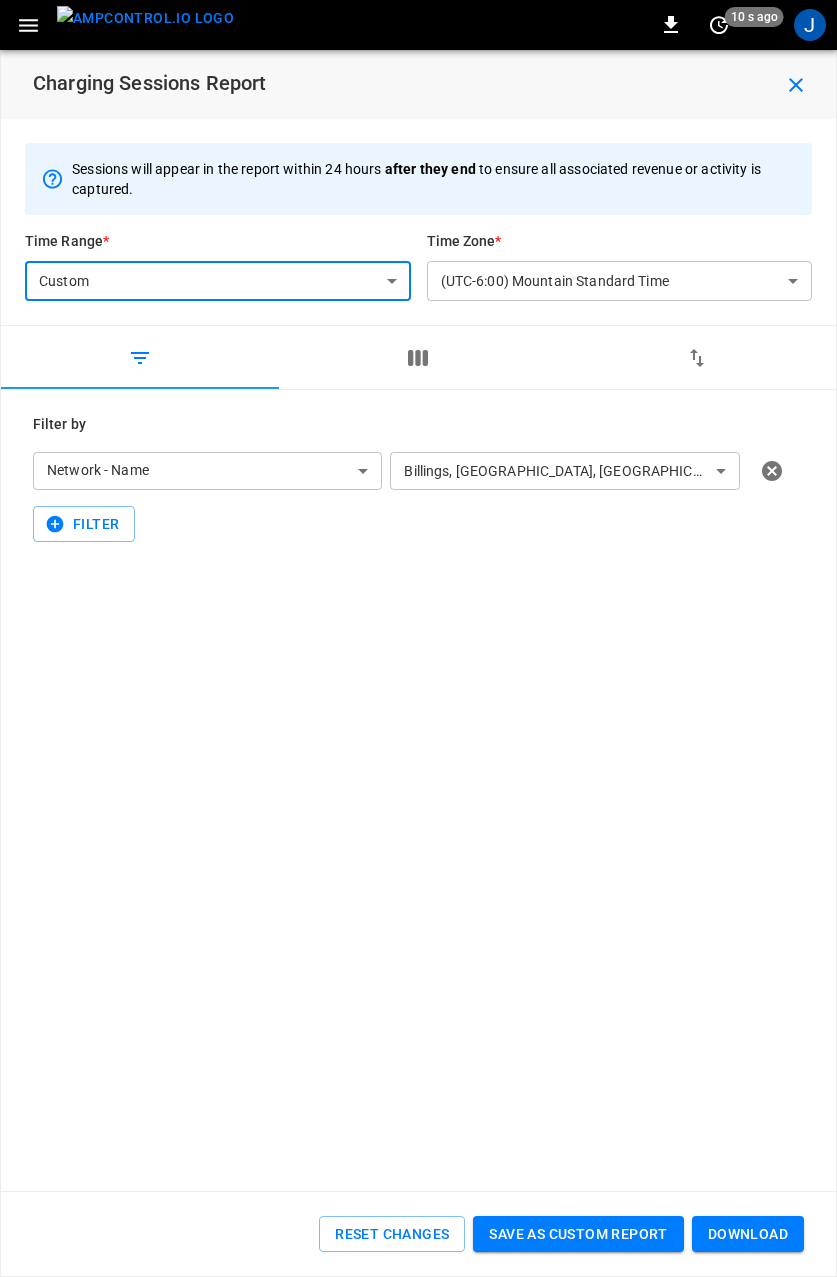 drag, startPoint x: 737, startPoint y: 1217, endPoint x: 764, endPoint y: 1212, distance: 27.45906 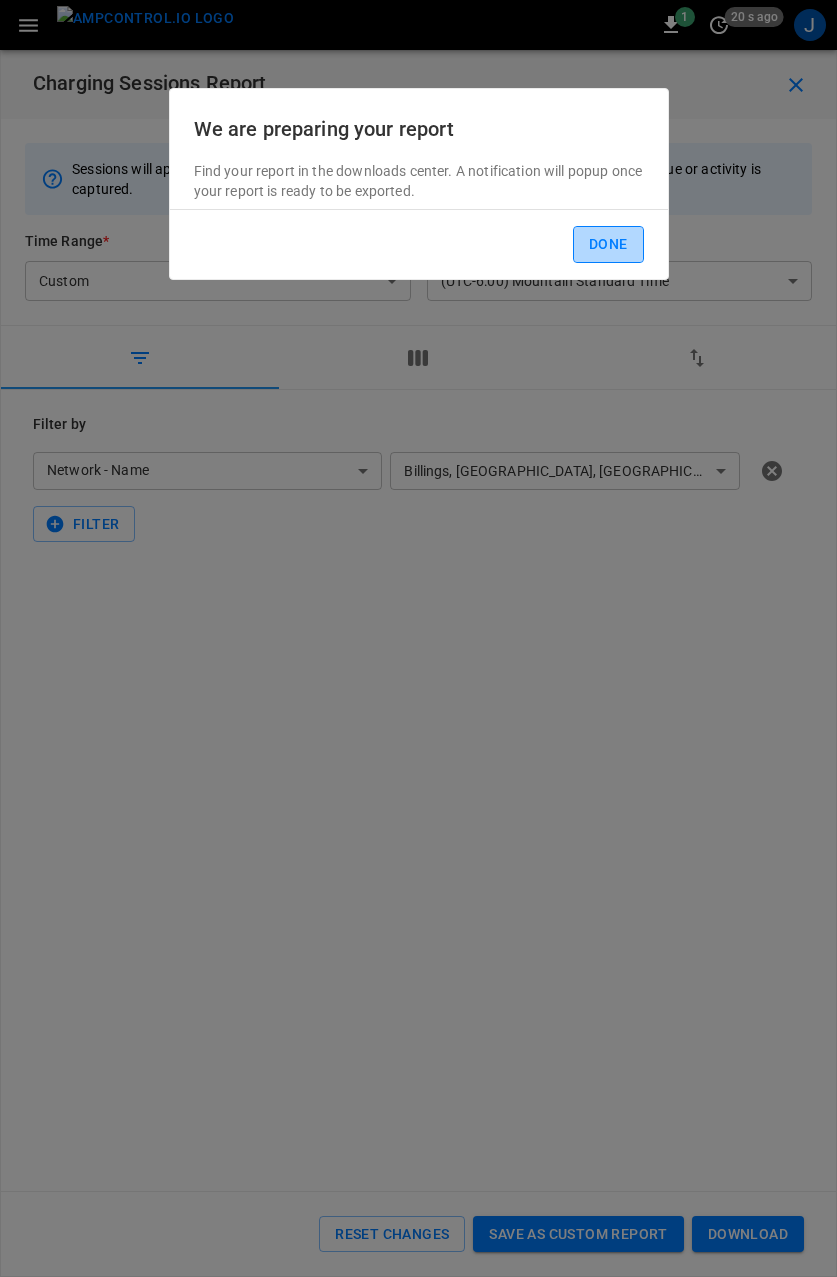 click on "Done" at bounding box center (608, 244) 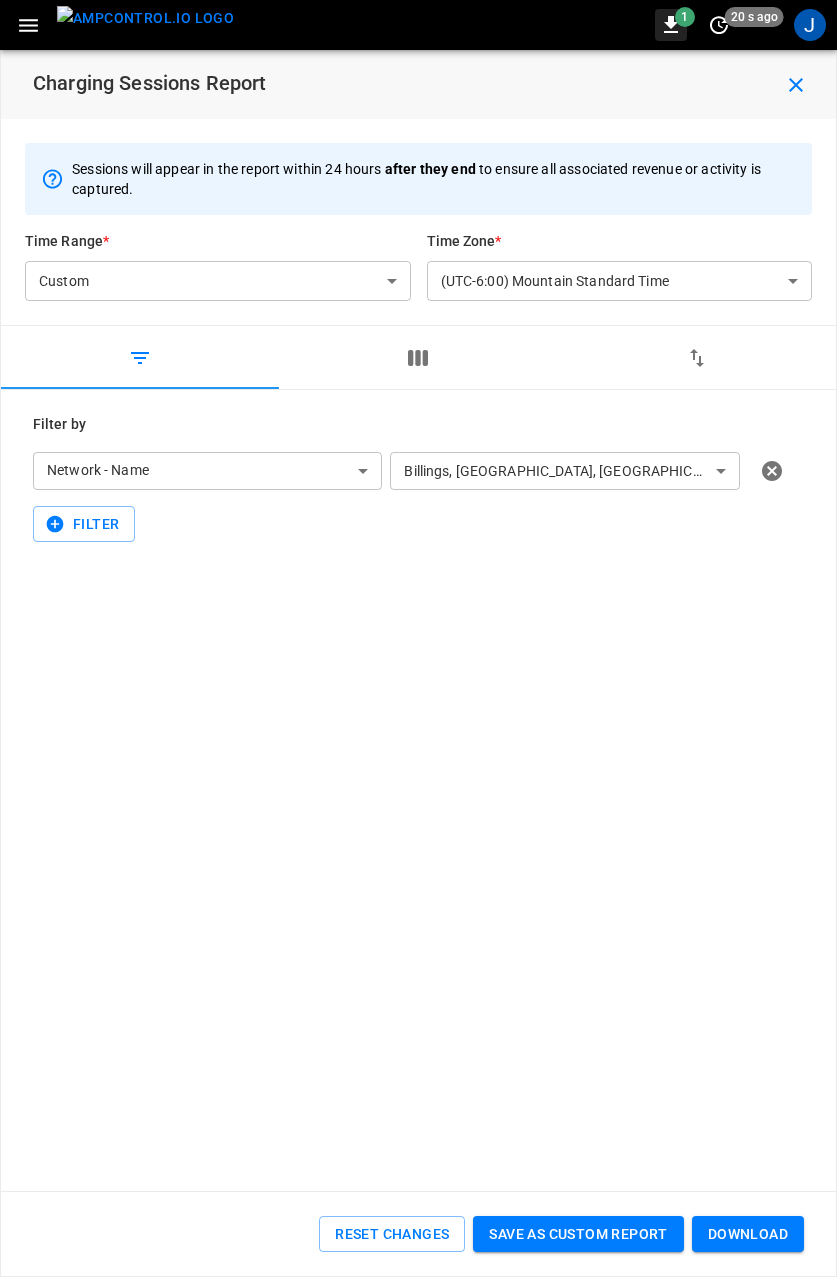 click on "1" at bounding box center (685, 17) 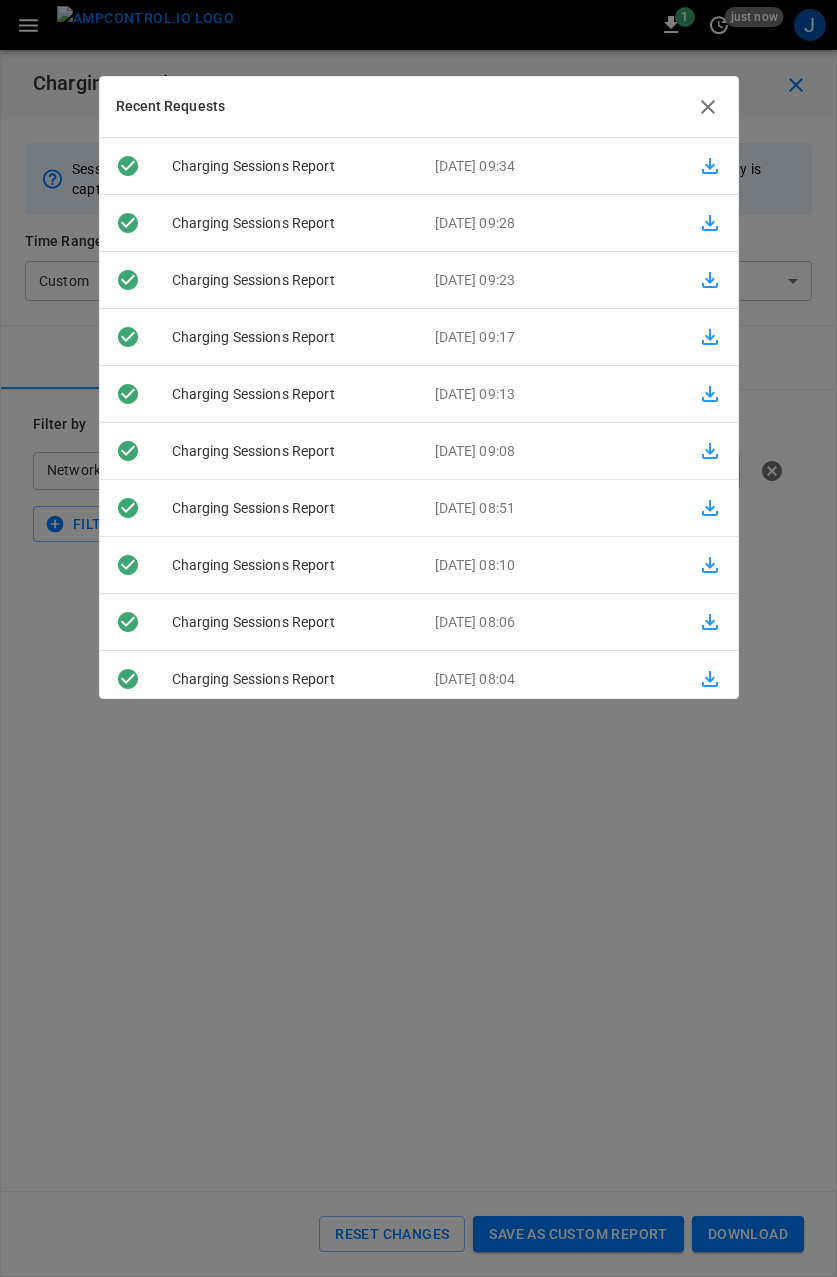 click 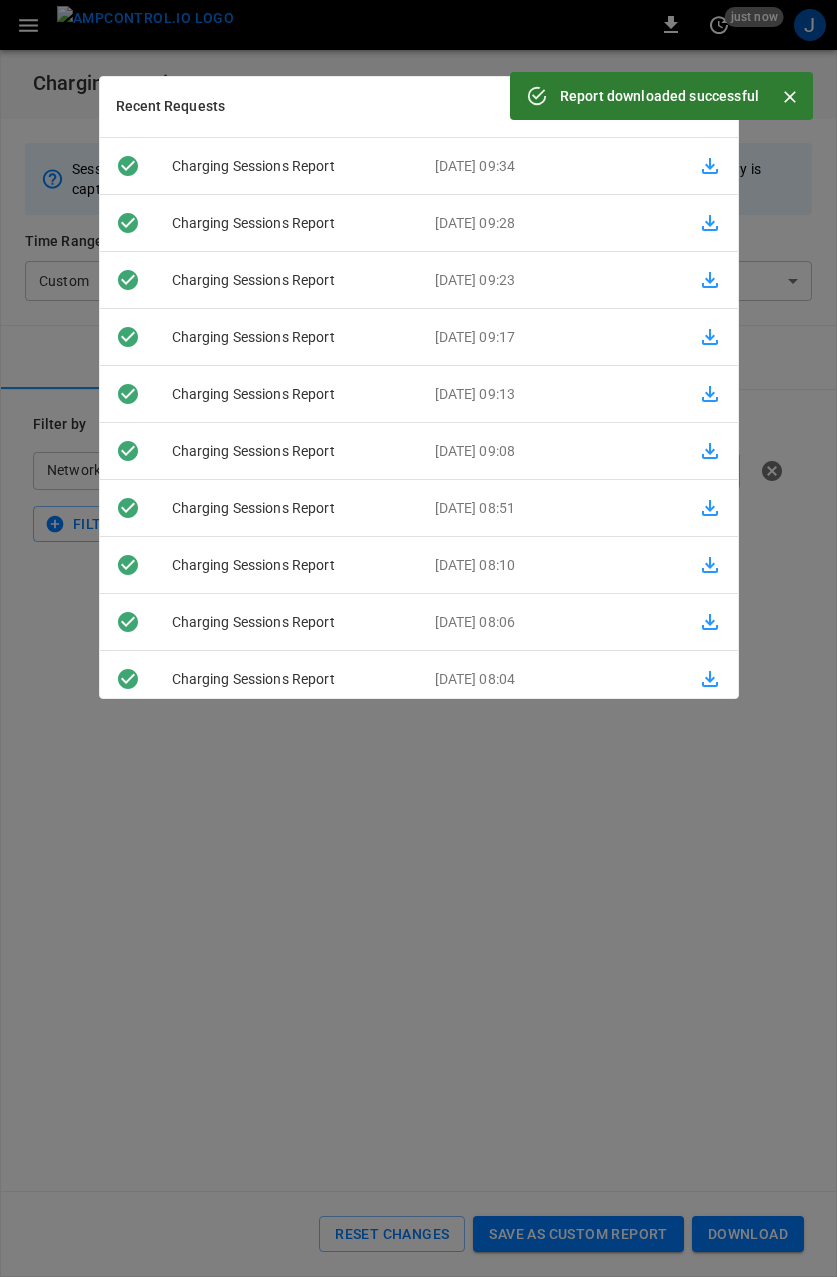 click 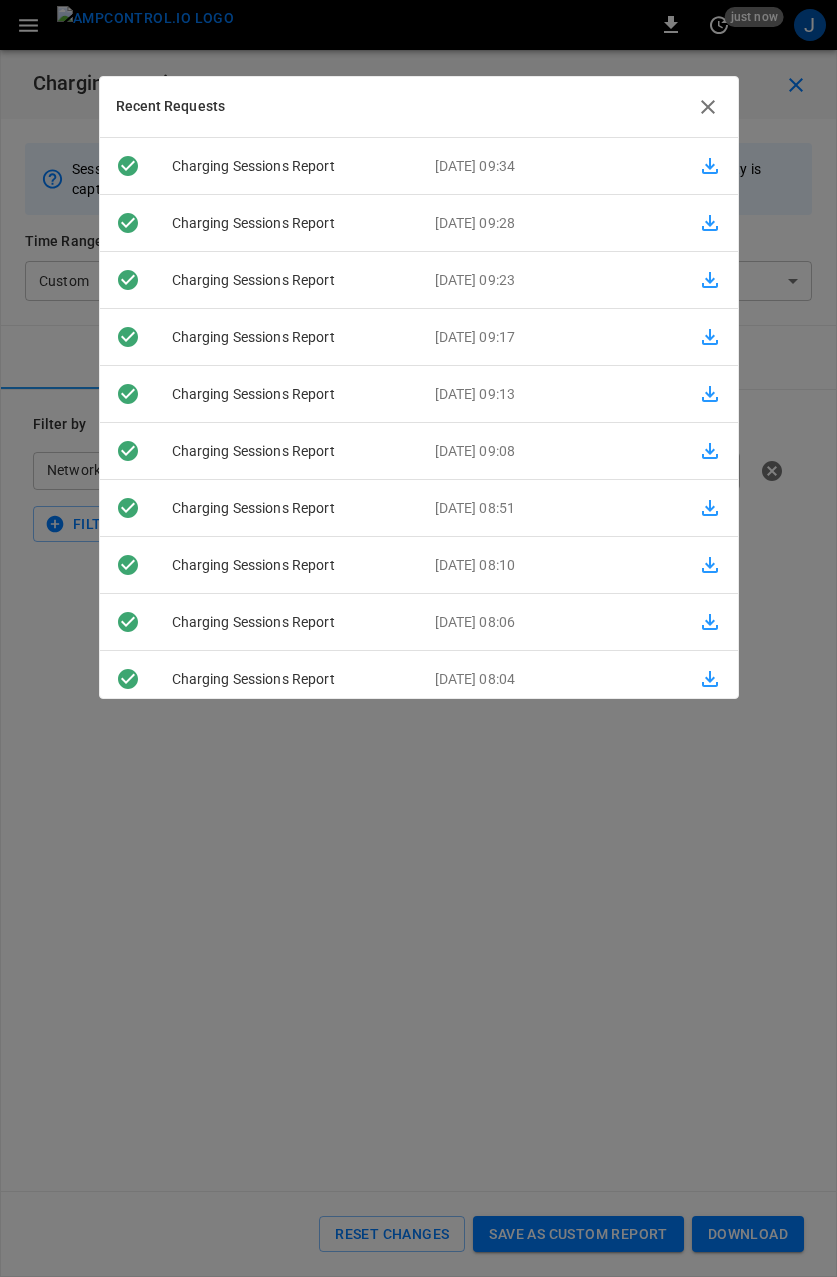 drag, startPoint x: 707, startPoint y: 102, endPoint x: 653, endPoint y: 120, distance: 56.920998 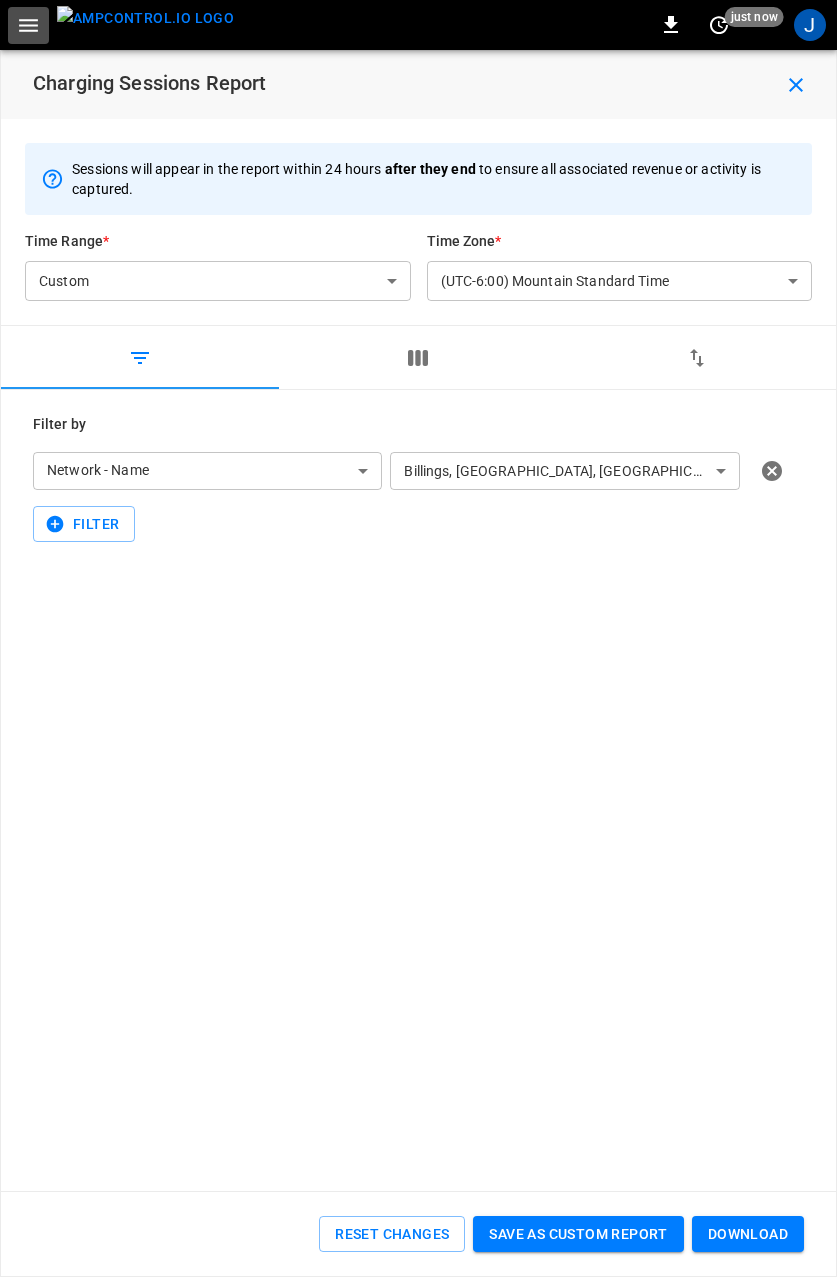 click 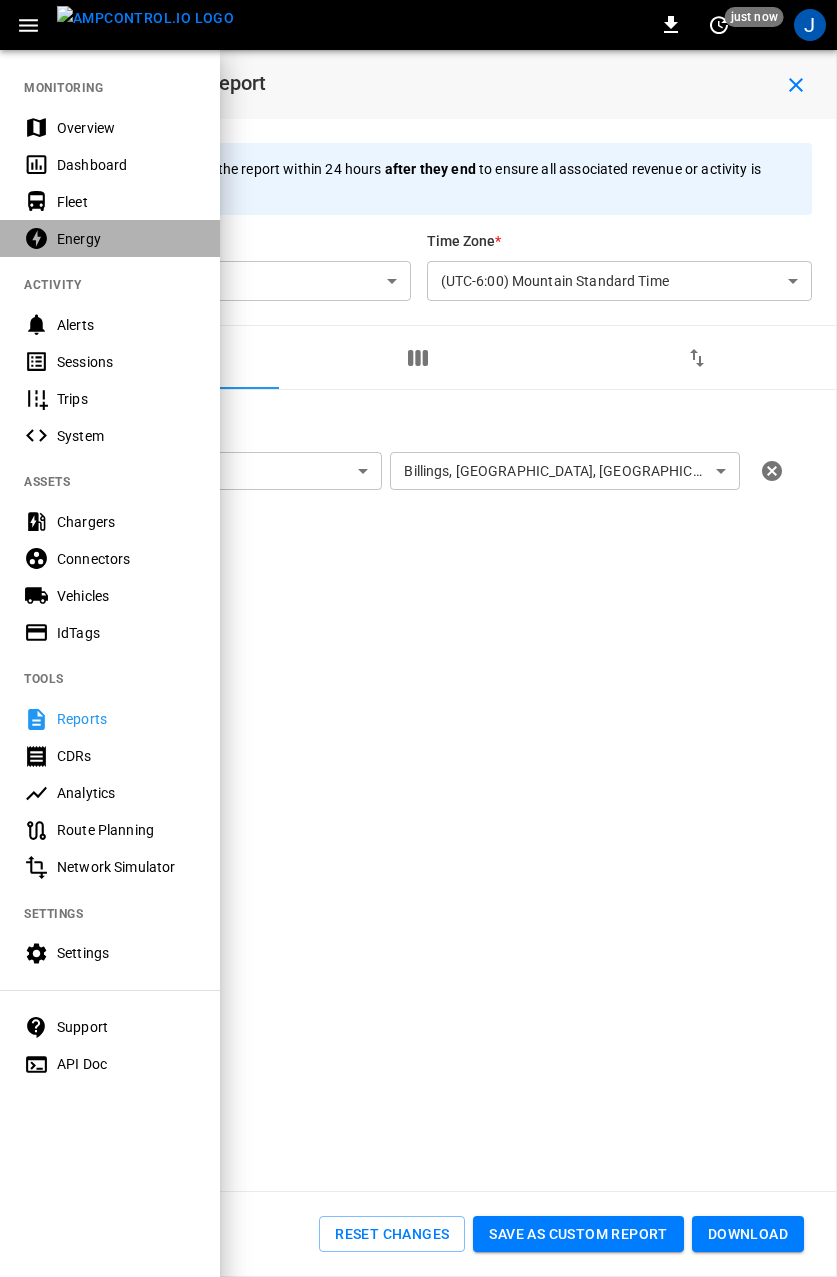 click on "Energy" at bounding box center [126, 239] 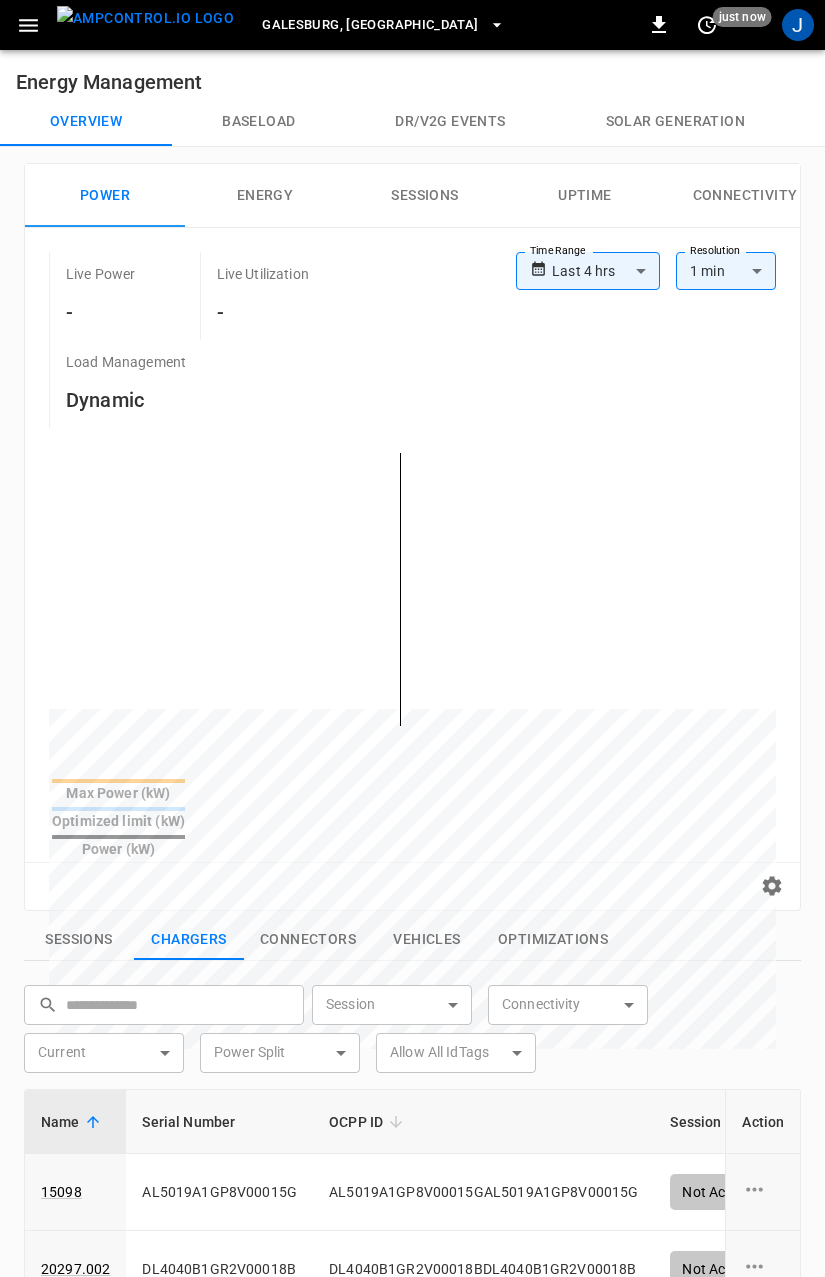 click on "Solar generation" at bounding box center [675, 122] 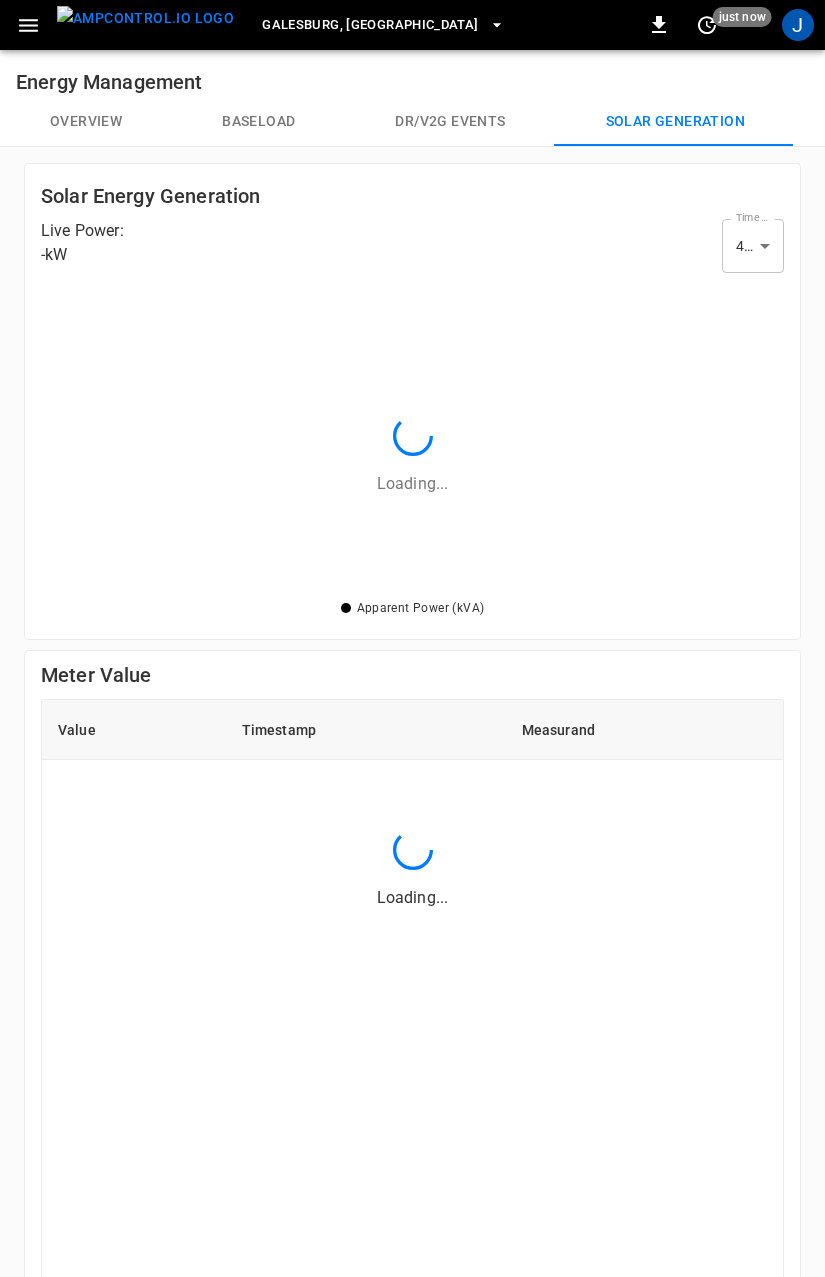 scroll, scrollTop: 2, scrollLeft: 2, axis: both 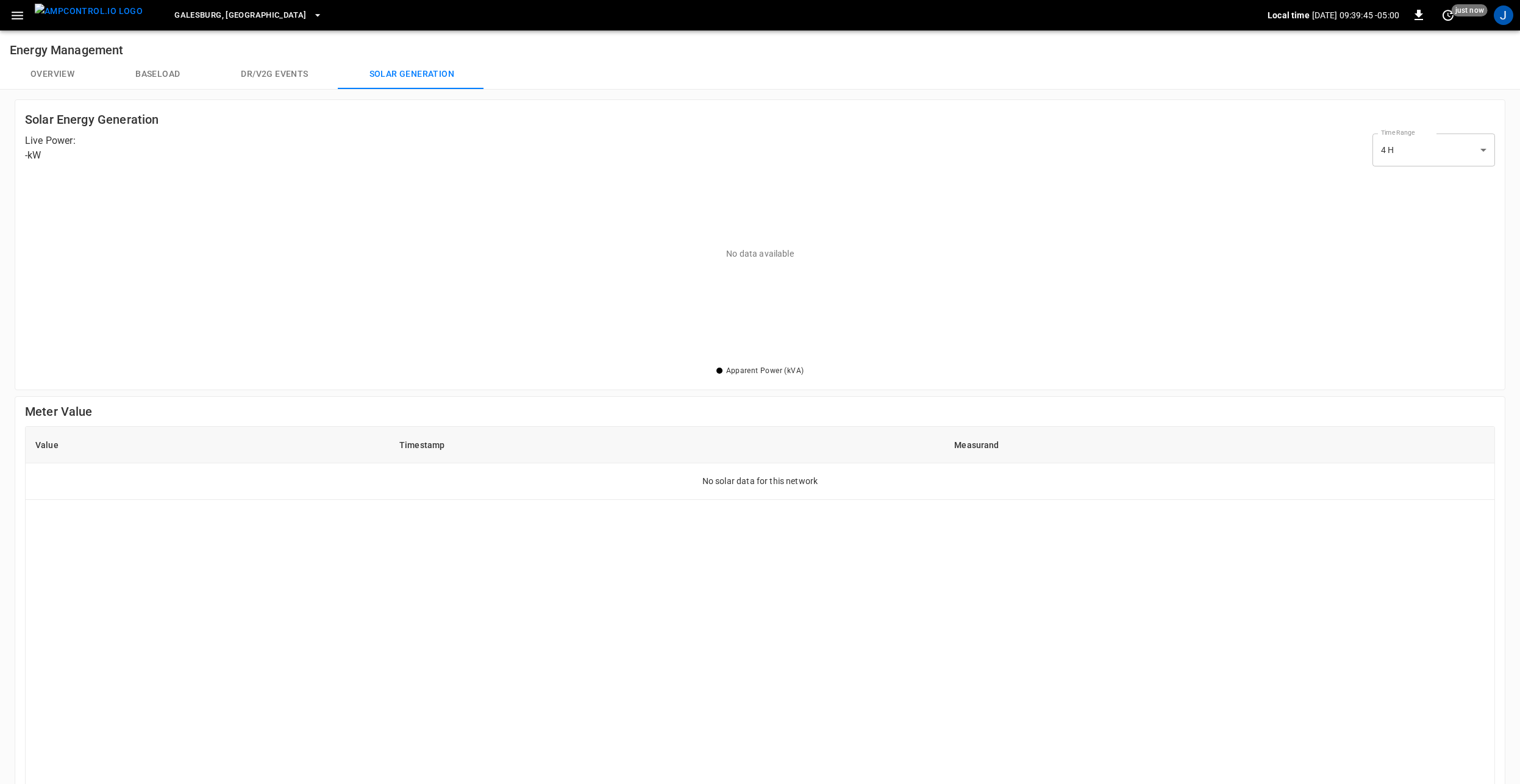 click at bounding box center (17, 15) 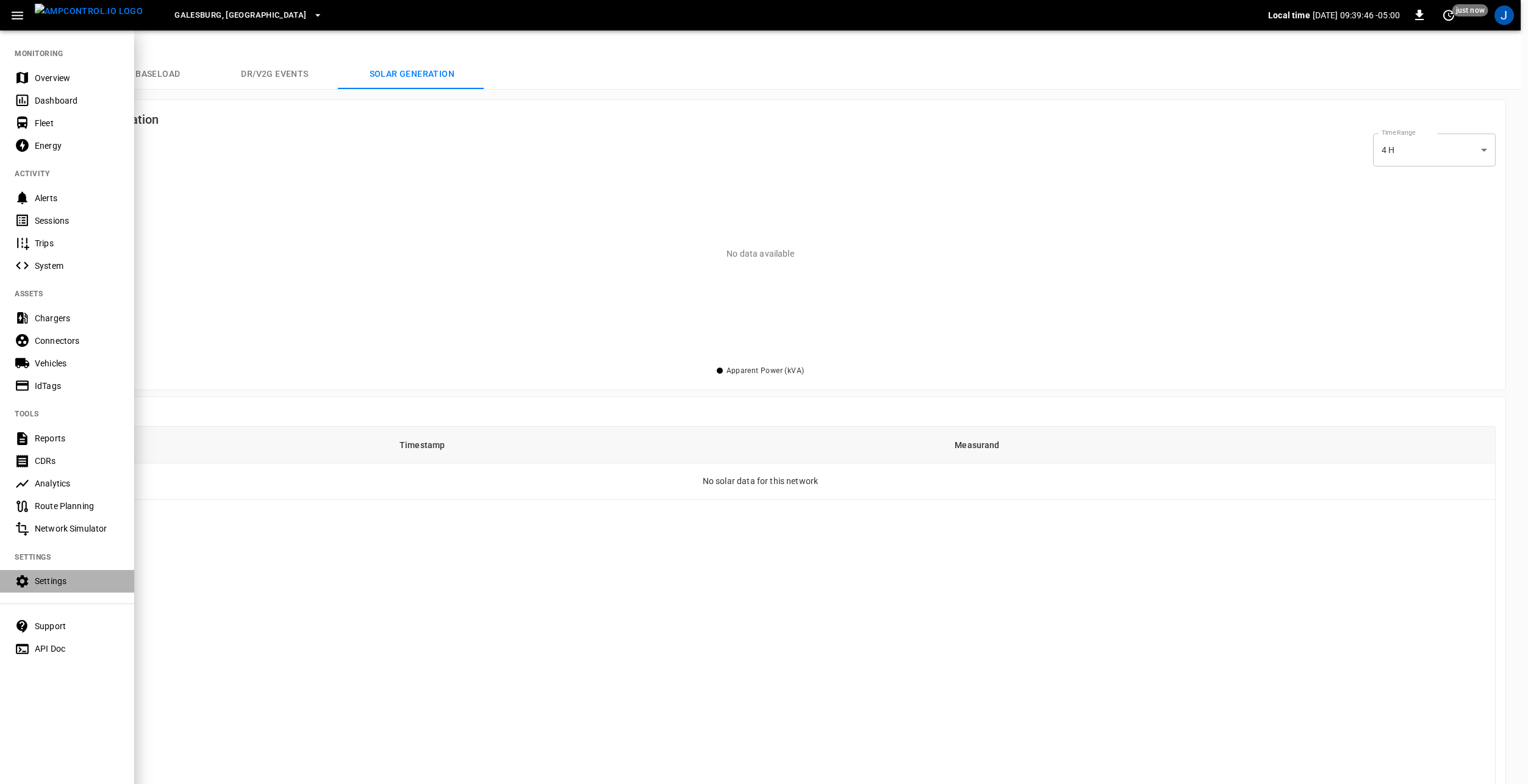 click on "Settings" at bounding box center (77, 581) 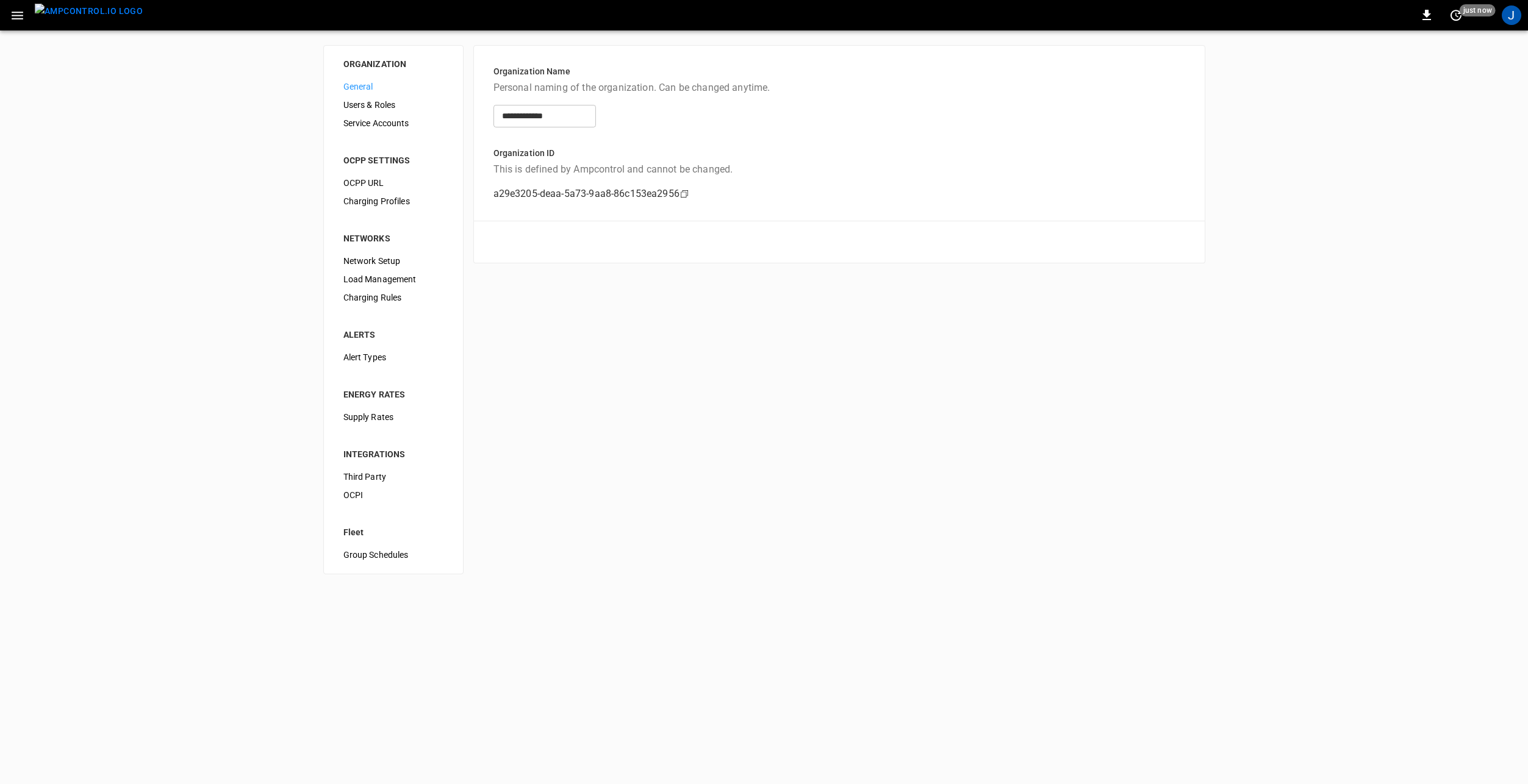 click on "Third Party" at bounding box center [393, 477] 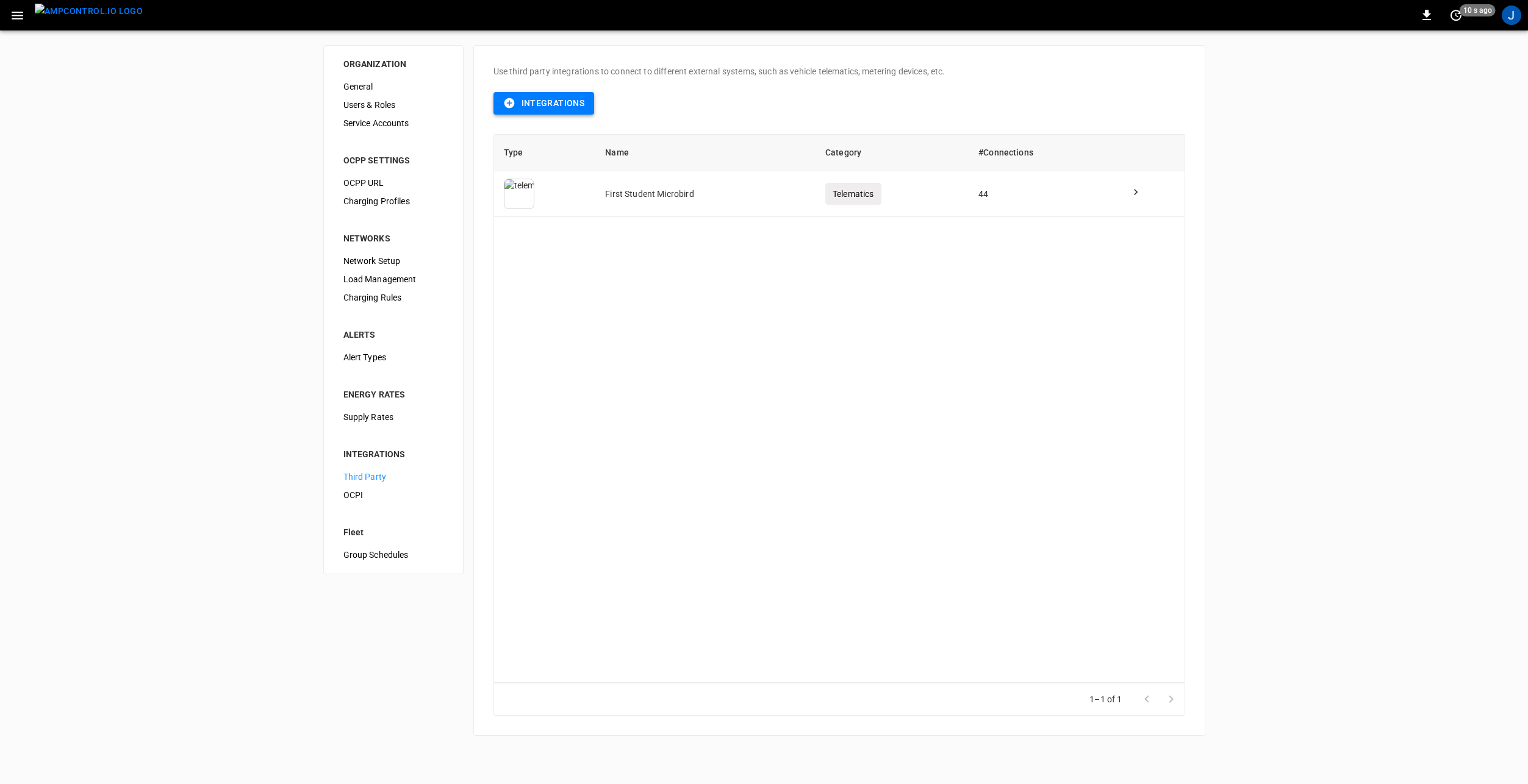 click on "Integrations" at bounding box center (544, 103) 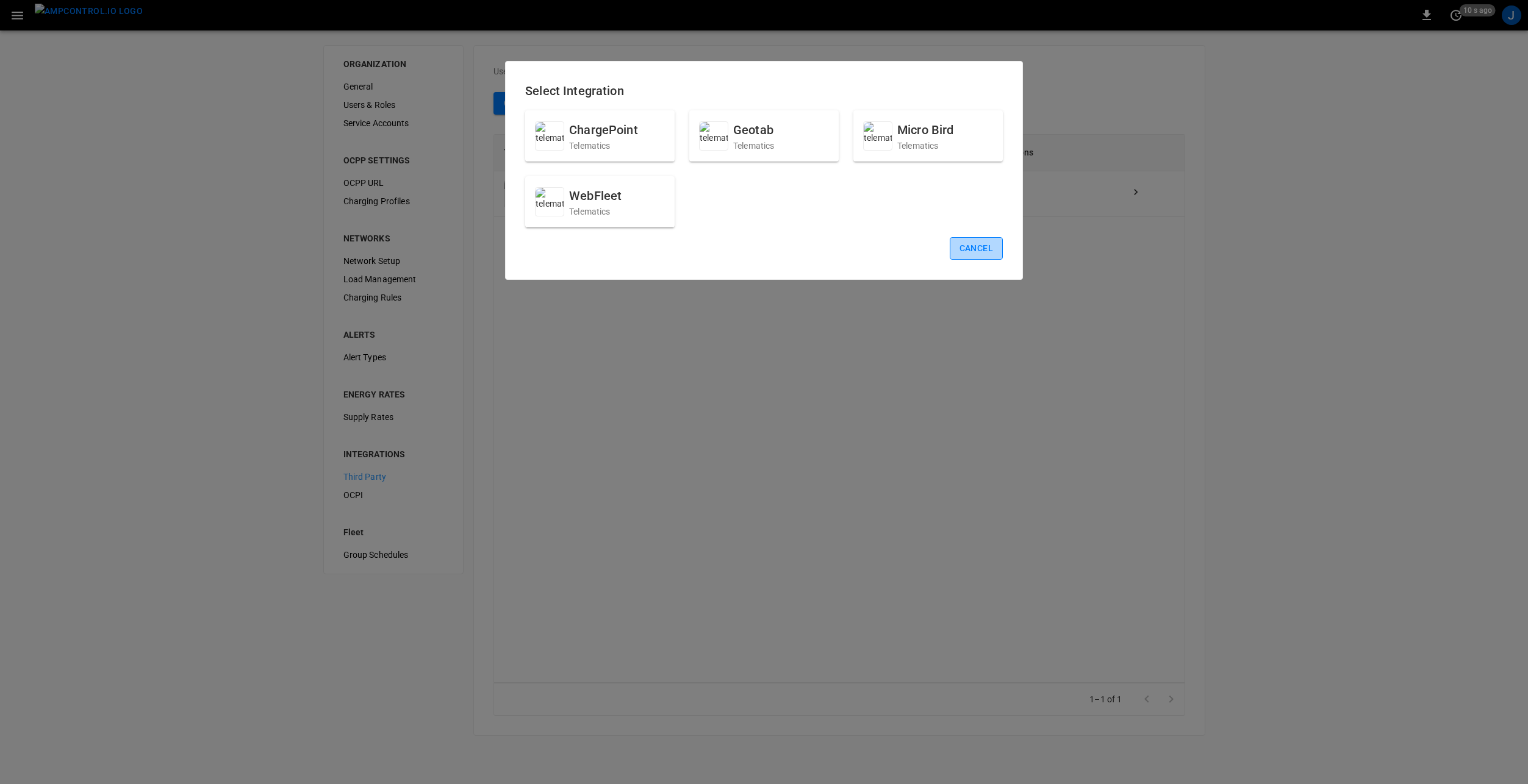 click on "Cancel" at bounding box center [976, 248] 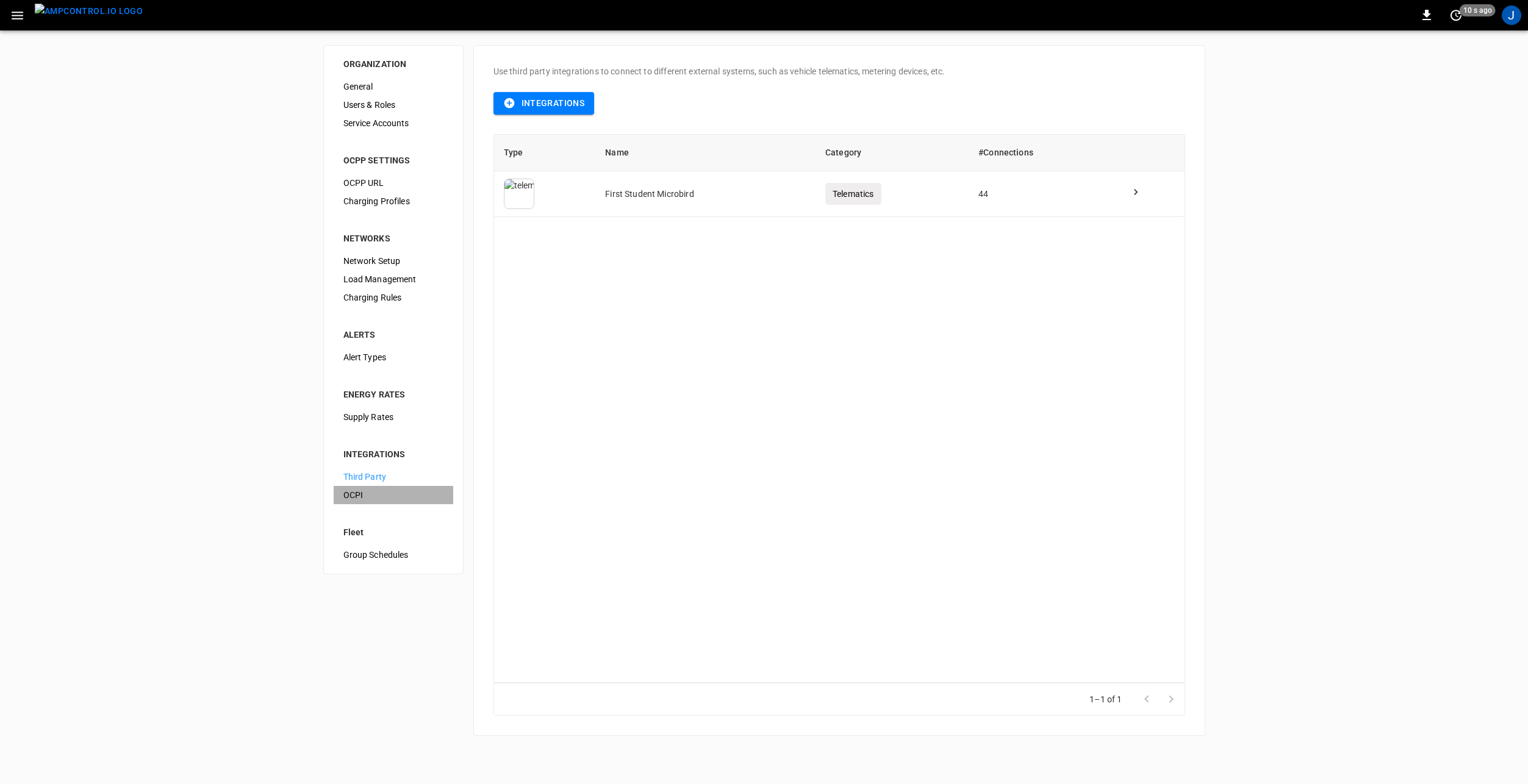 click on "OCPI" at bounding box center (393, 495) 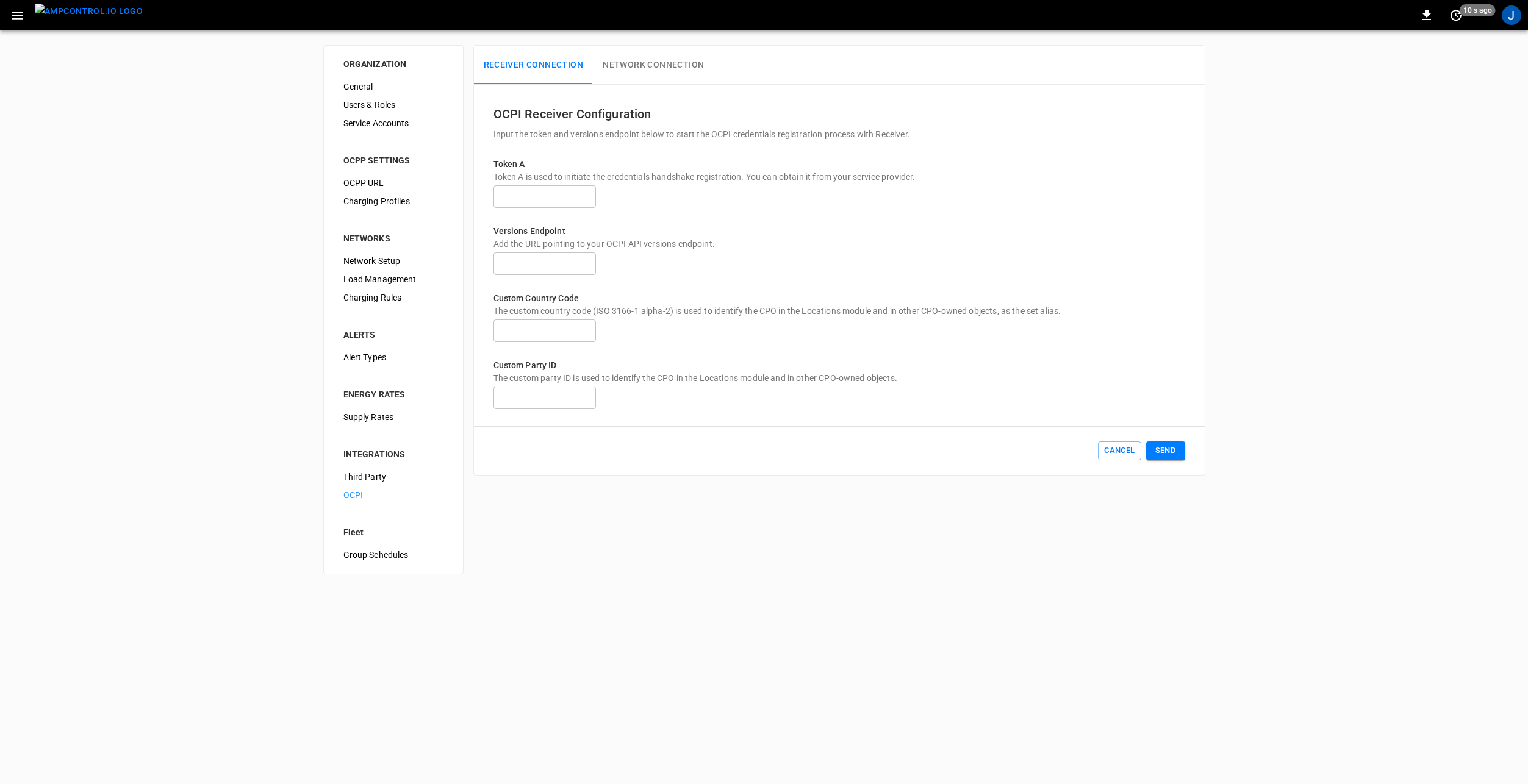 click on "Network Connection" at bounding box center (653, 65) 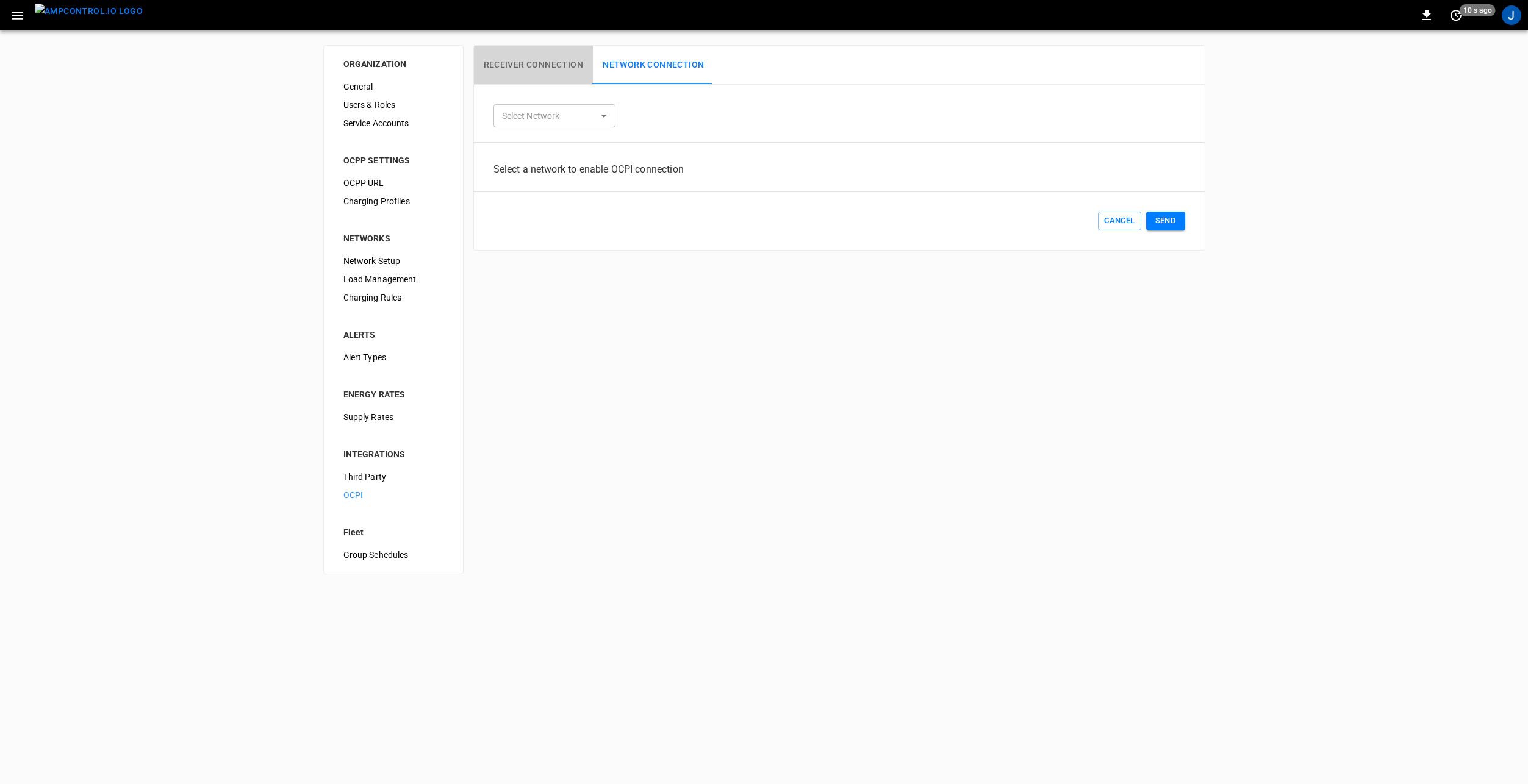 click on "Receiver Connection" at bounding box center (534, 65) 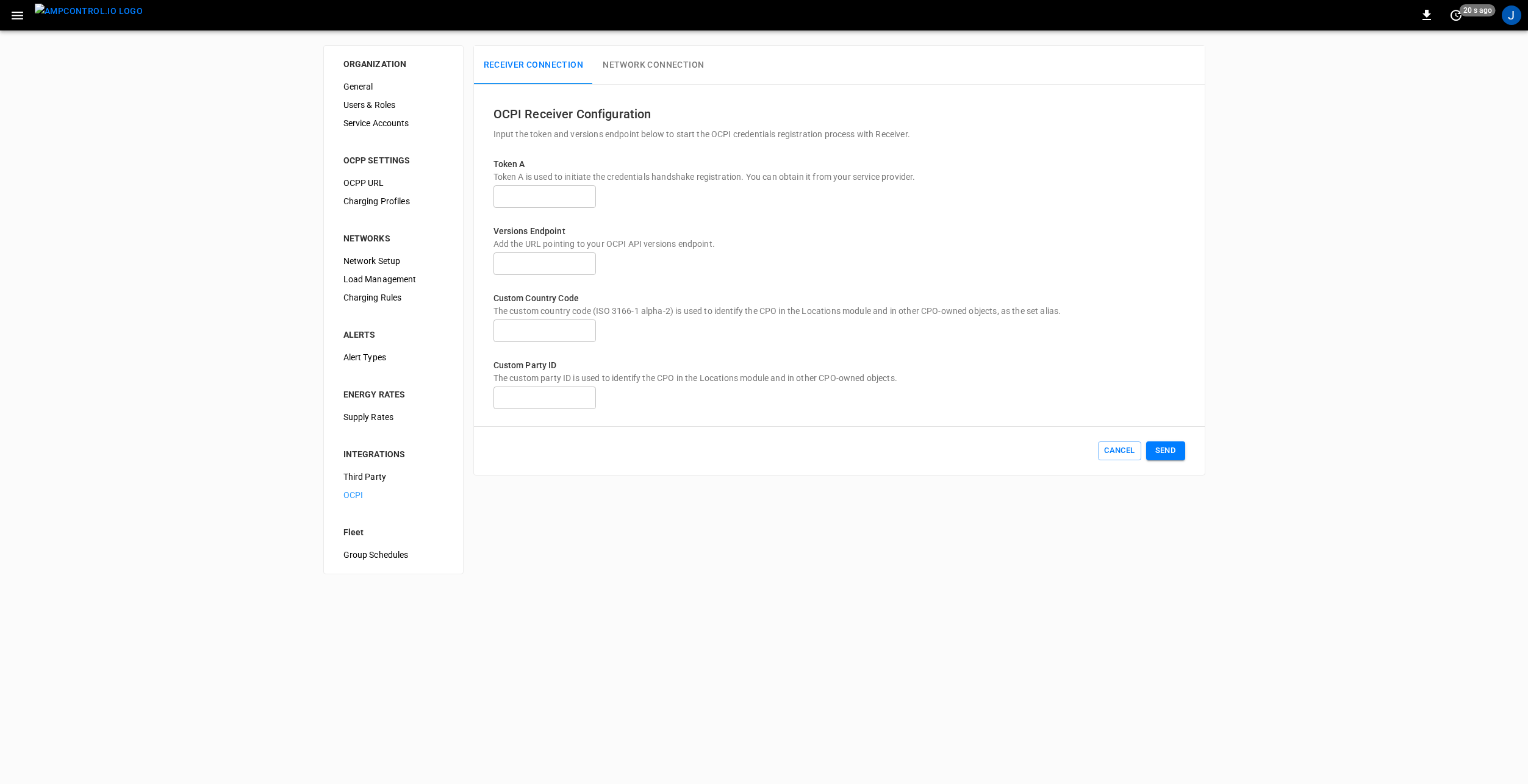 click on "Users & Roles" at bounding box center (393, 105) 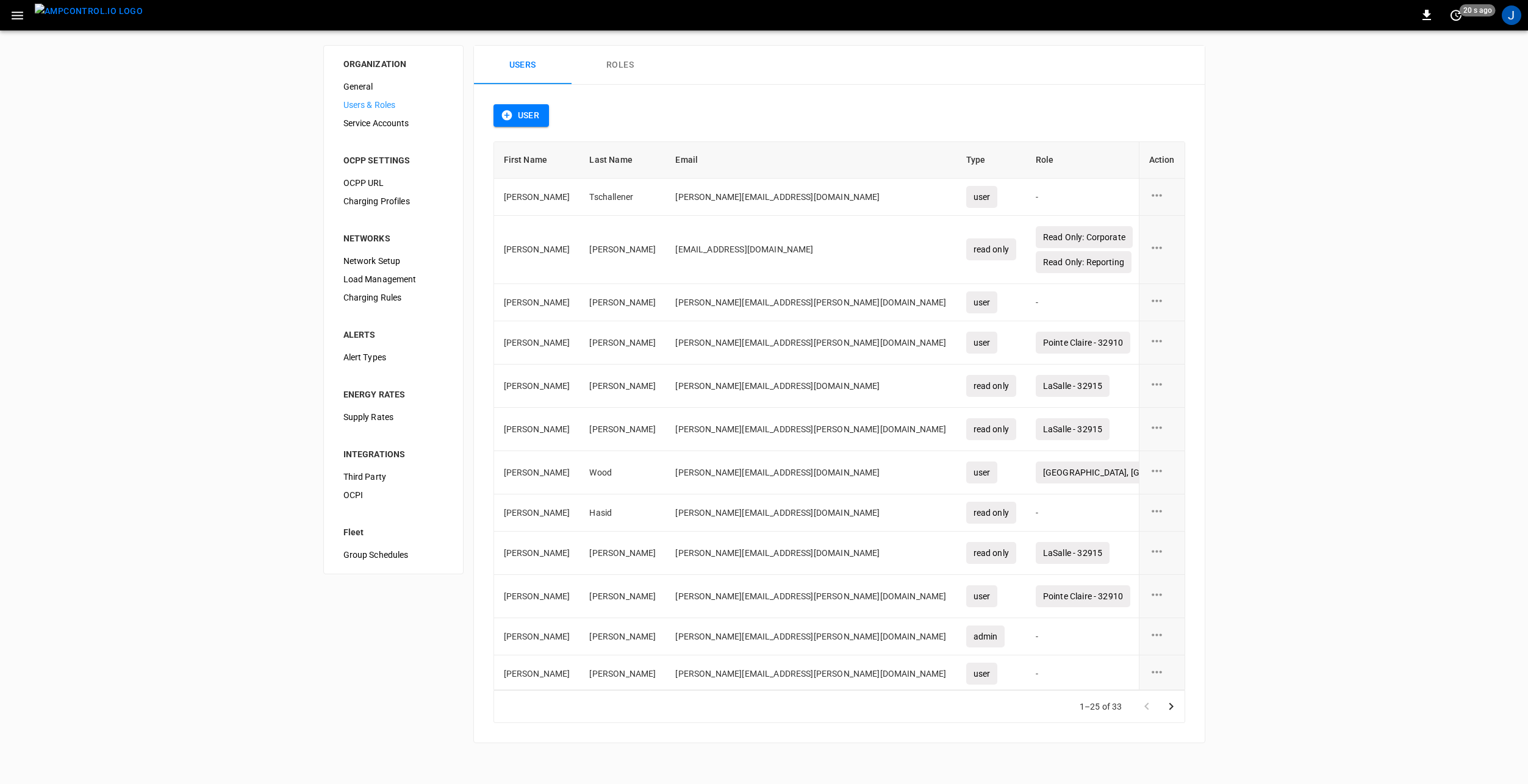 drag, startPoint x: 358, startPoint y: 126, endPoint x: 413, endPoint y: 157, distance: 63.13478 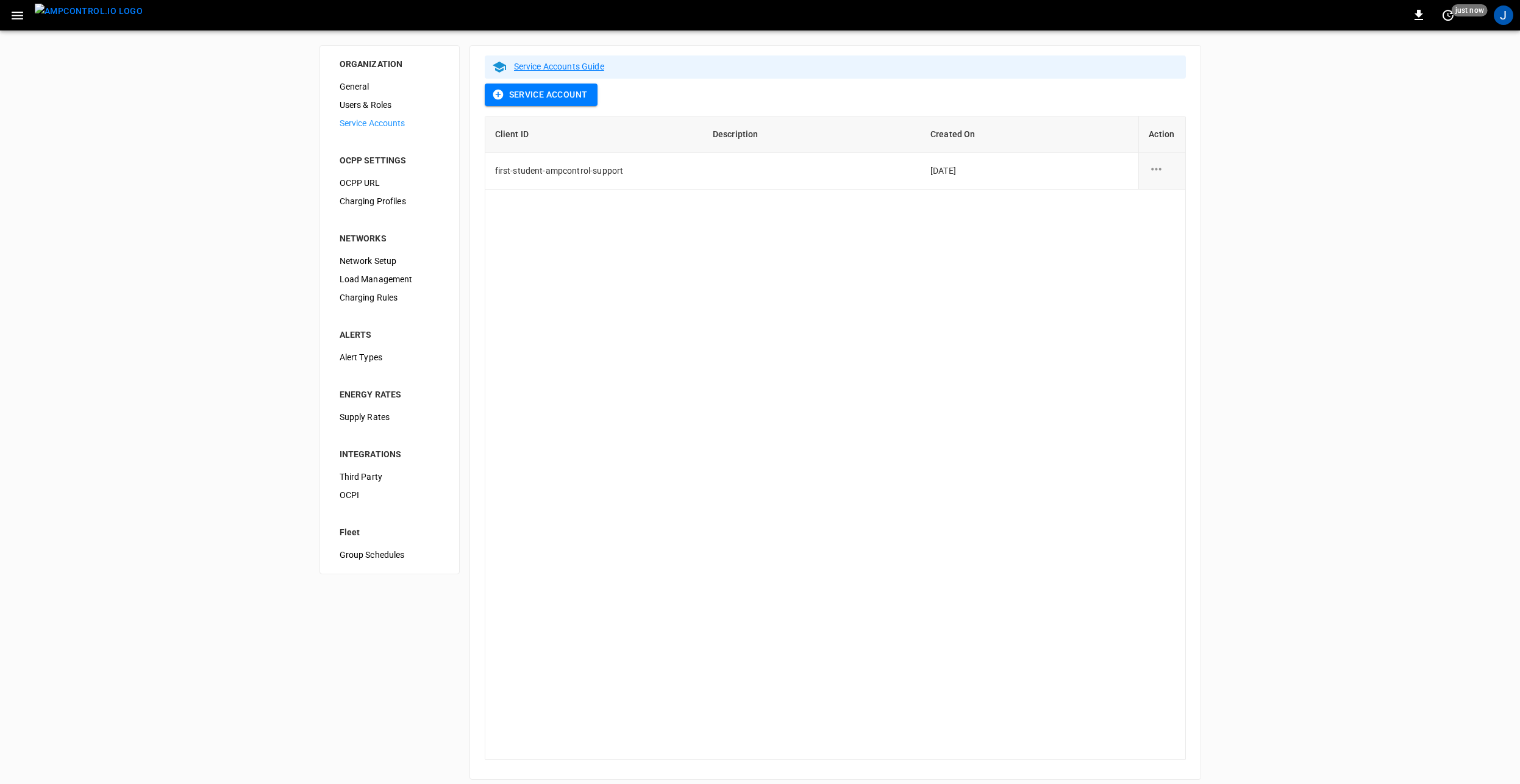 click on "Third Party" at bounding box center (390, 477) 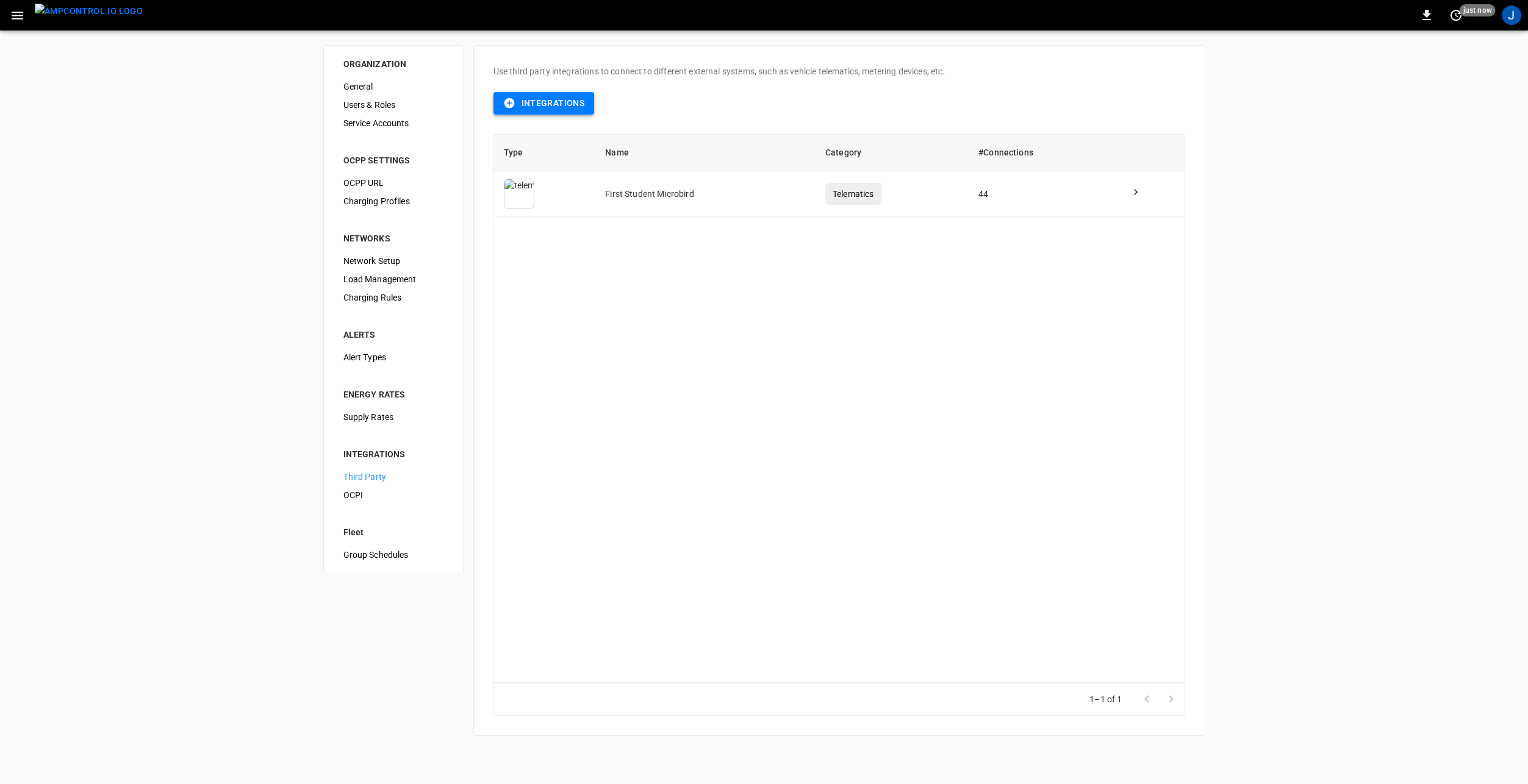 click on "Integrations" at bounding box center (544, 103) 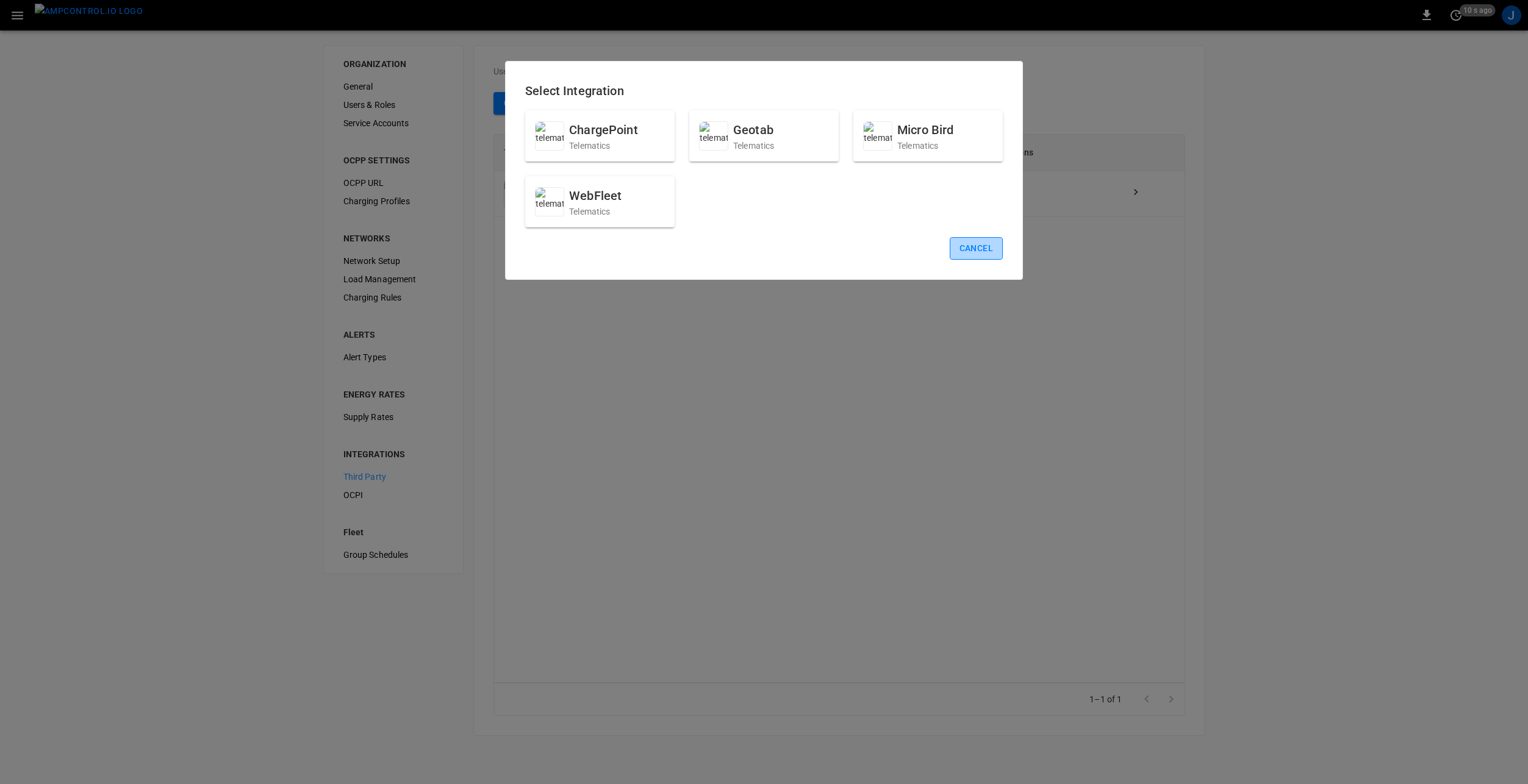 click on "Cancel" at bounding box center (976, 248) 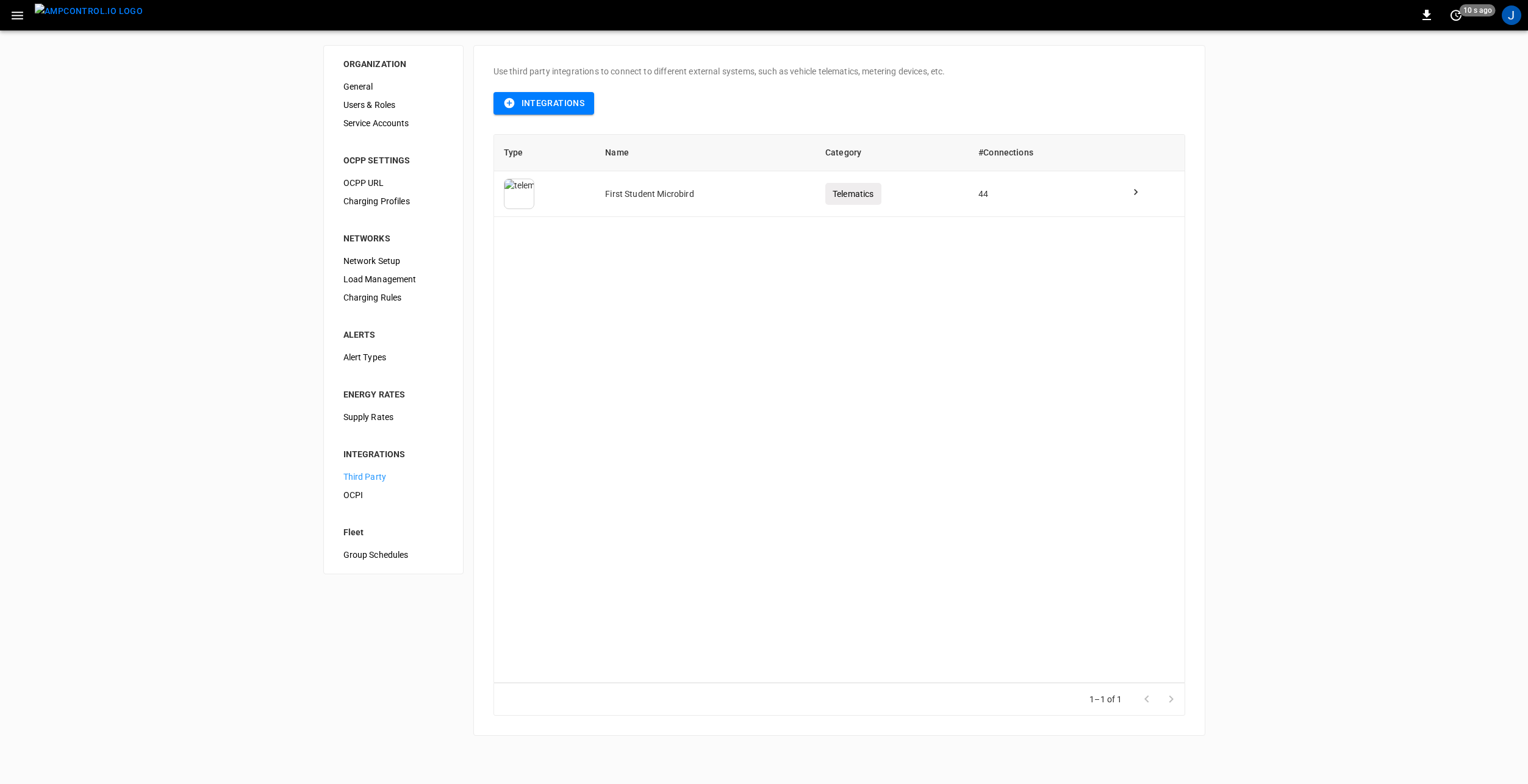 click at bounding box center (88, 11) 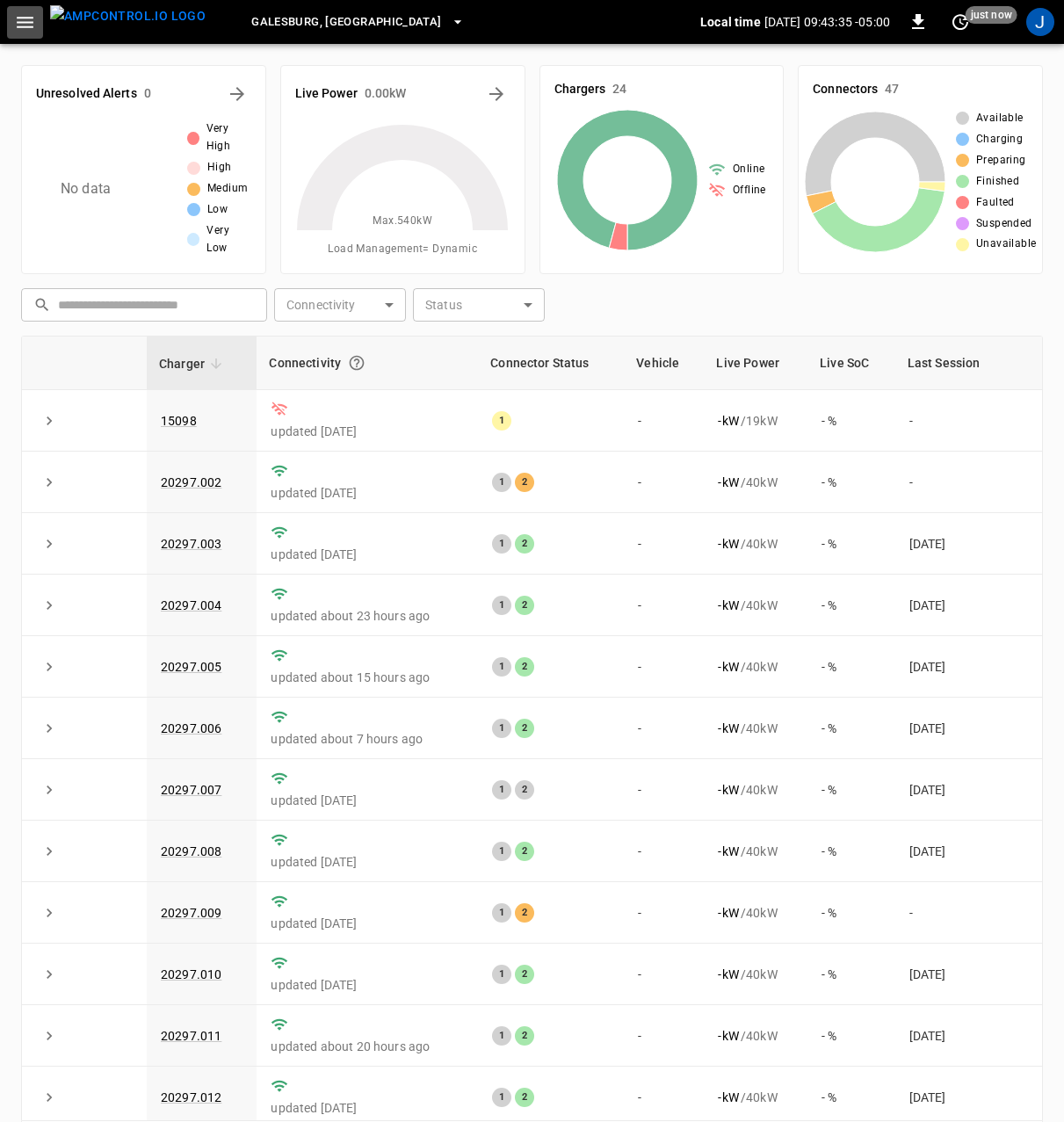 click 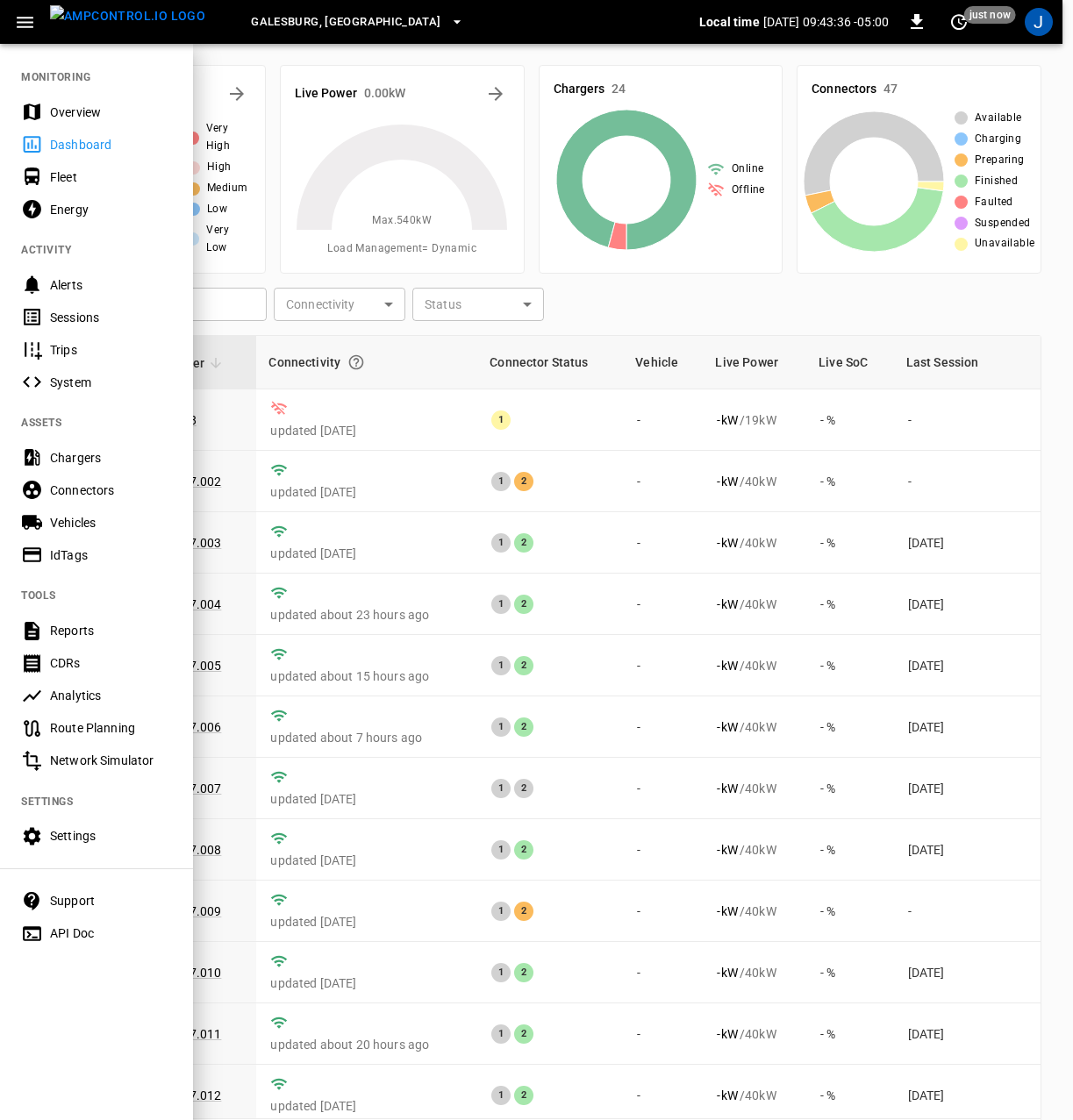 drag, startPoint x: 103, startPoint y: 642, endPoint x: 111, endPoint y: 640, distance: 8.246211 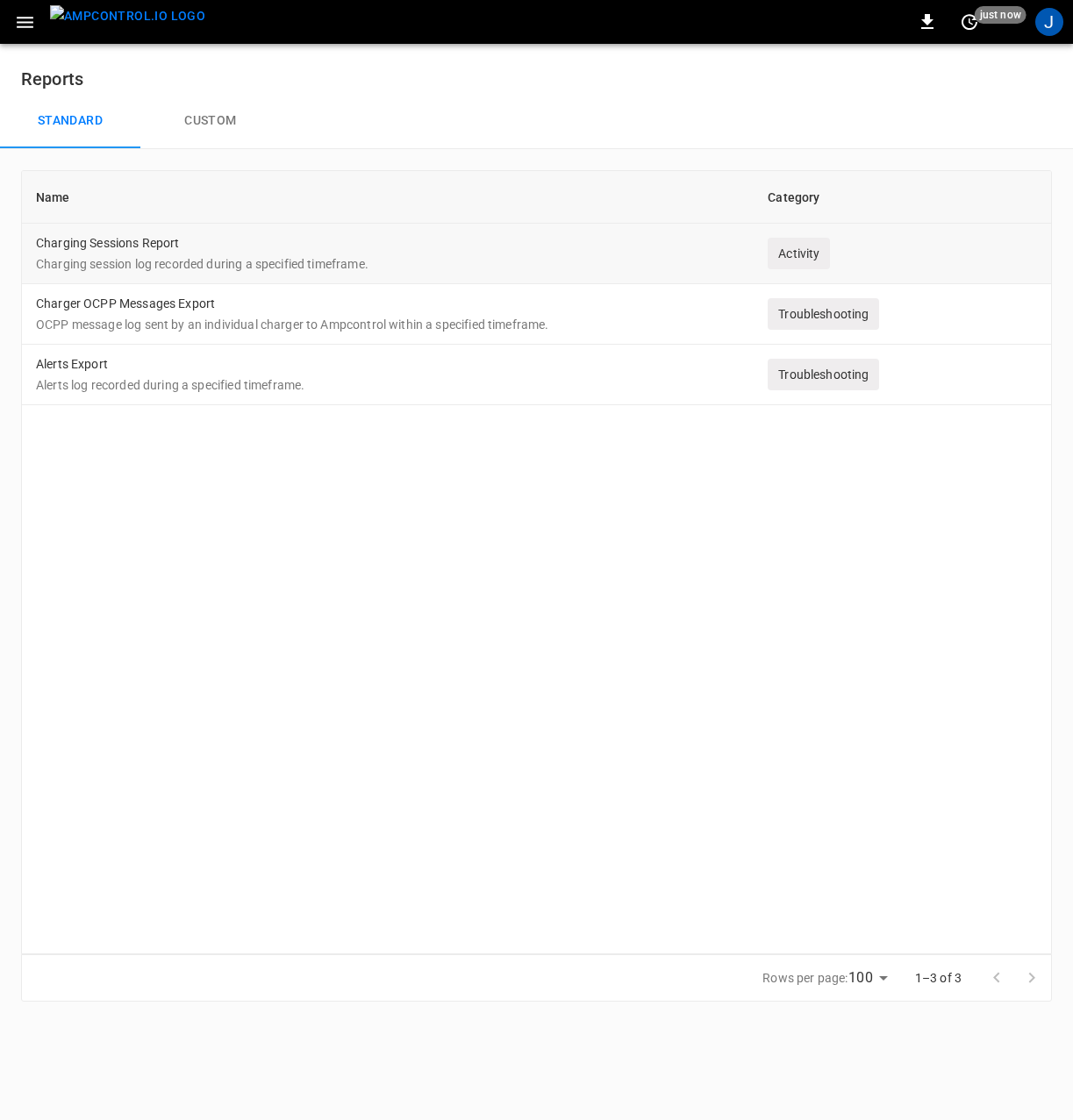 click on "Charging Sessions Report Charging session log recorded during a specified timeframe." at bounding box center (388, 253) 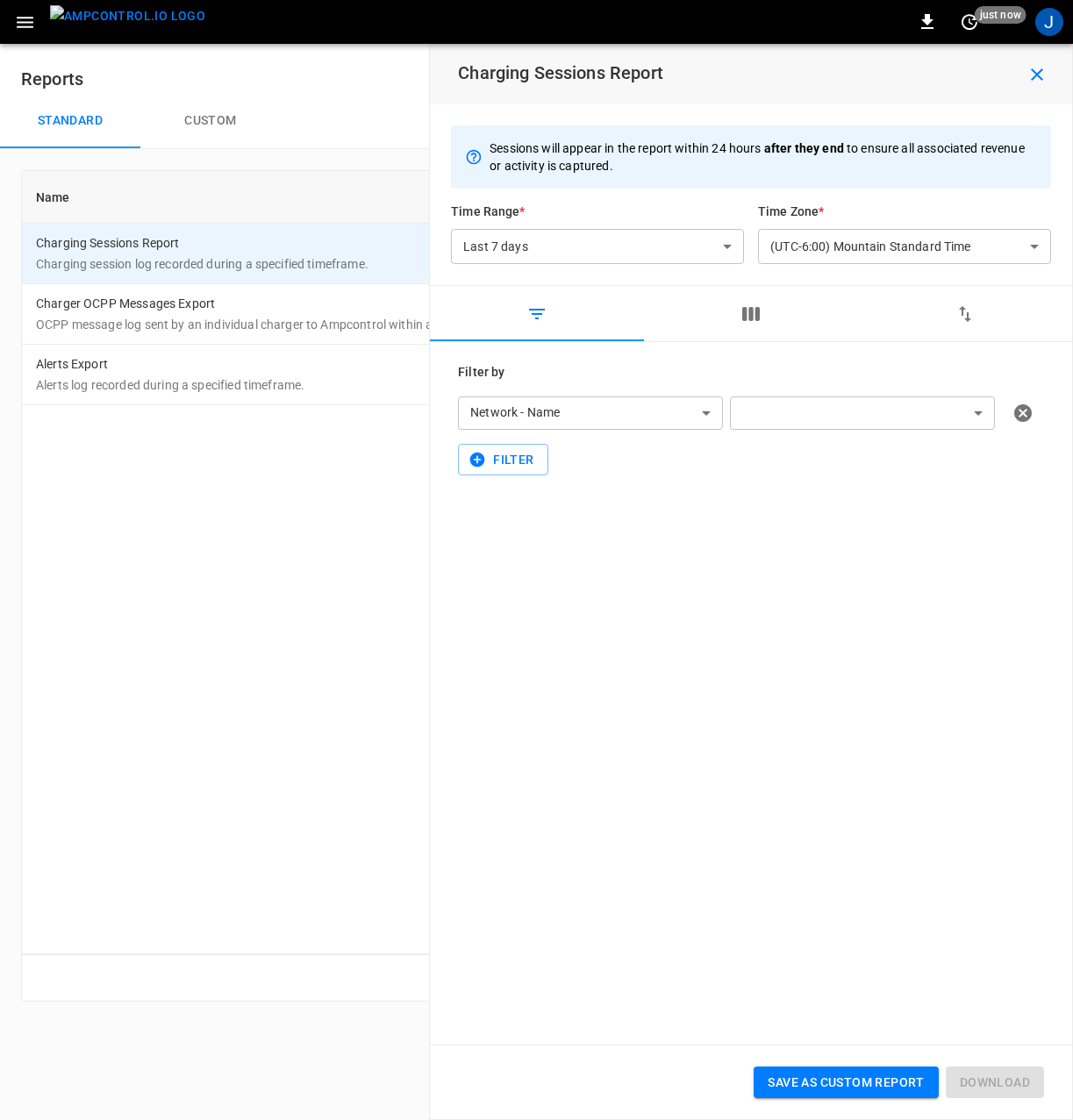 click on "**********" at bounding box center (536, 511) 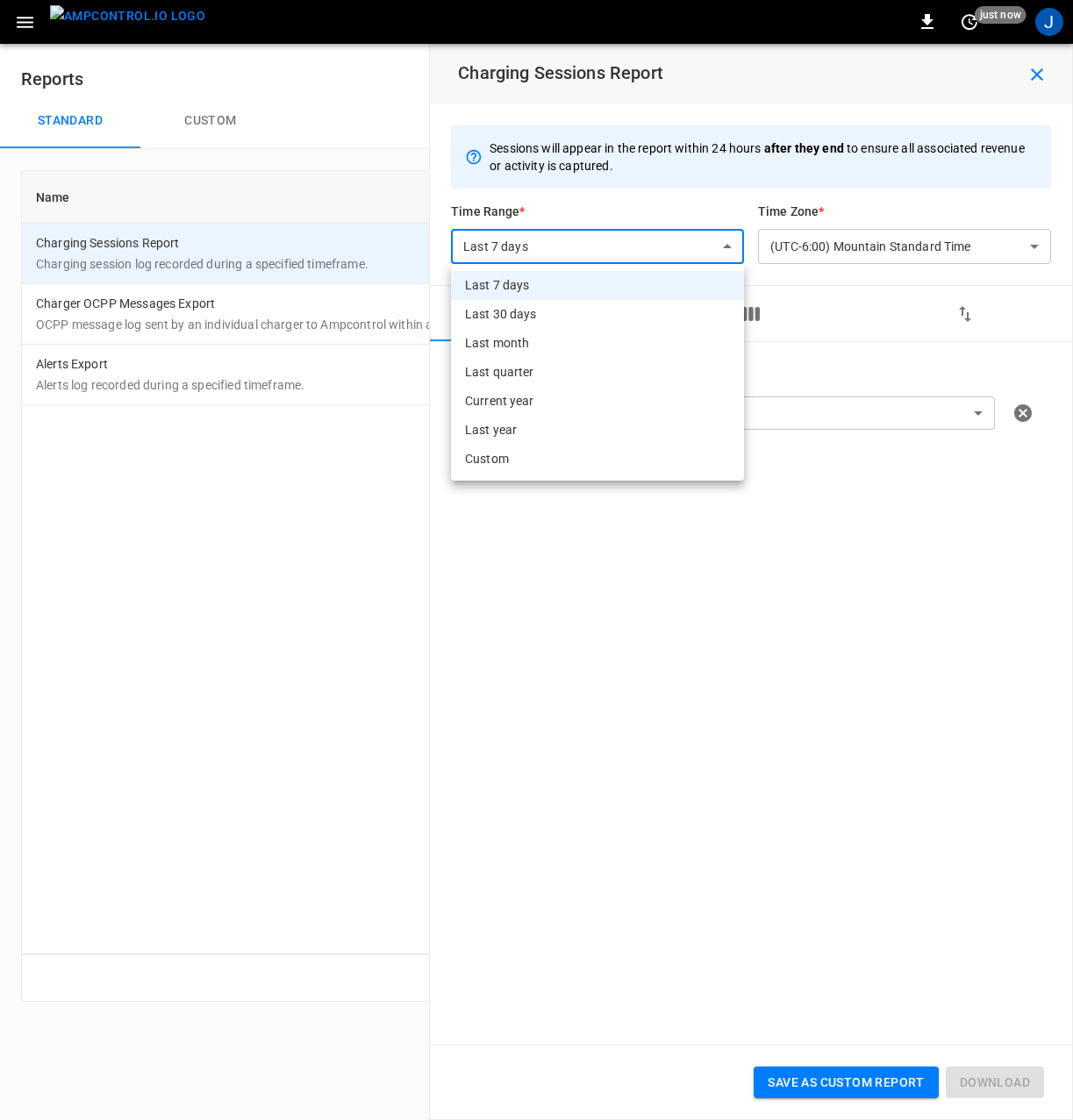 click on "Custom" at bounding box center [597, 459] 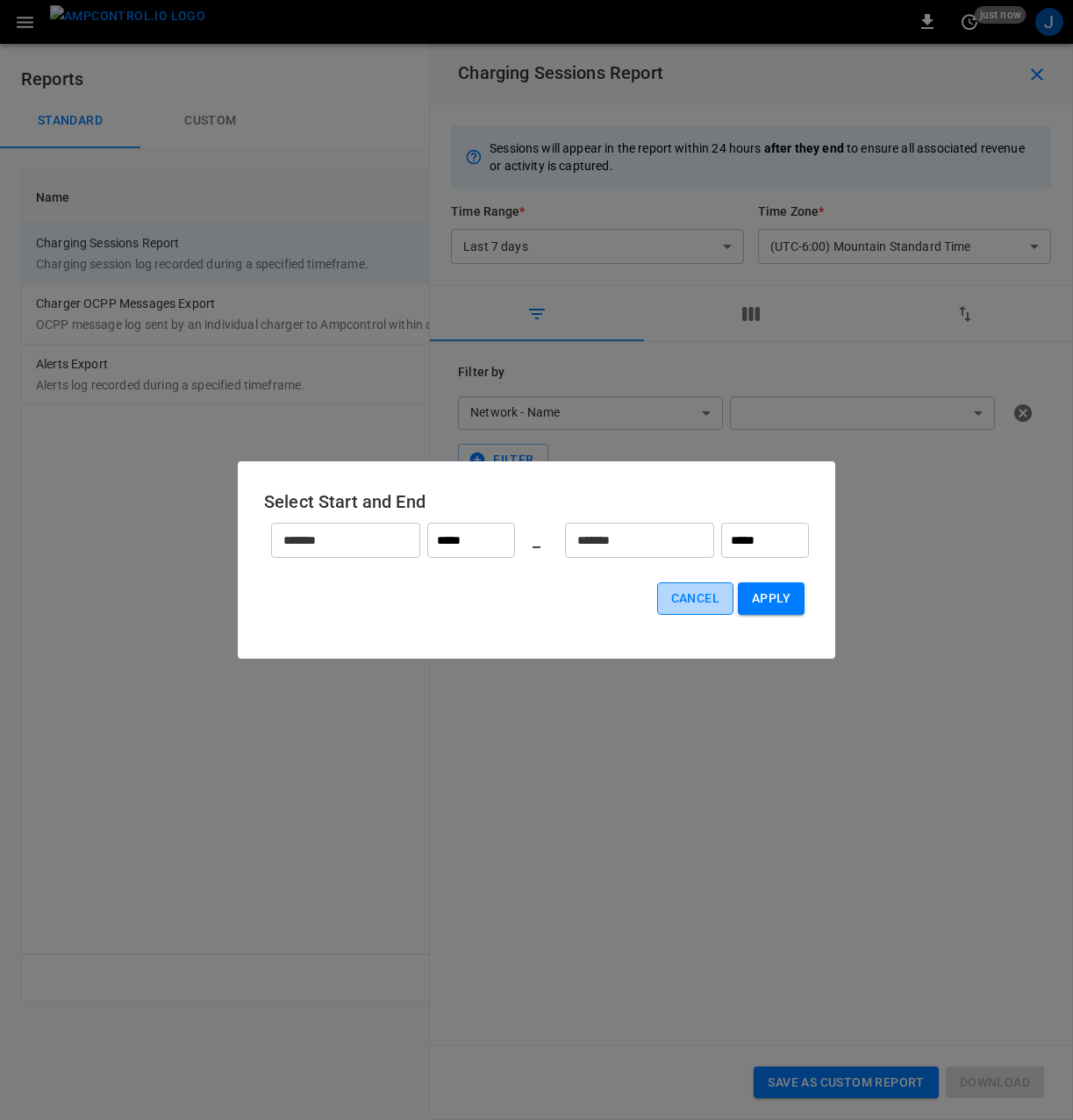 click on "Cancel" at bounding box center [695, 598] 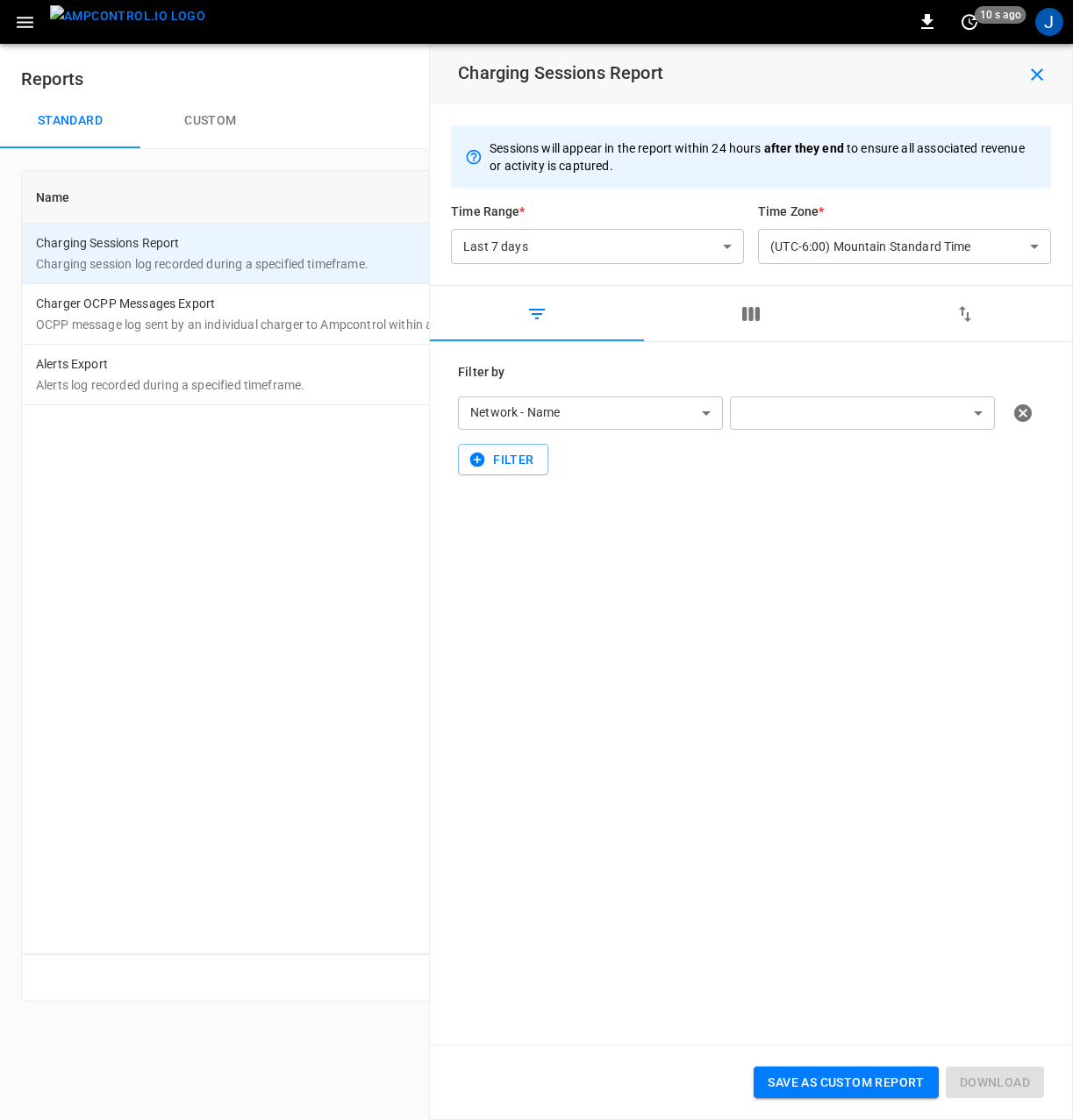 drag, startPoint x: 383, startPoint y: 974, endPoint x: 225, endPoint y: 753, distance: 271.67076 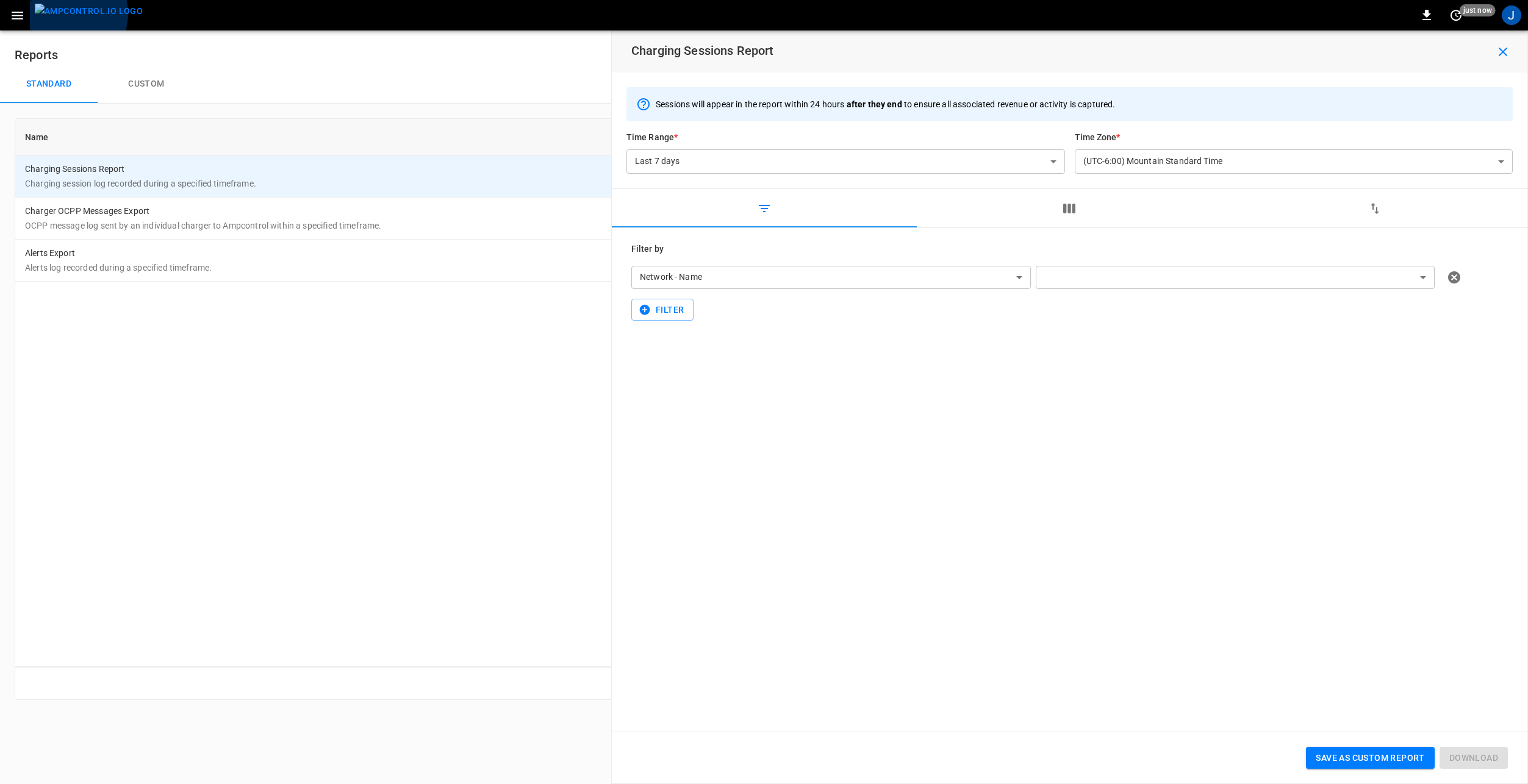 click at bounding box center (88, 11) 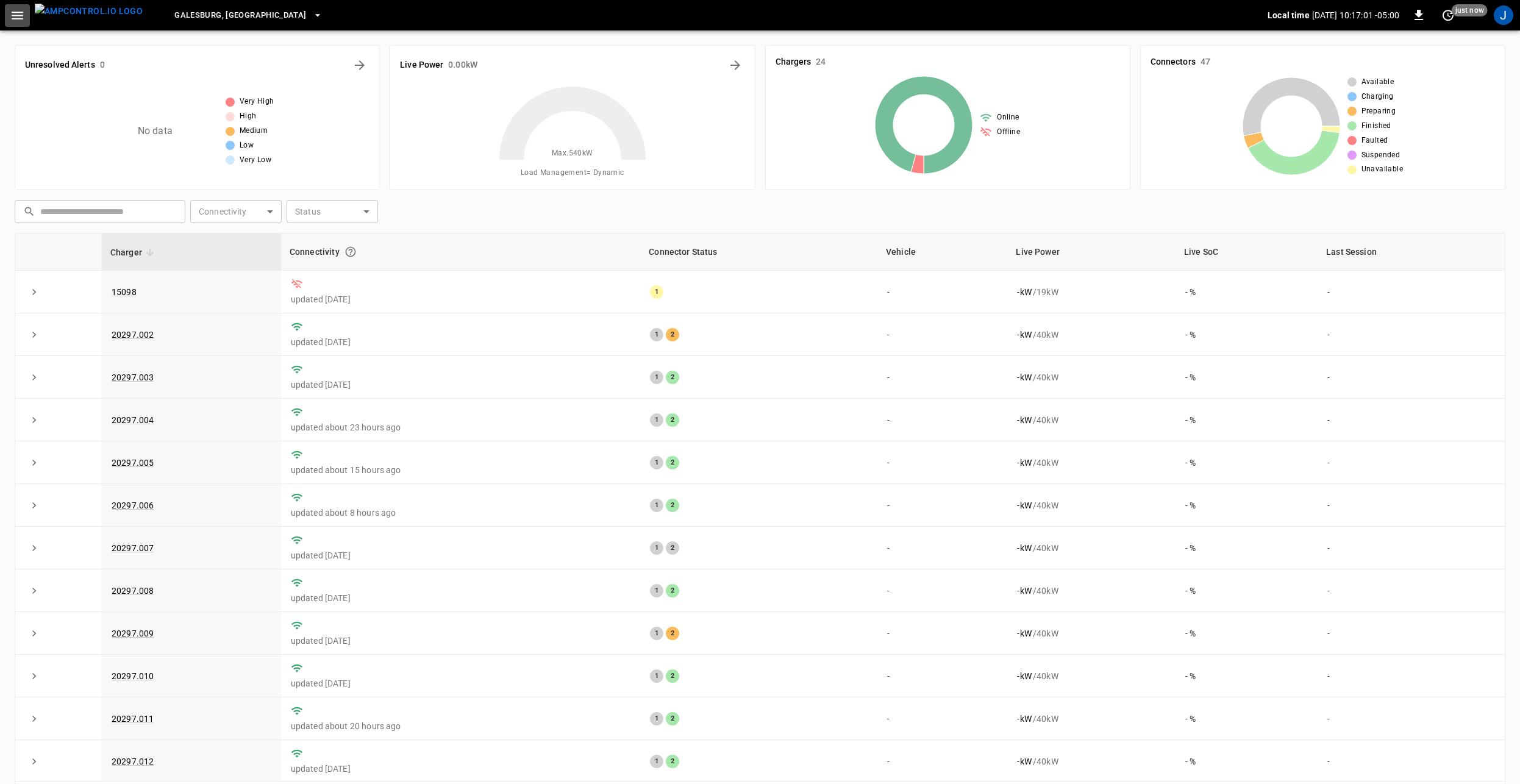 click 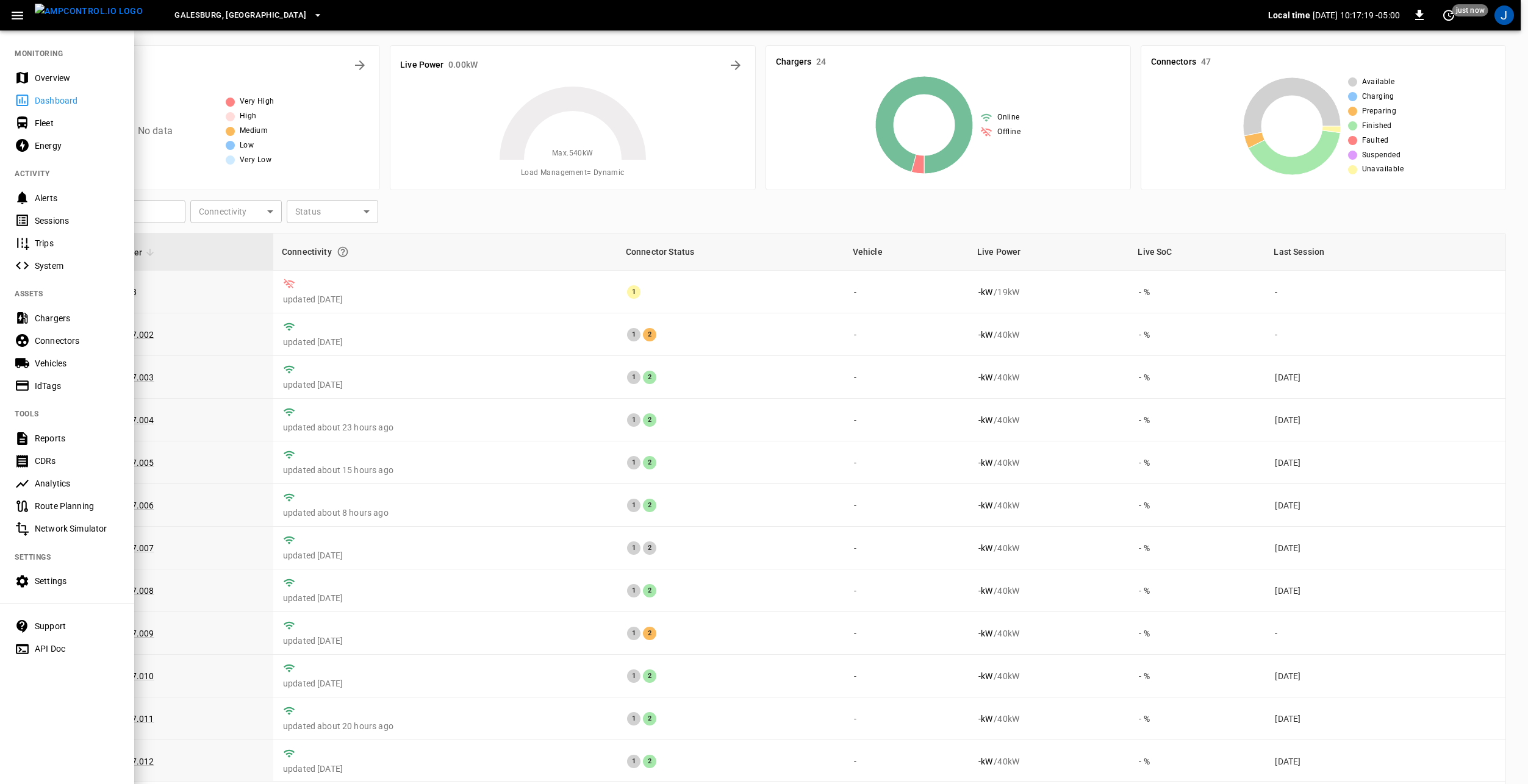 click on "Galesburg, [GEOGRAPHIC_DATA]" at bounding box center (240, 15) 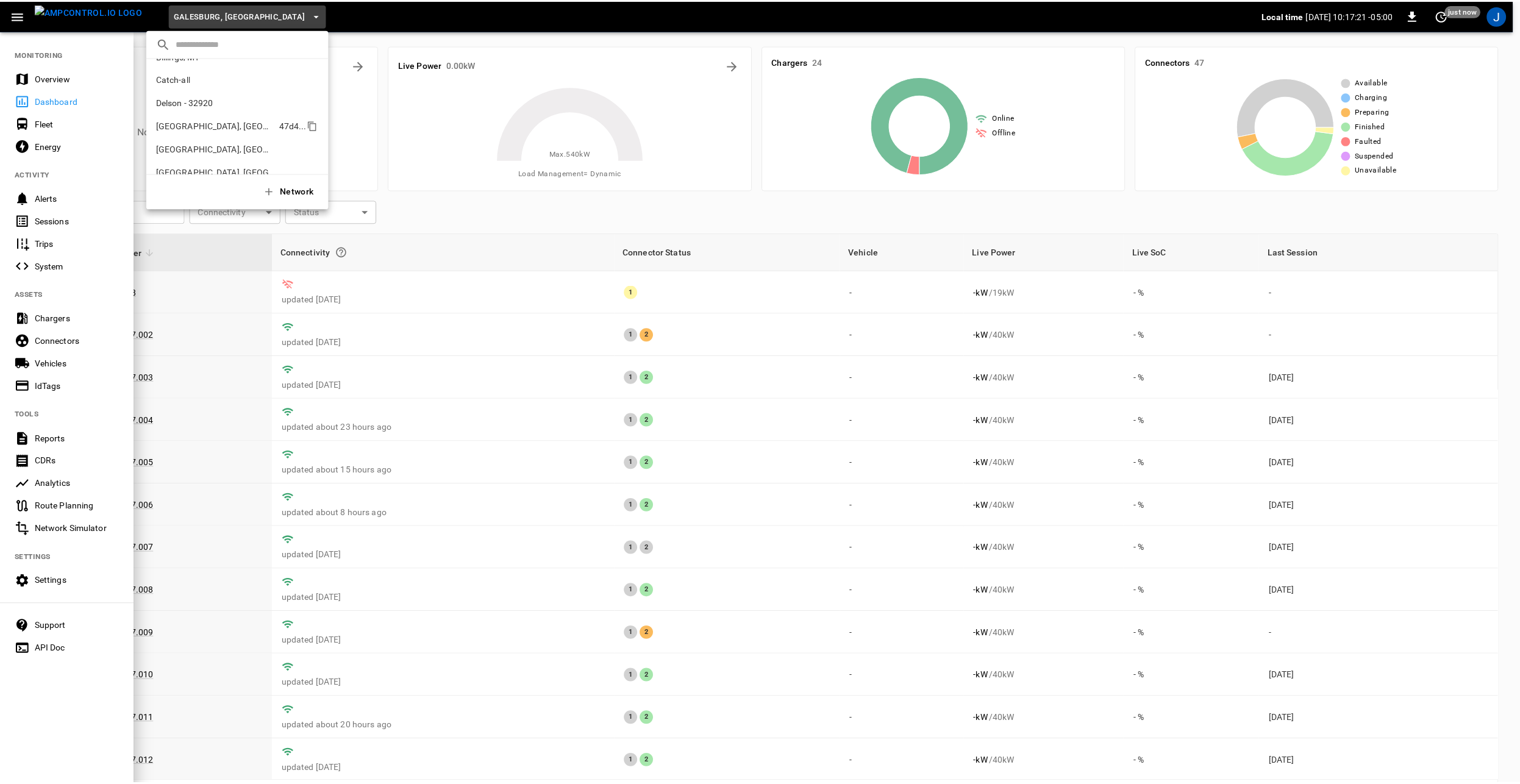 scroll, scrollTop: 0, scrollLeft: 0, axis: both 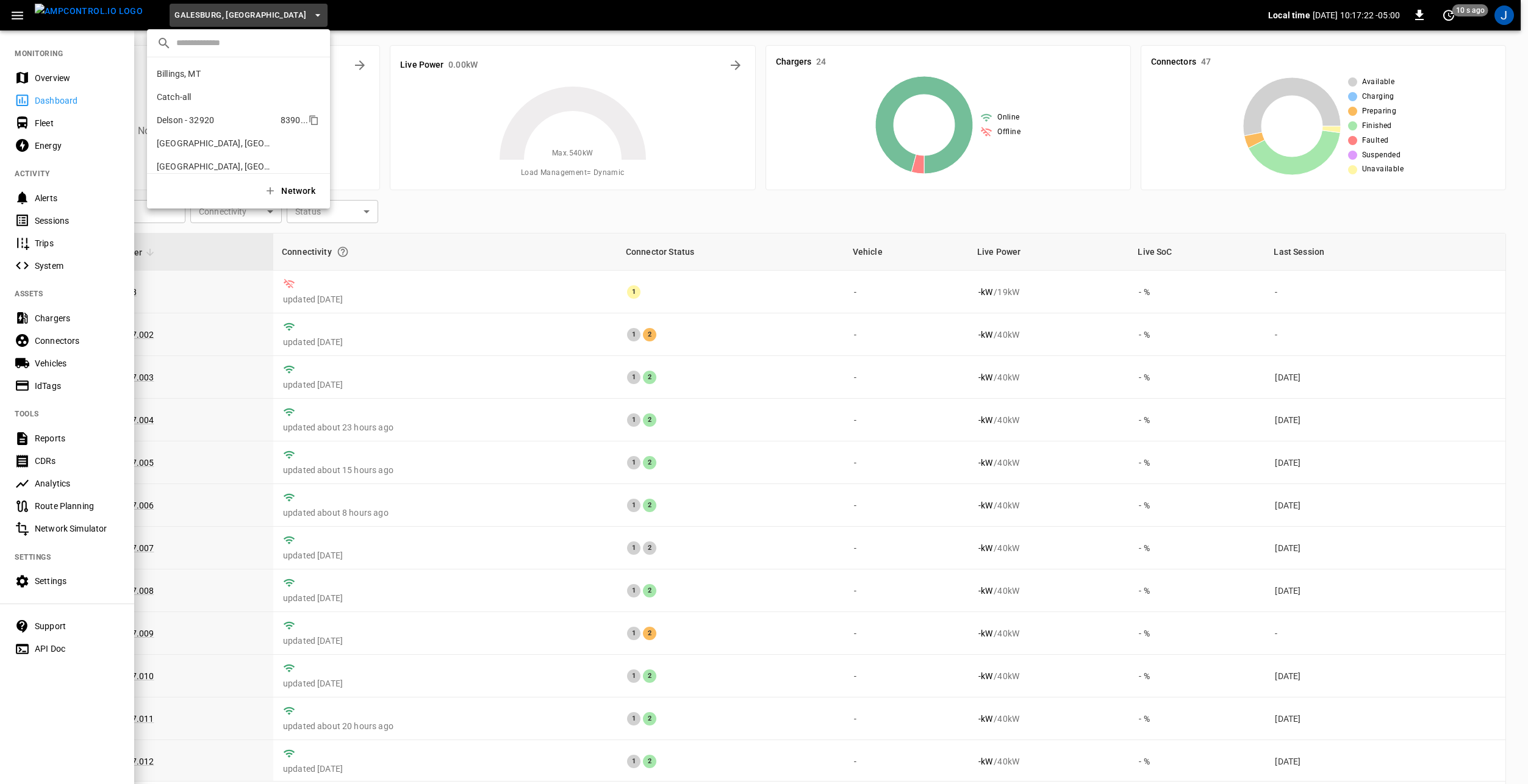 click on "Delson - 32920 8390 ..." at bounding box center [239, 120] 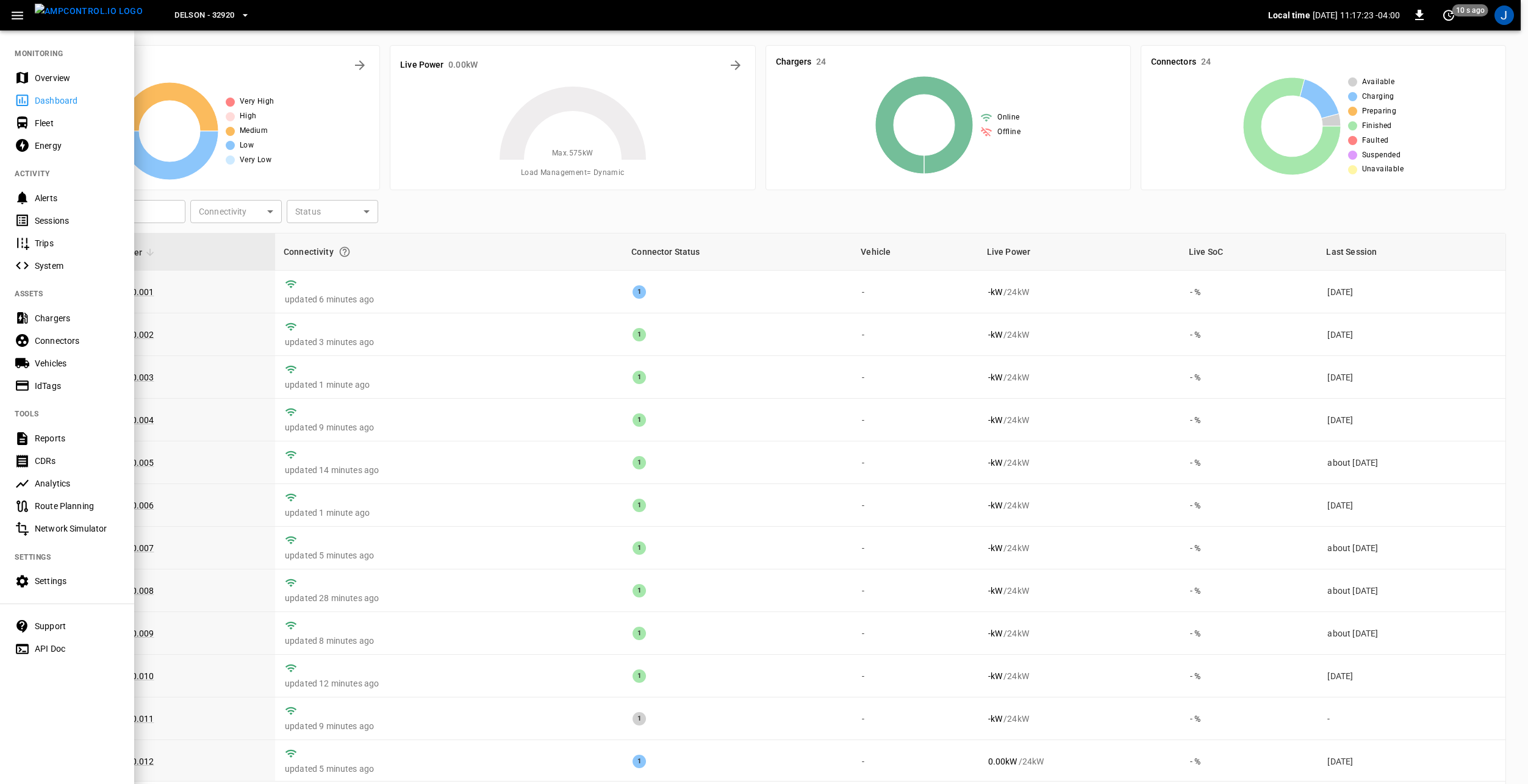 click at bounding box center [764, 392] 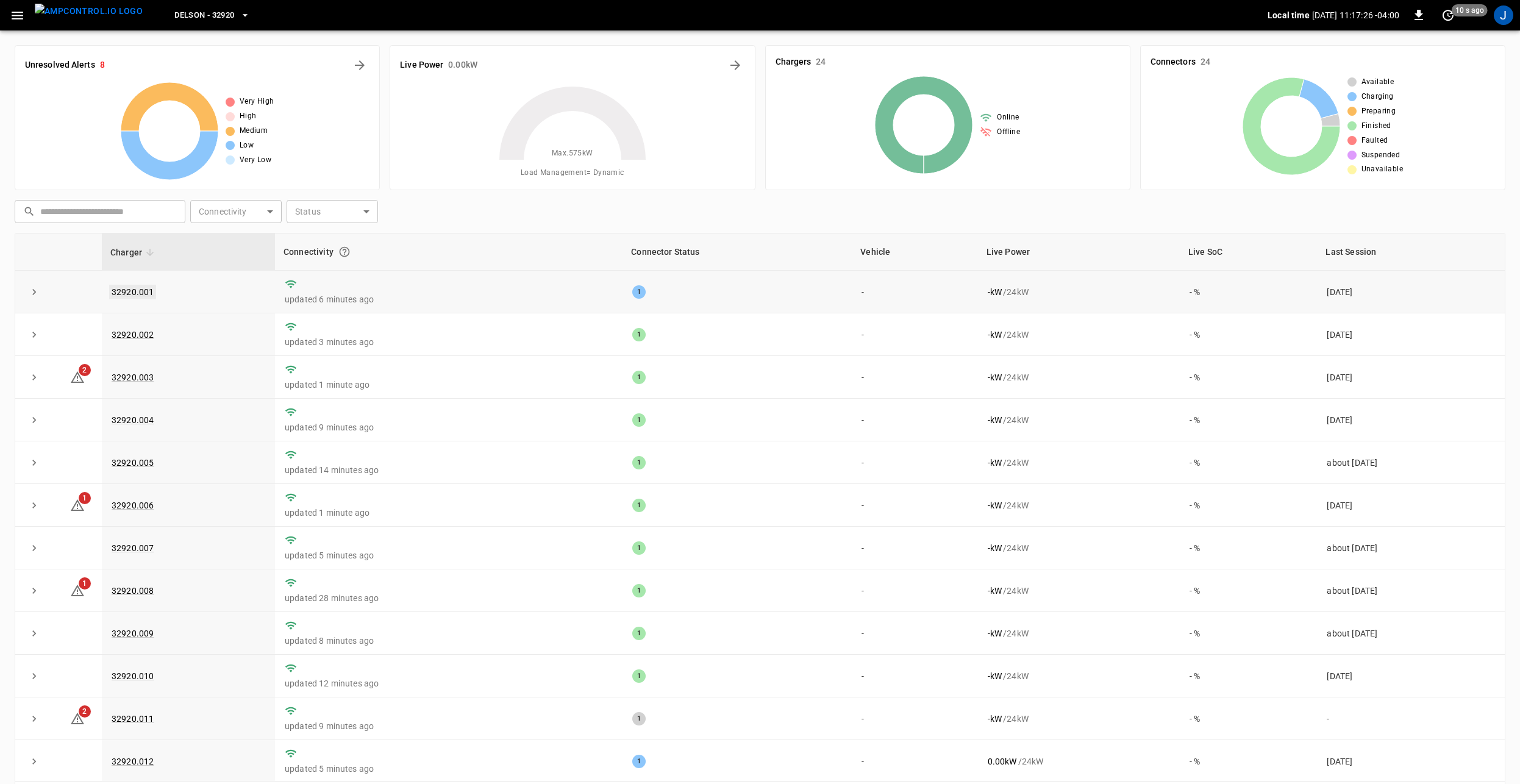 click on "32920.001" at bounding box center (132, 292) 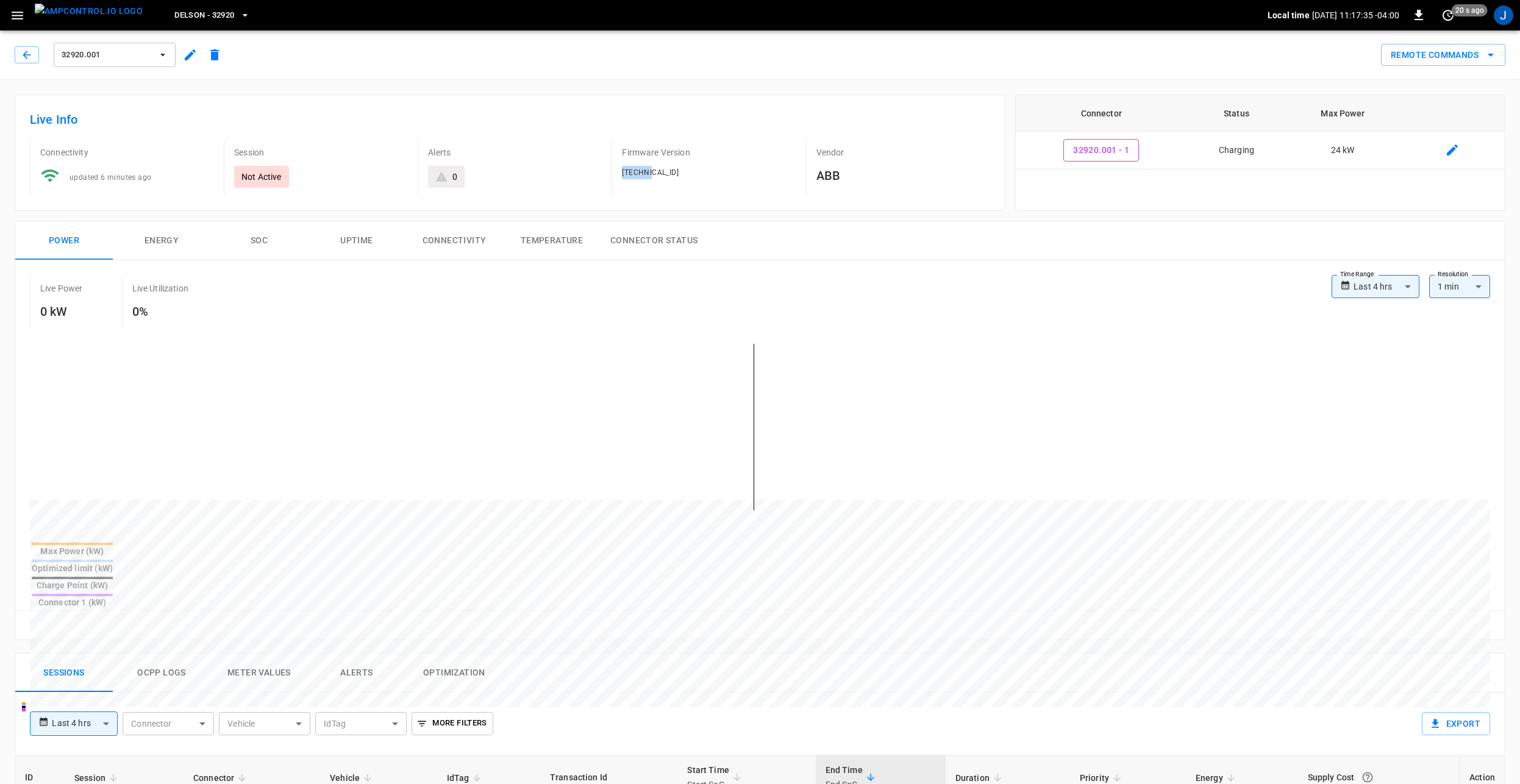 drag, startPoint x: 624, startPoint y: 174, endPoint x: 658, endPoint y: 178, distance: 34.23449 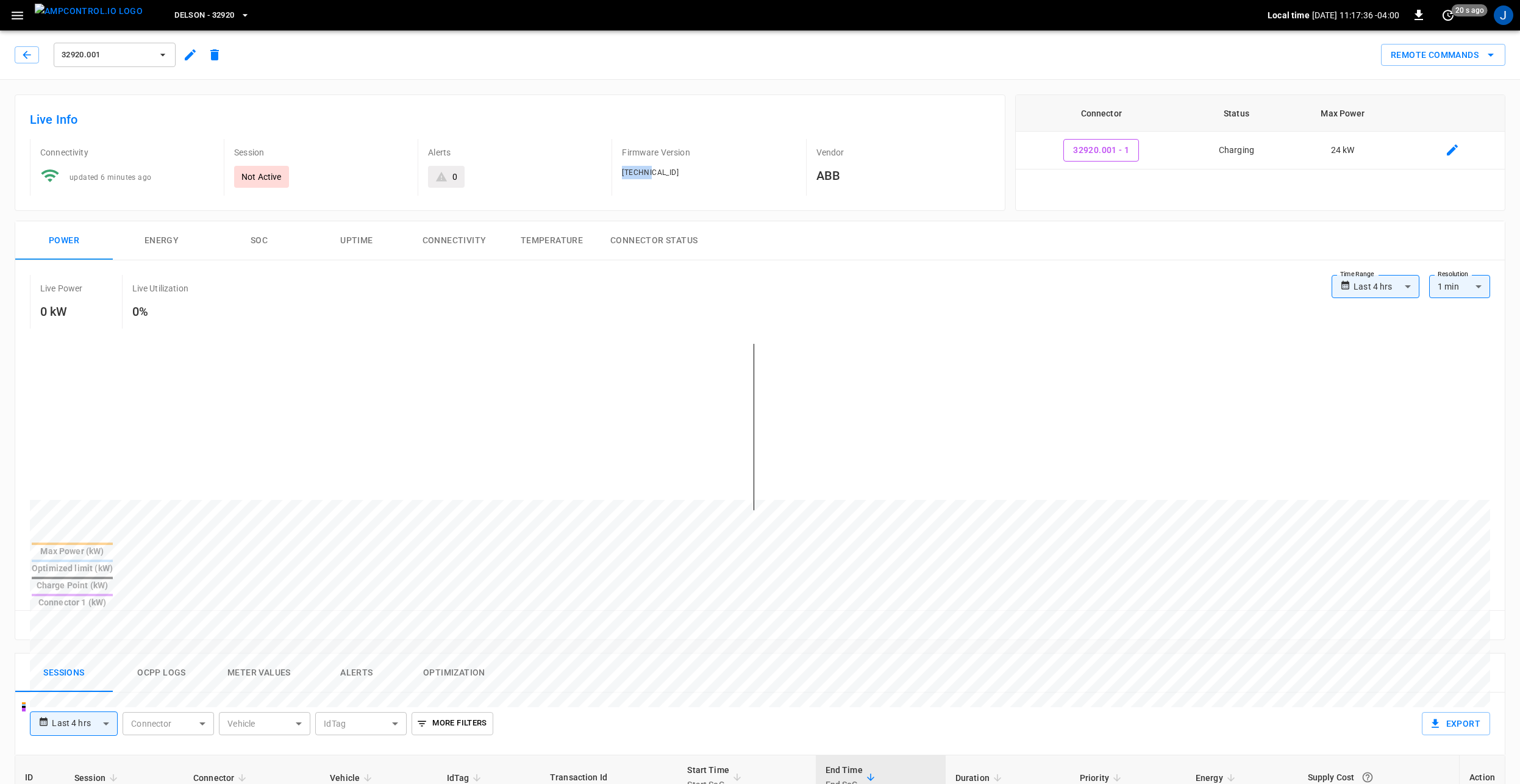 drag, startPoint x: 658, startPoint y: 178, endPoint x: 675, endPoint y: 186, distance: 18.788294 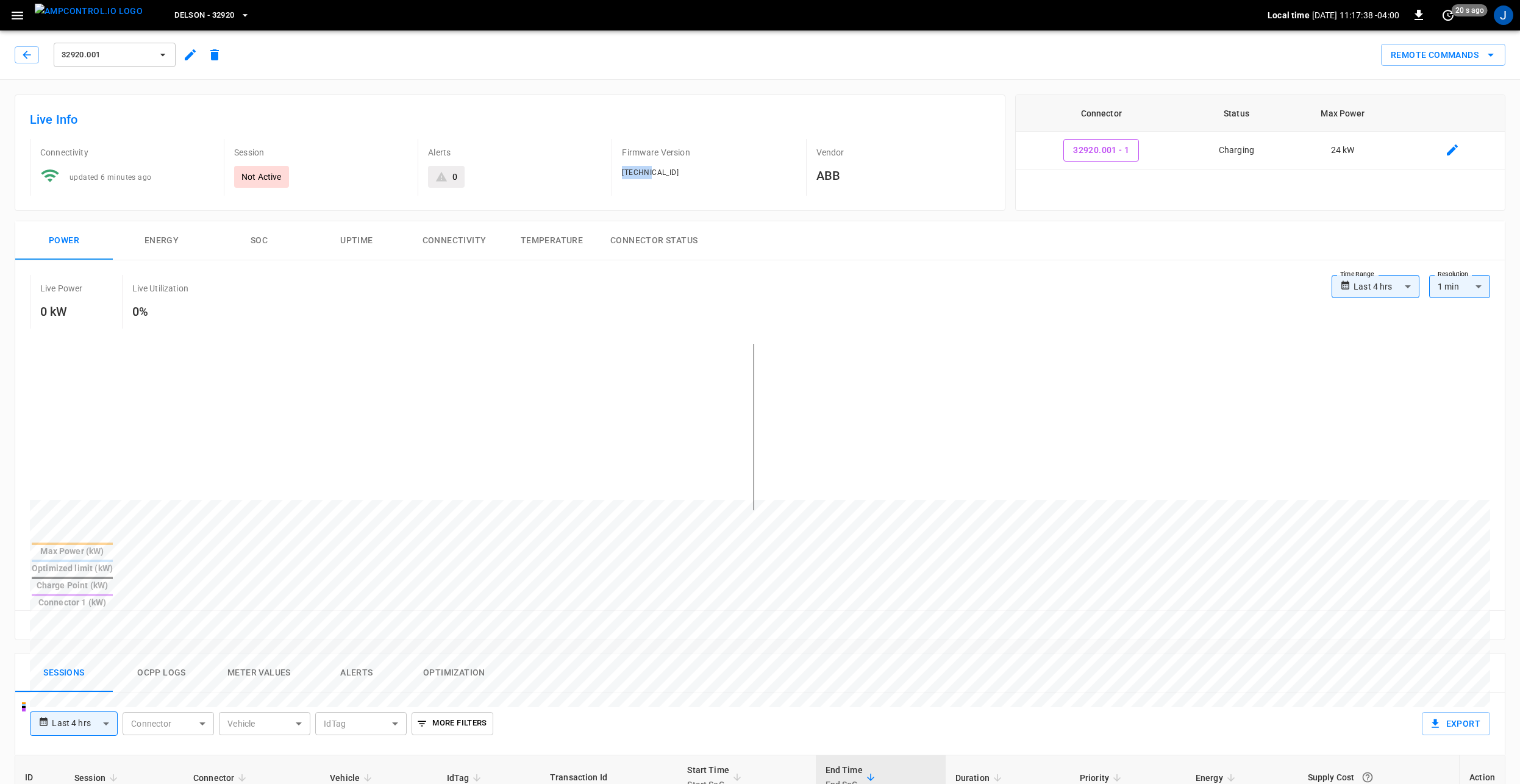 drag, startPoint x: 652, startPoint y: 167, endPoint x: 617, endPoint y: 171, distance: 35.22783 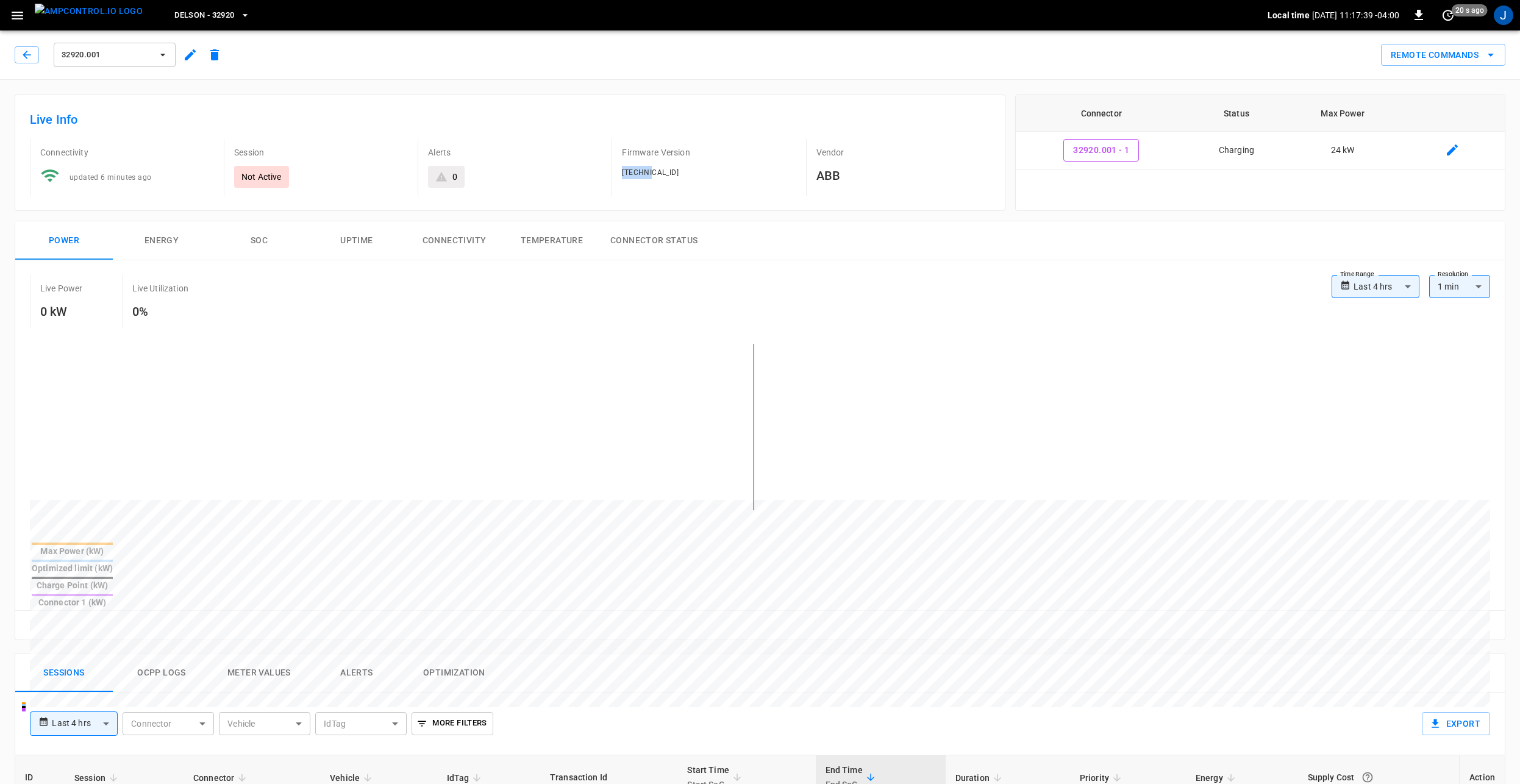 drag, startPoint x: 617, startPoint y: 171, endPoint x: 663, endPoint y: 183, distance: 47.539457 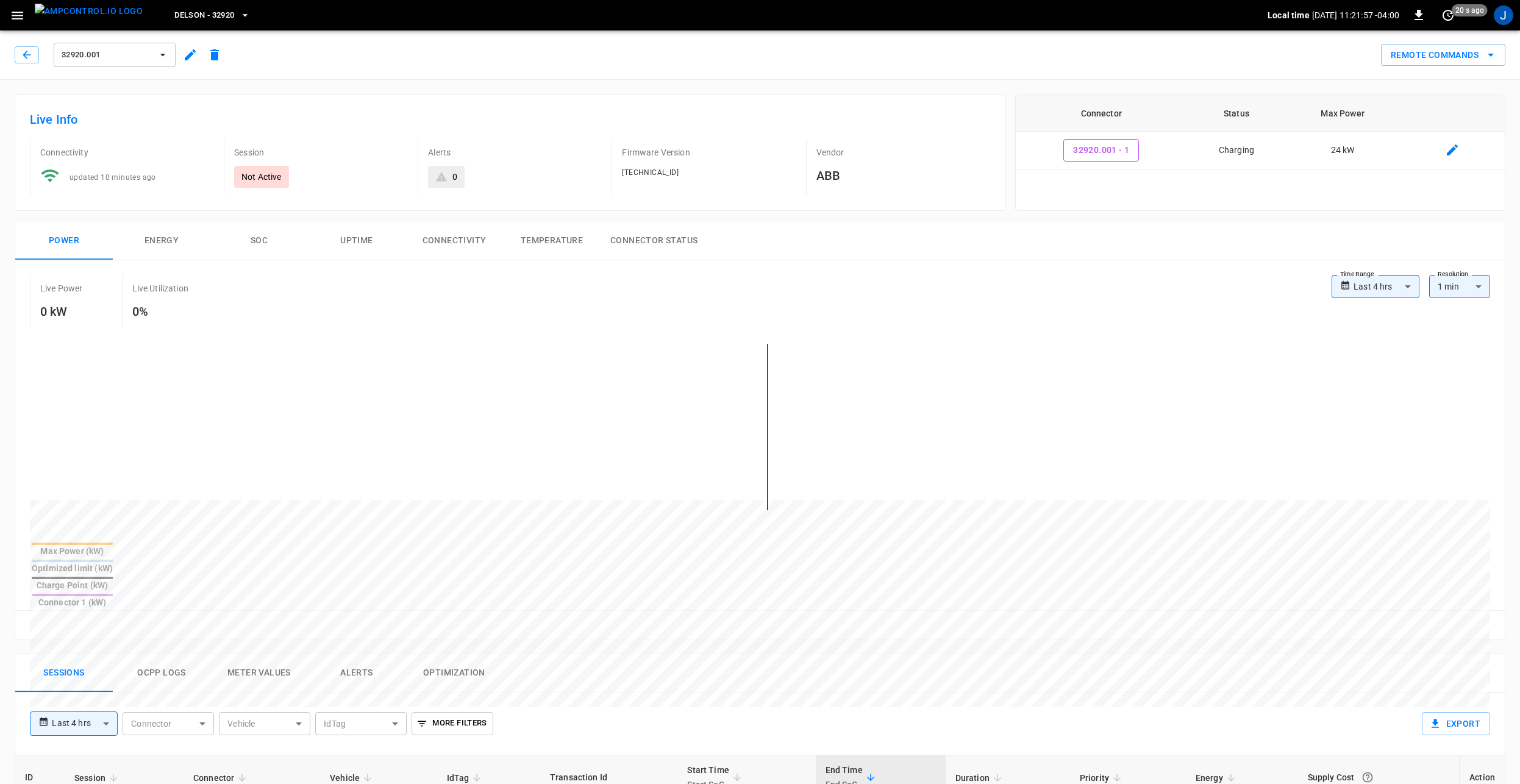 click 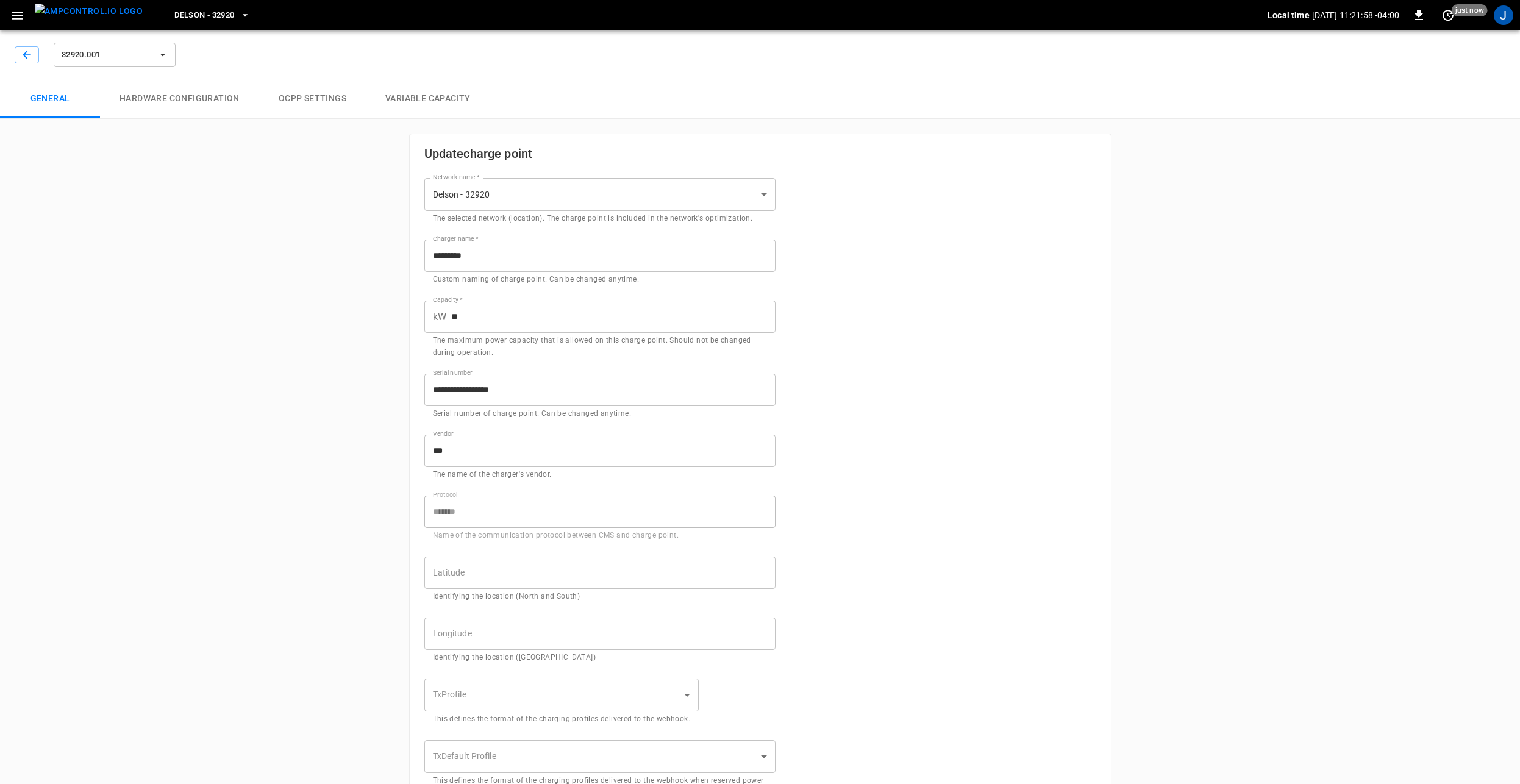 type on "**********" 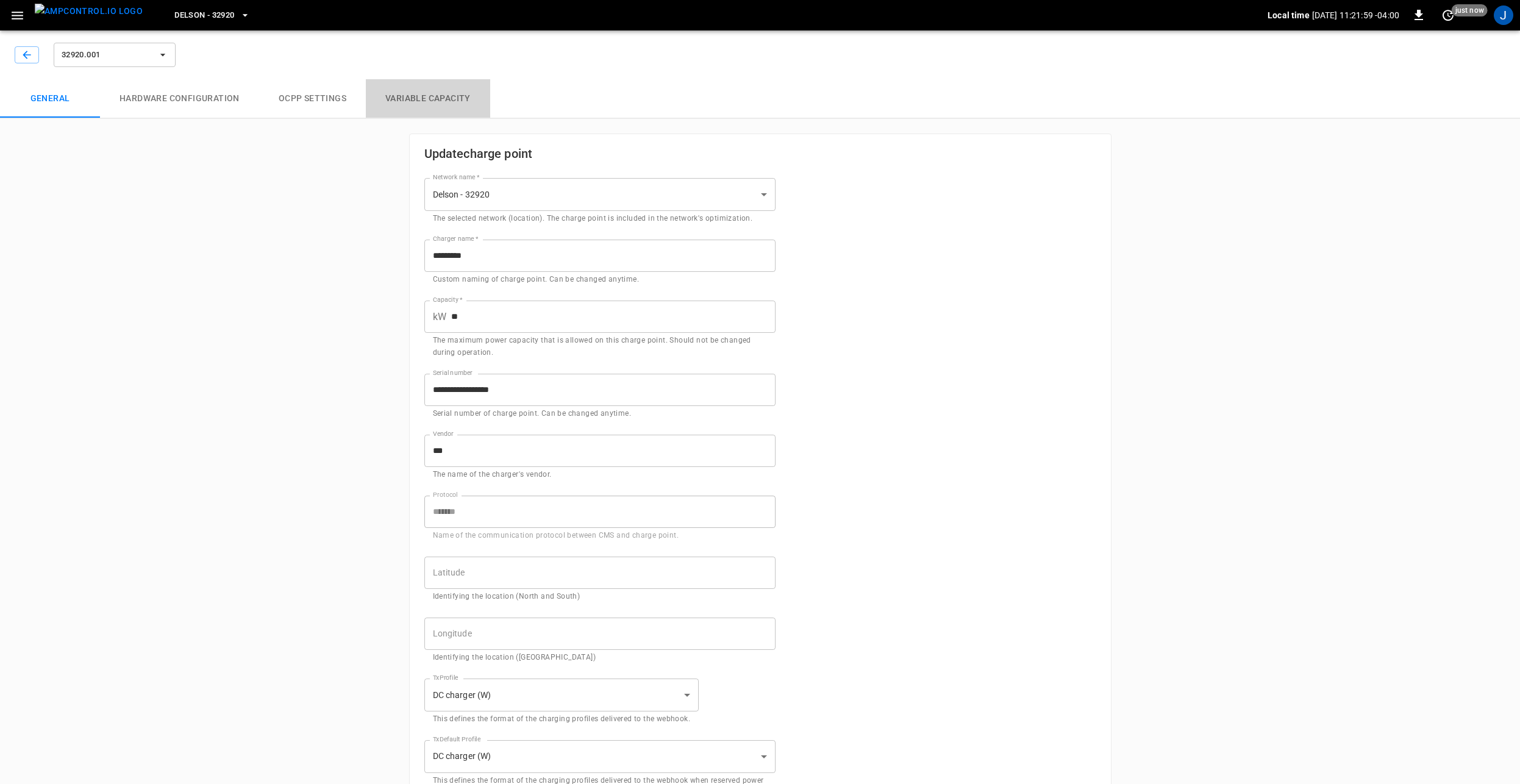 click on "Variable Capacity" at bounding box center [428, 99] 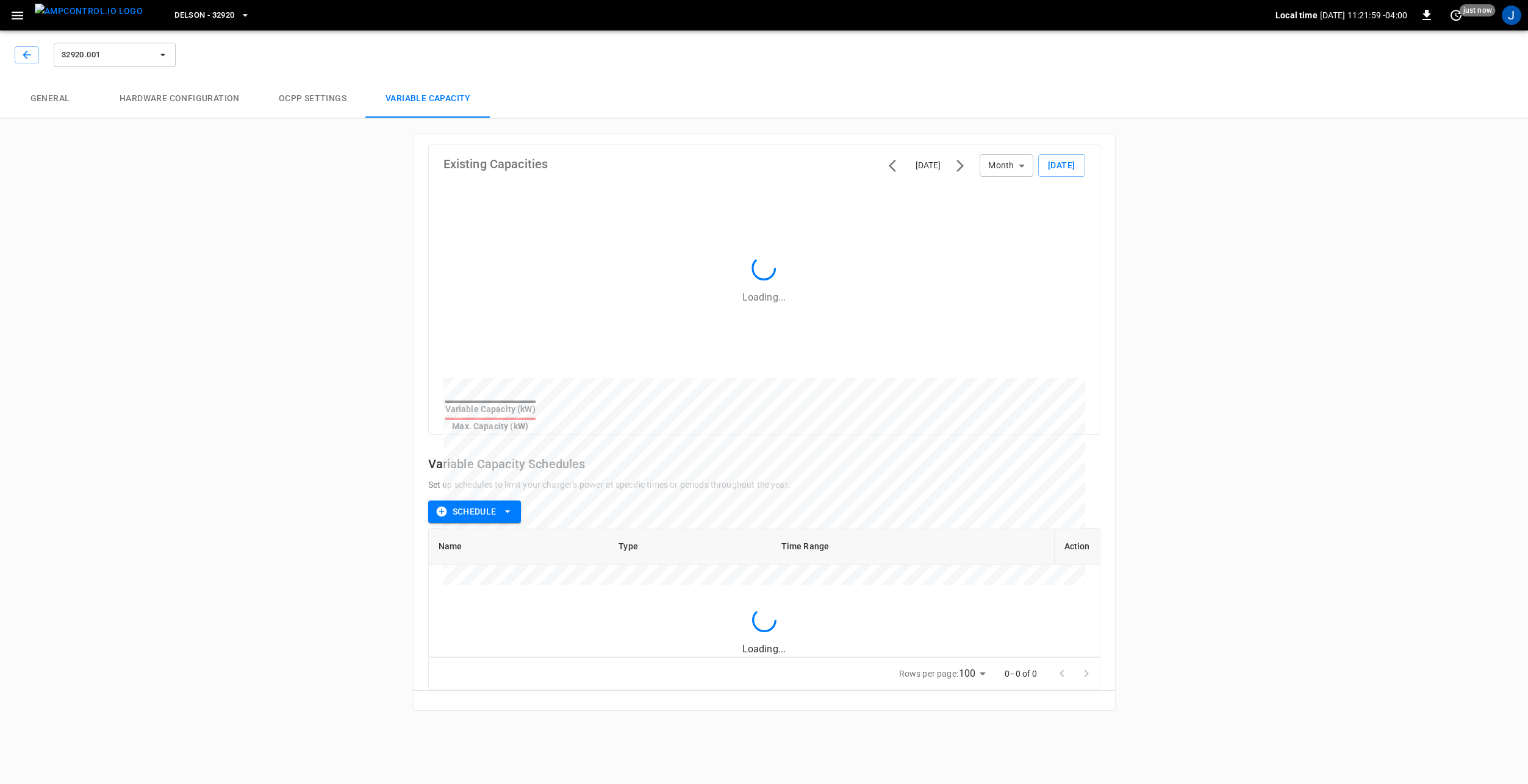 click on "Hardware configuration" at bounding box center [179, 99] 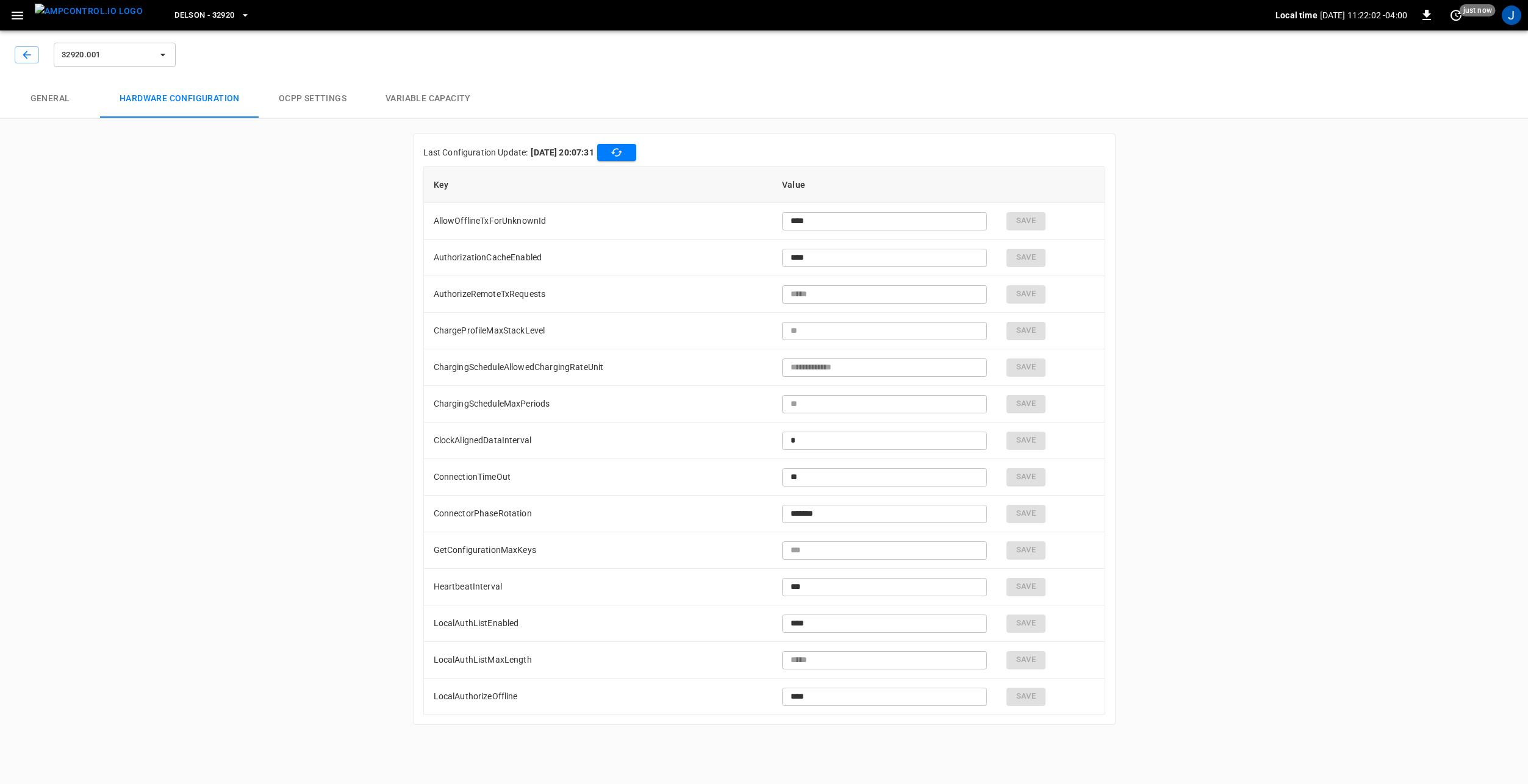 click on "**********" at bounding box center [764, 382] 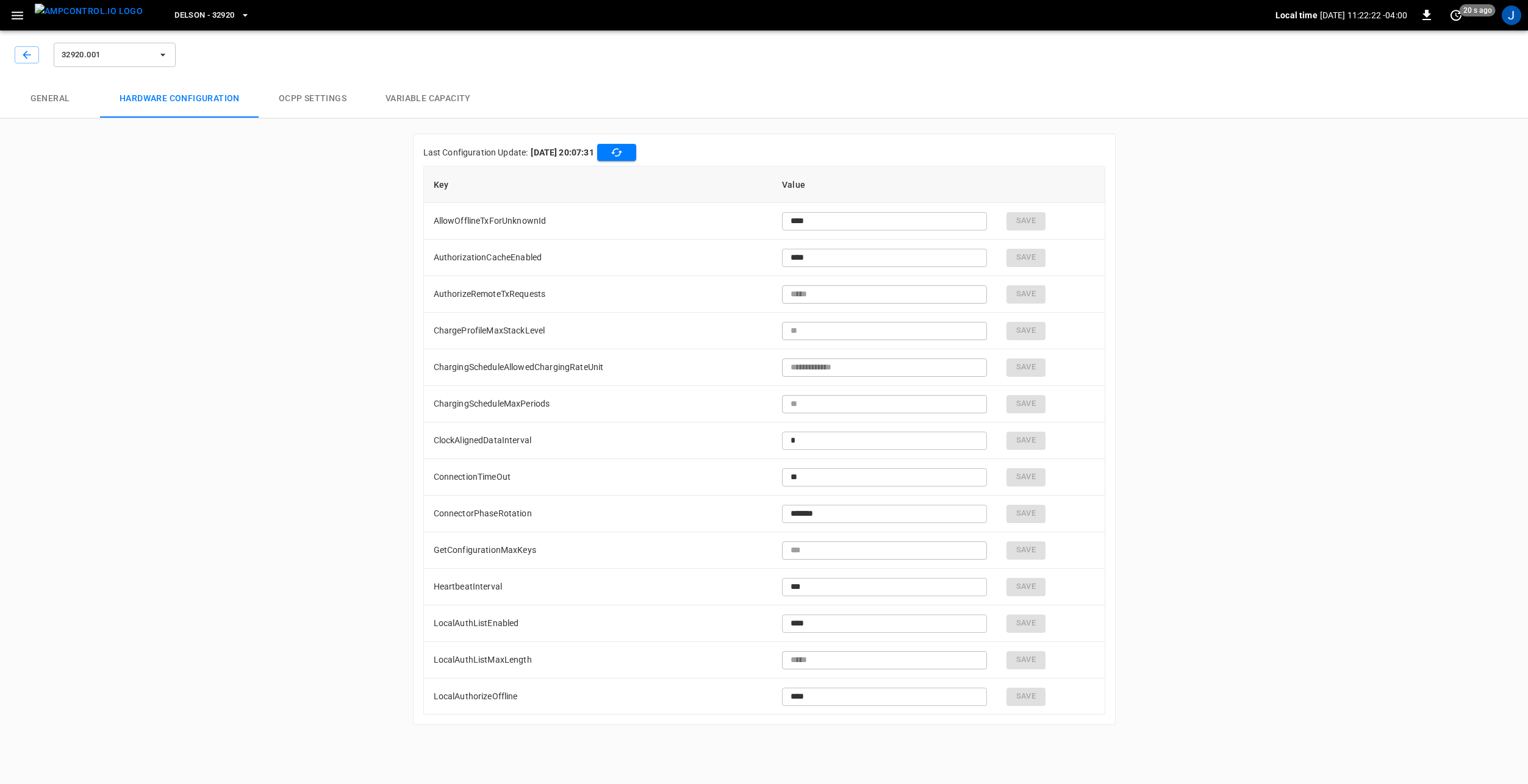 click on "General" at bounding box center (50, 99) 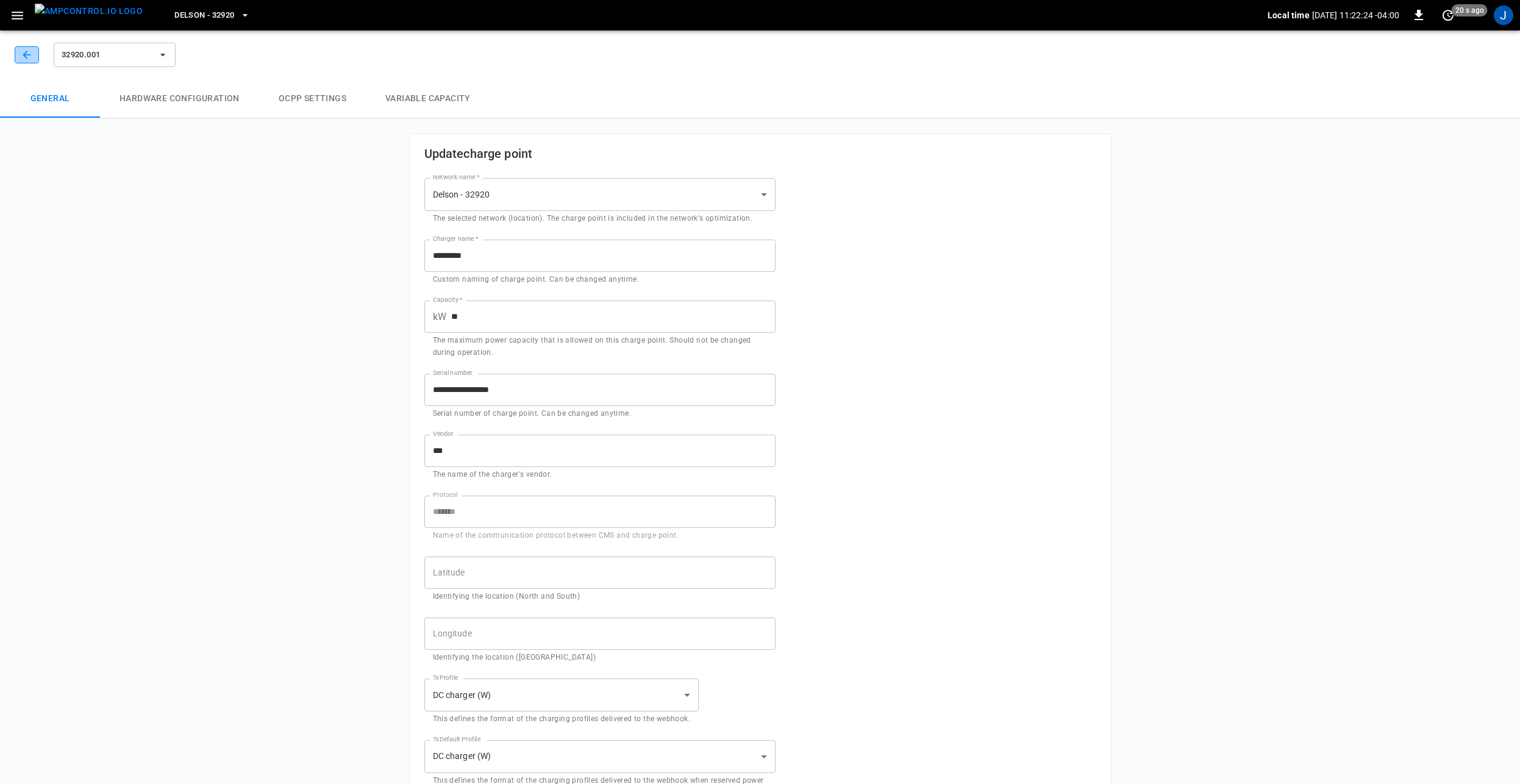 click 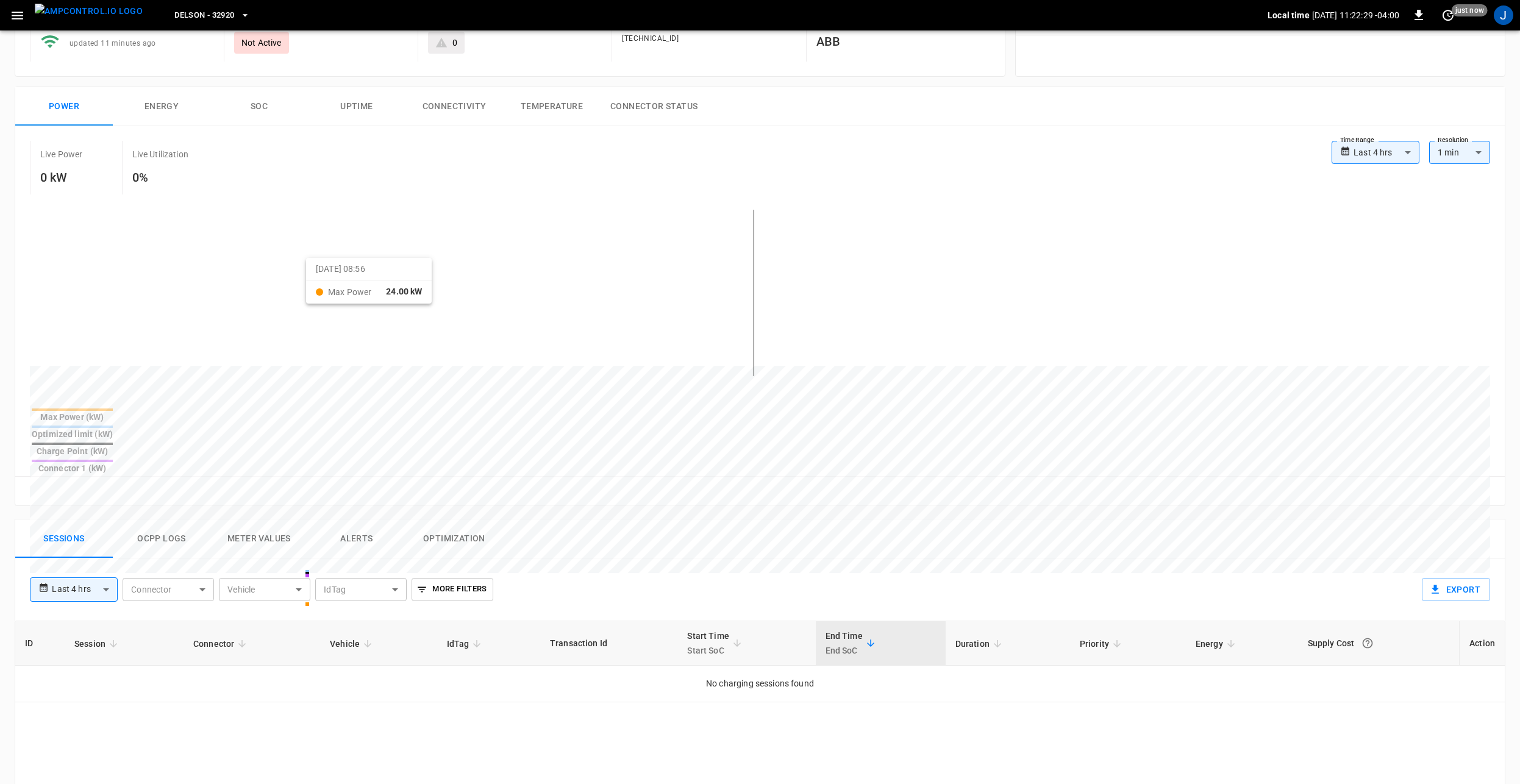 scroll, scrollTop: 183, scrollLeft: 0, axis: vertical 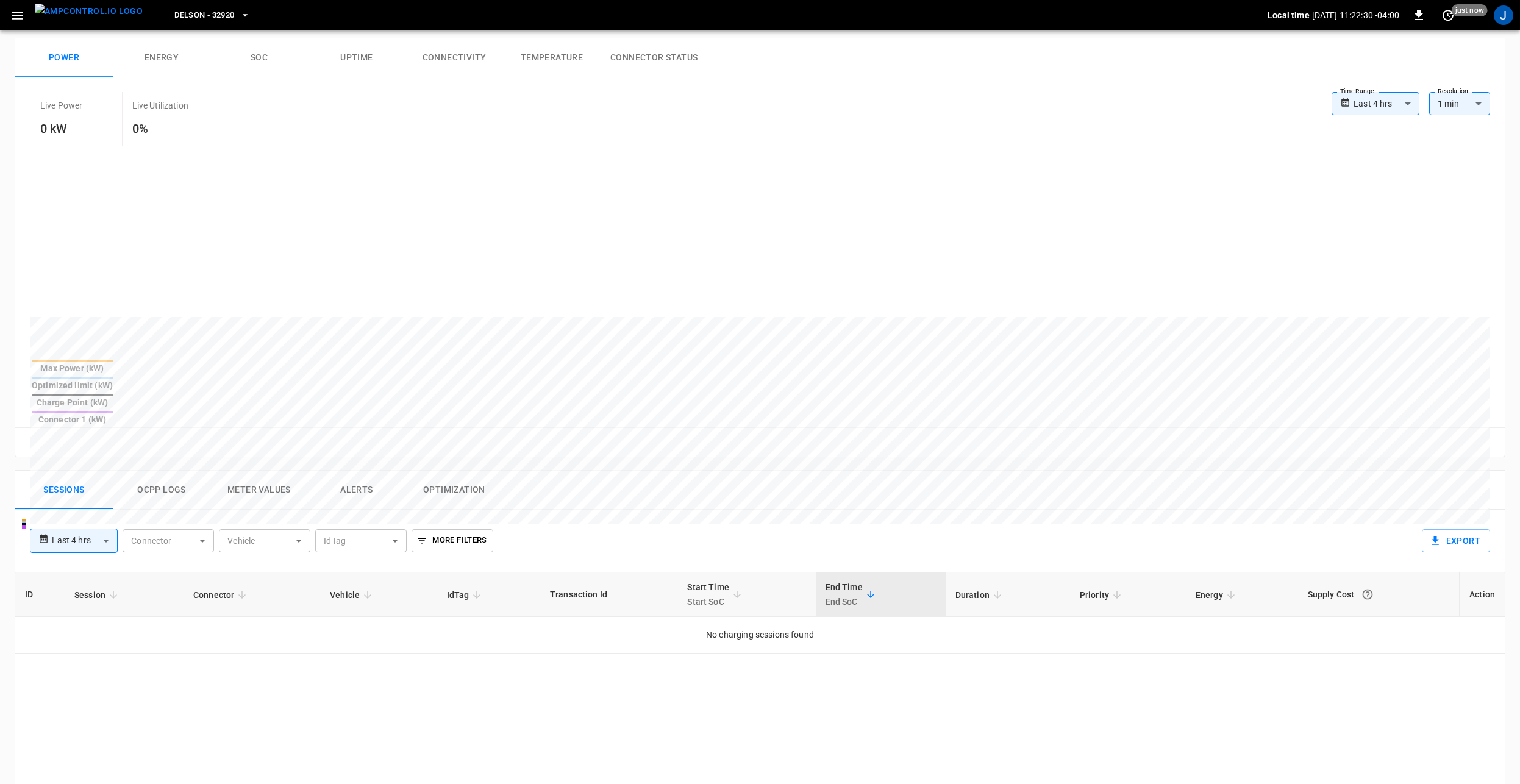 click on "Ocpp logs" at bounding box center (162, 490) 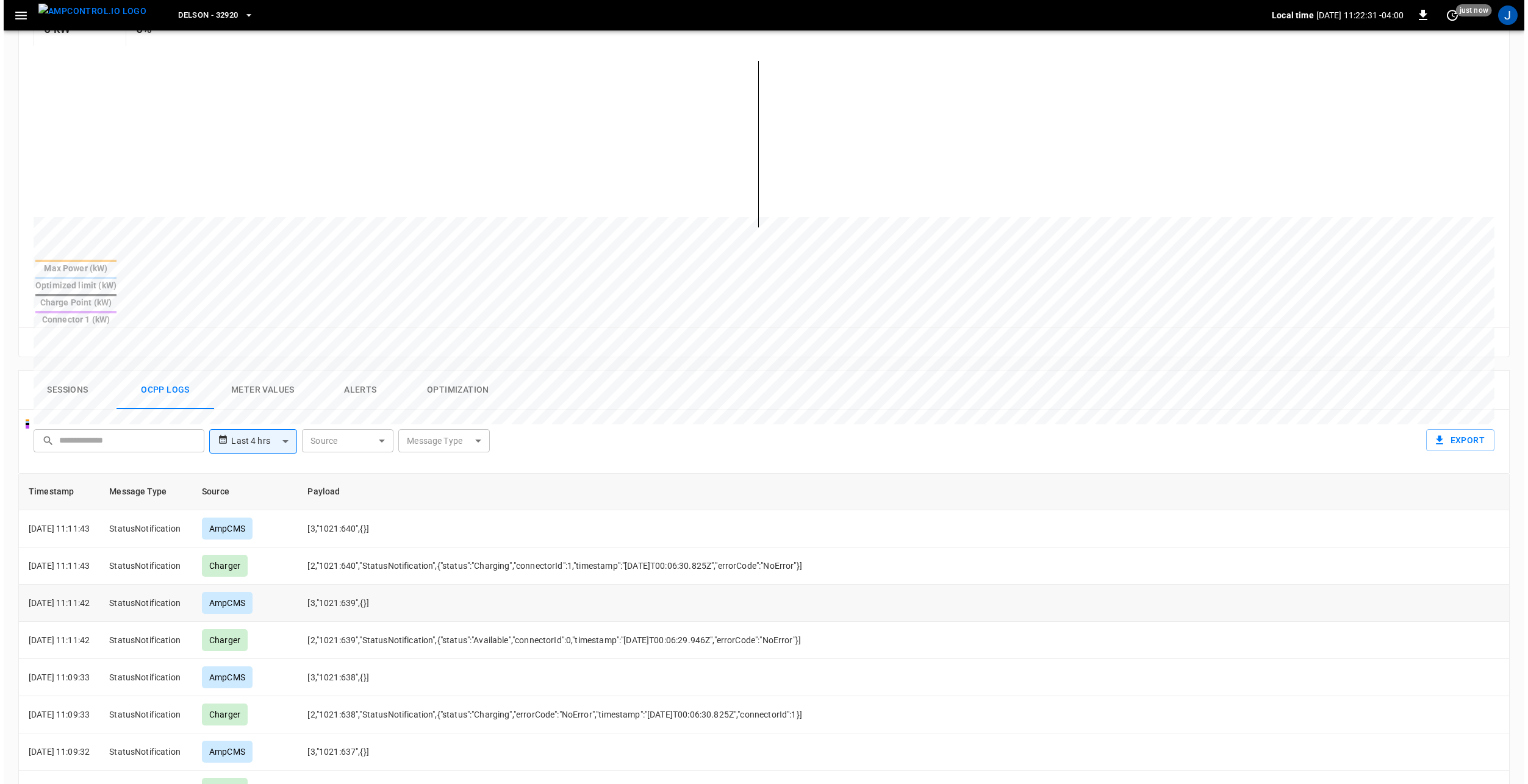 scroll, scrollTop: 527, scrollLeft: 0, axis: vertical 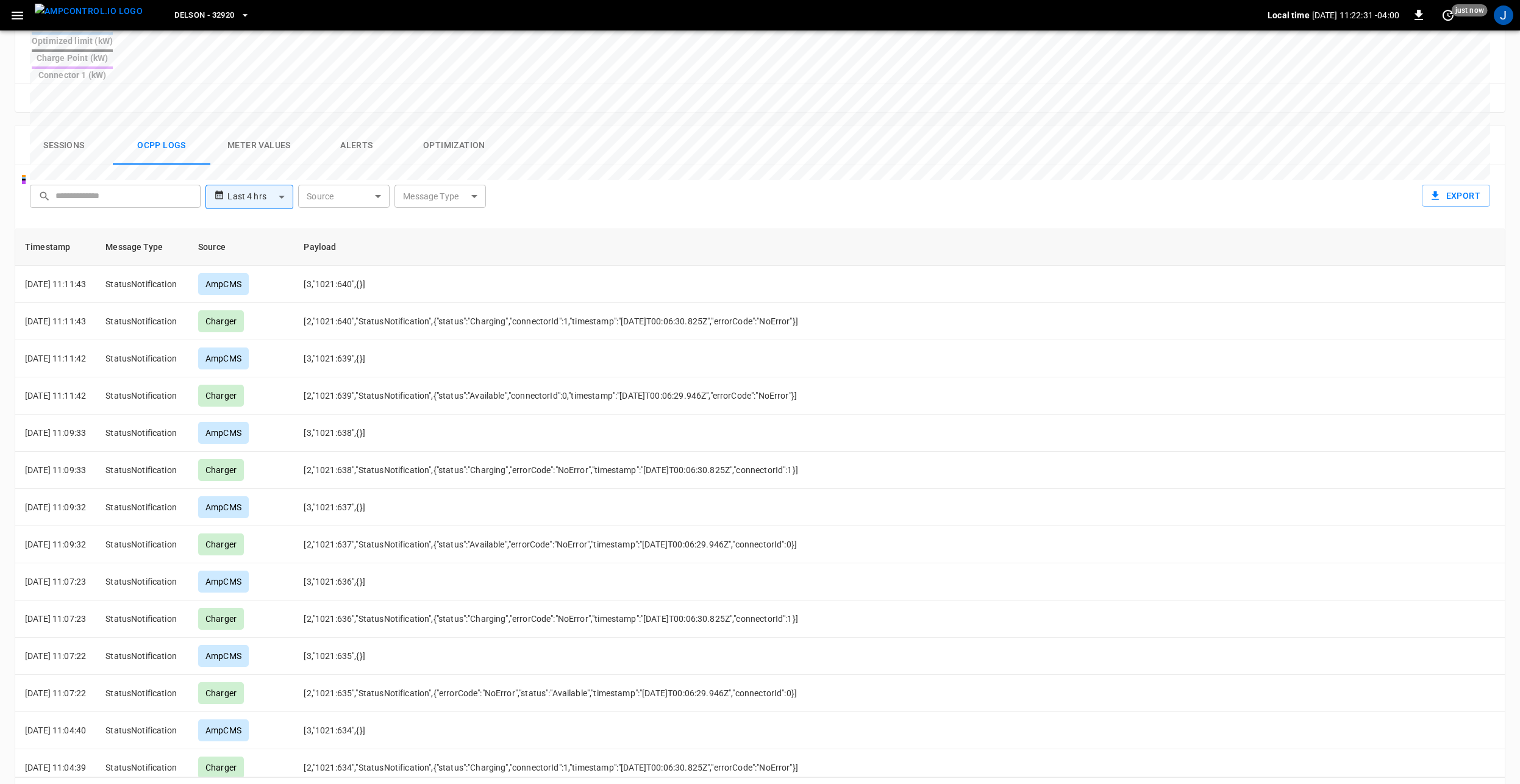 click on "**********" at bounding box center (760, 149) 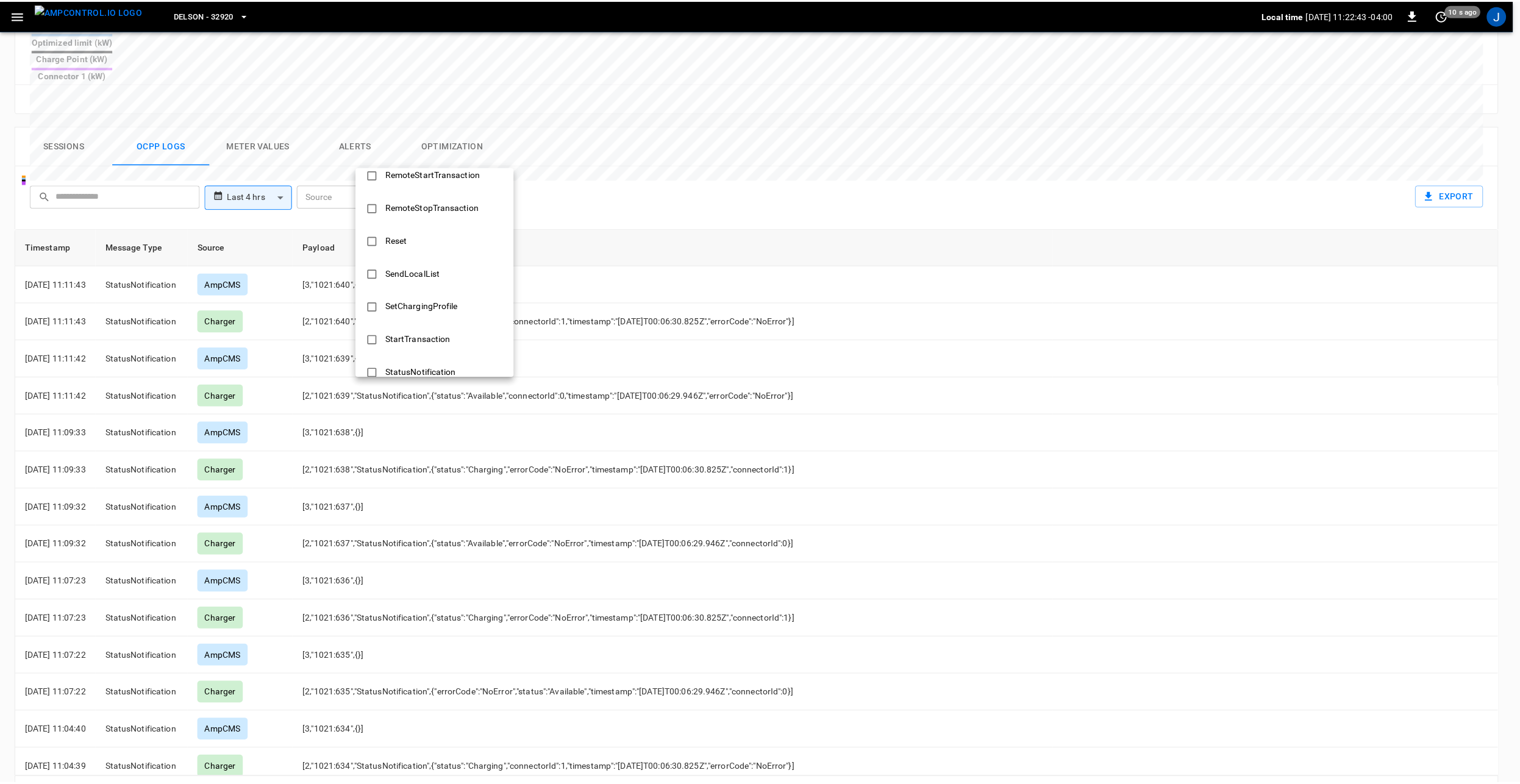 scroll, scrollTop: 488, scrollLeft: 0, axis: vertical 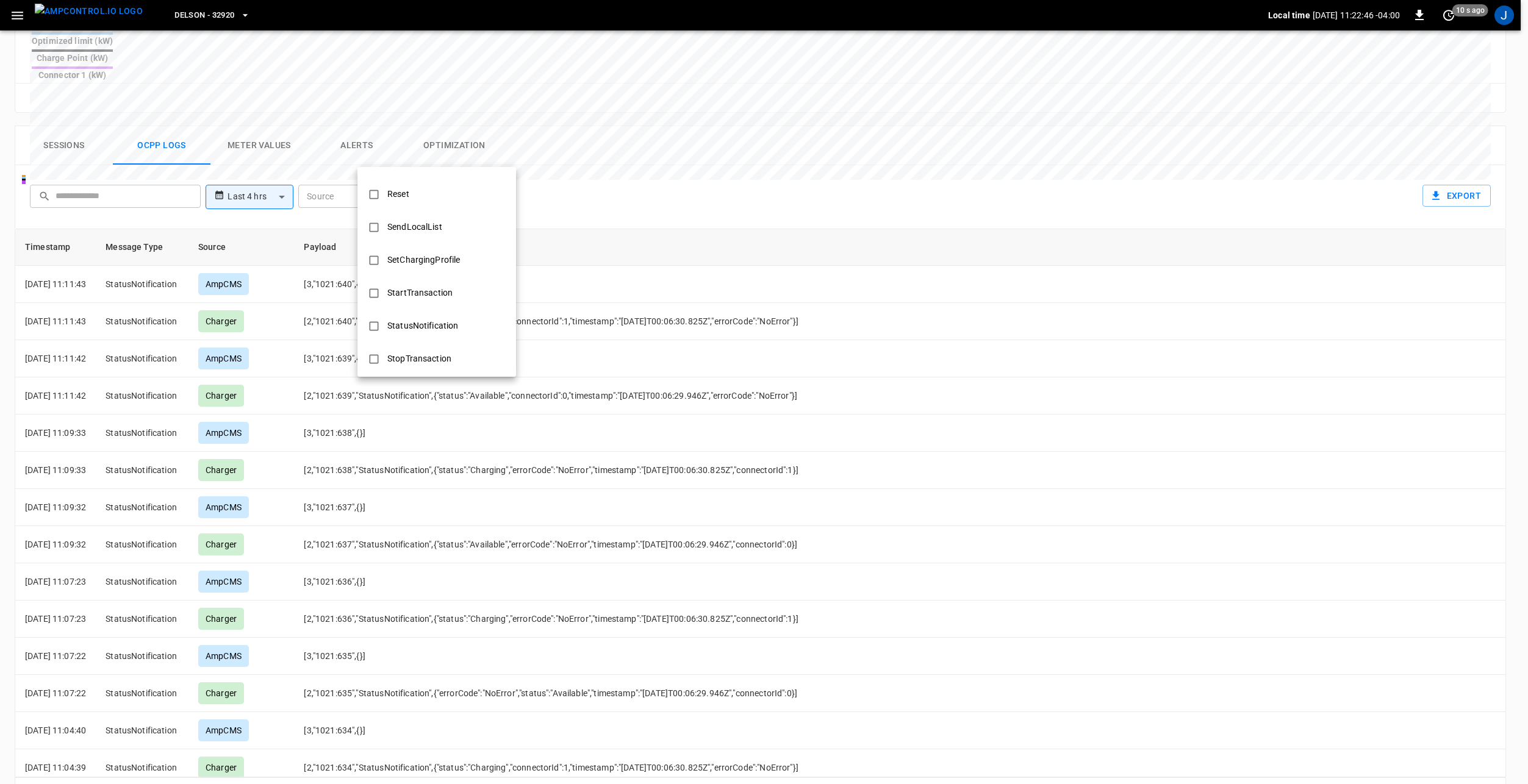 click on "SetChargingProfile" at bounding box center [423, 260] 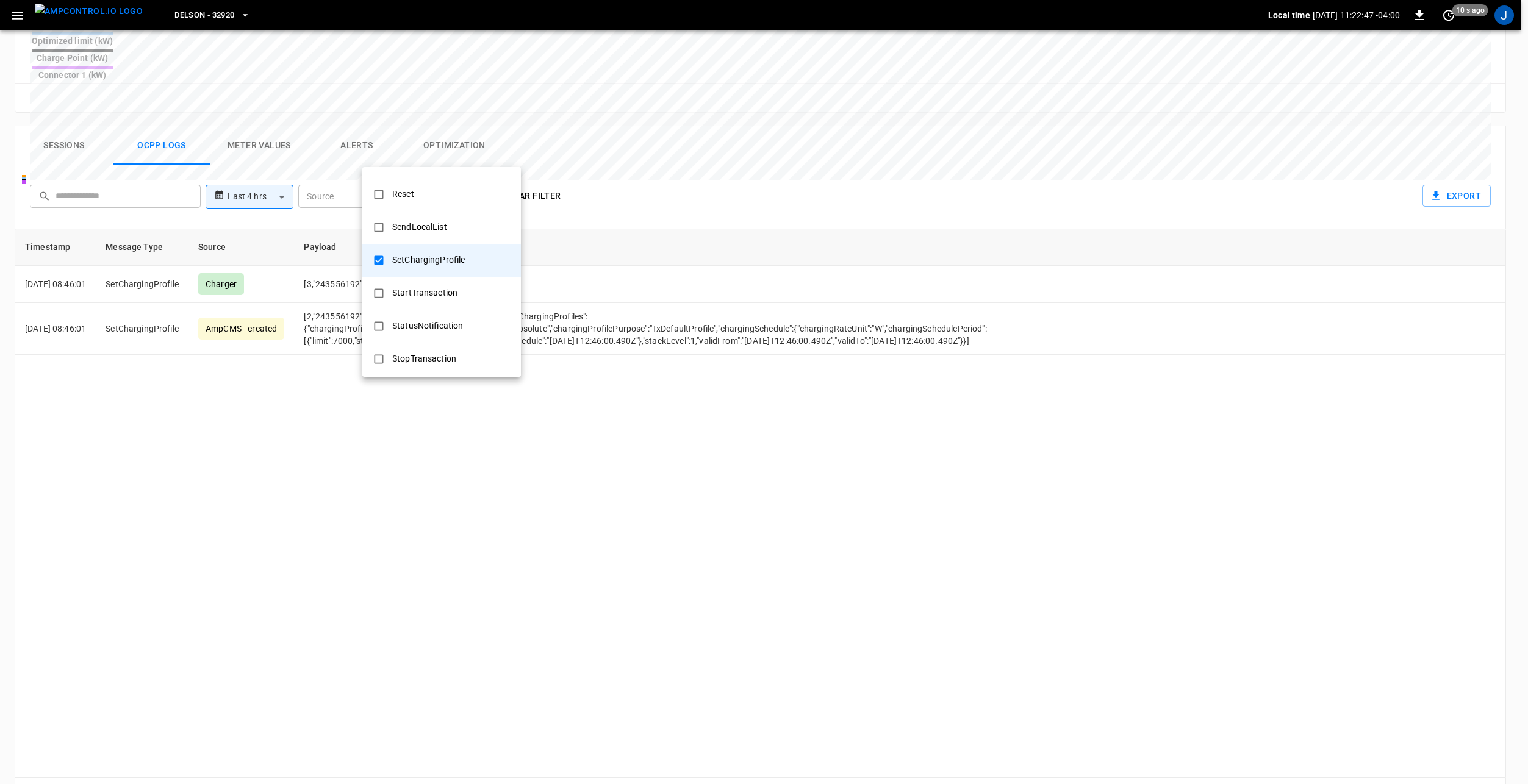 click at bounding box center (764, 392) 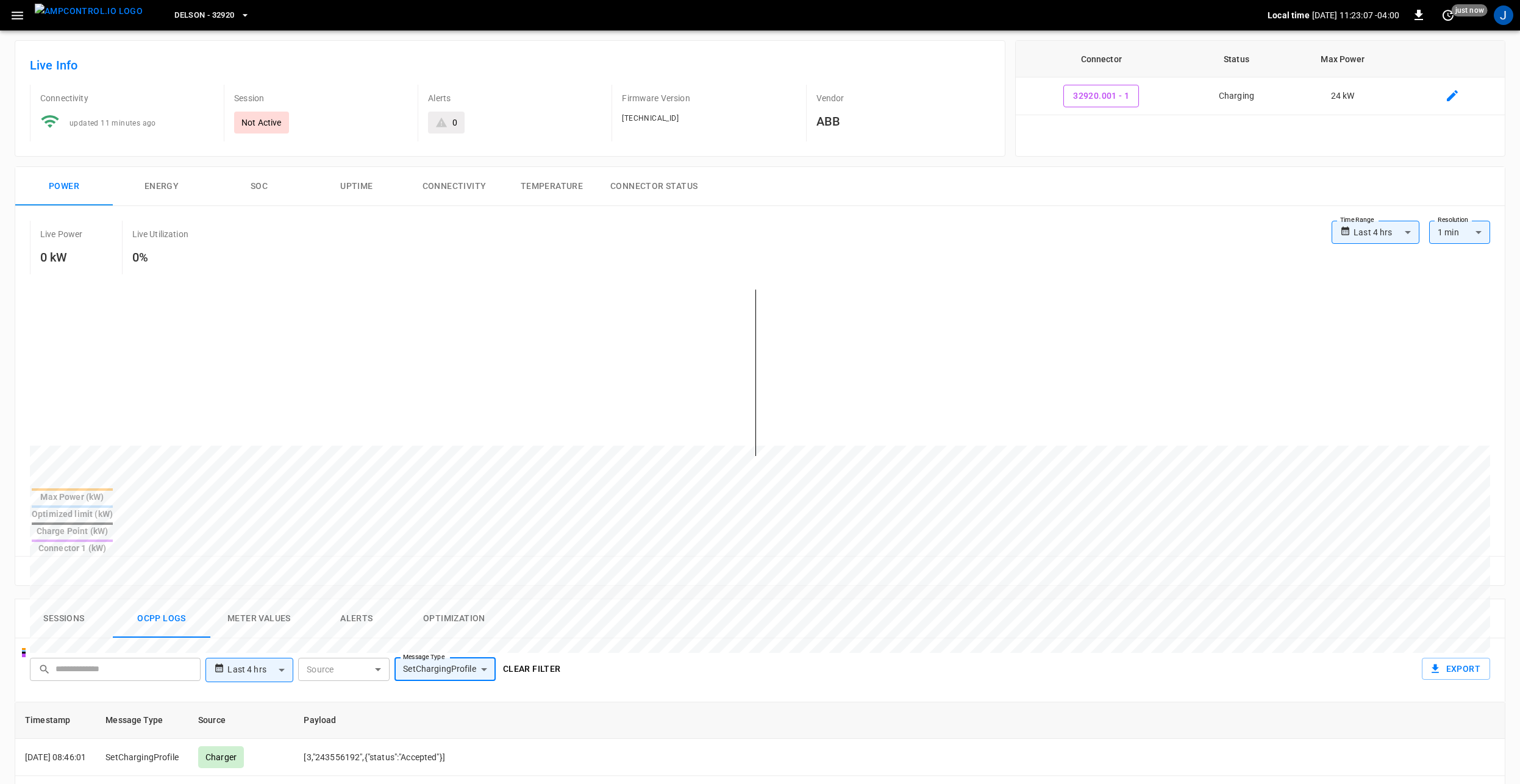 scroll, scrollTop: 61, scrollLeft: 0, axis: vertical 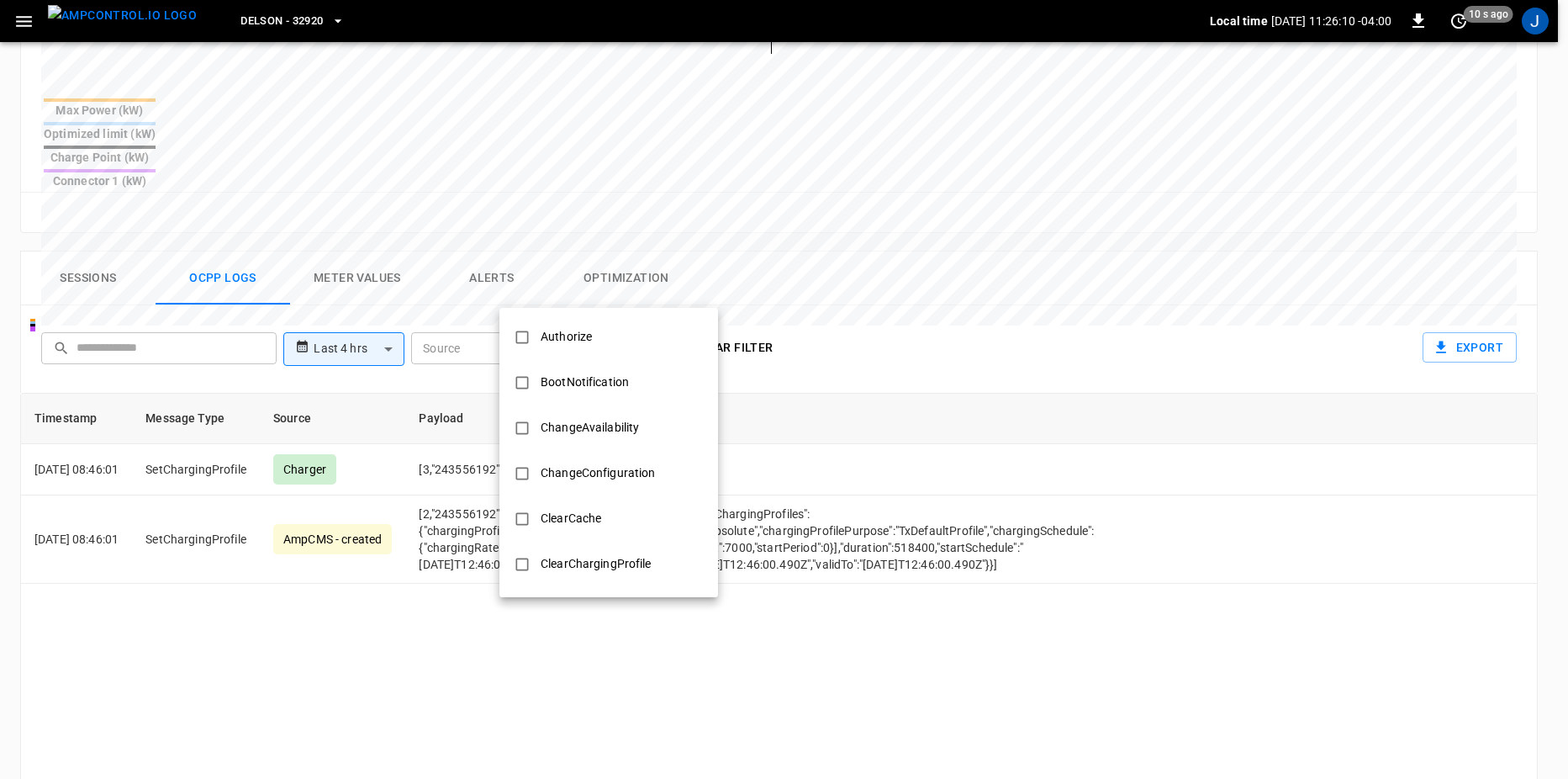 click on "**********" at bounding box center [784, 177] 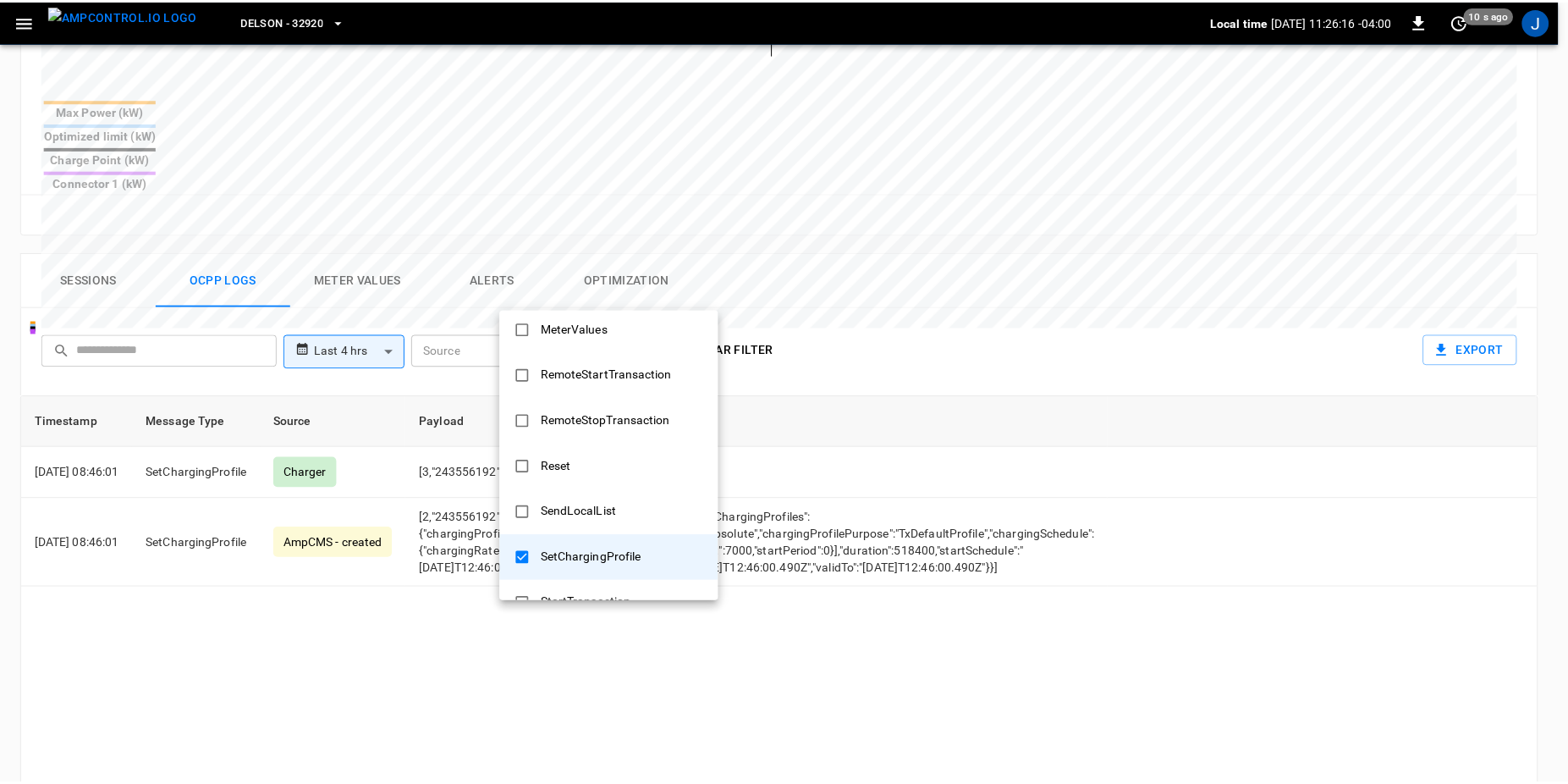 scroll, scrollTop: 566, scrollLeft: 0, axis: vertical 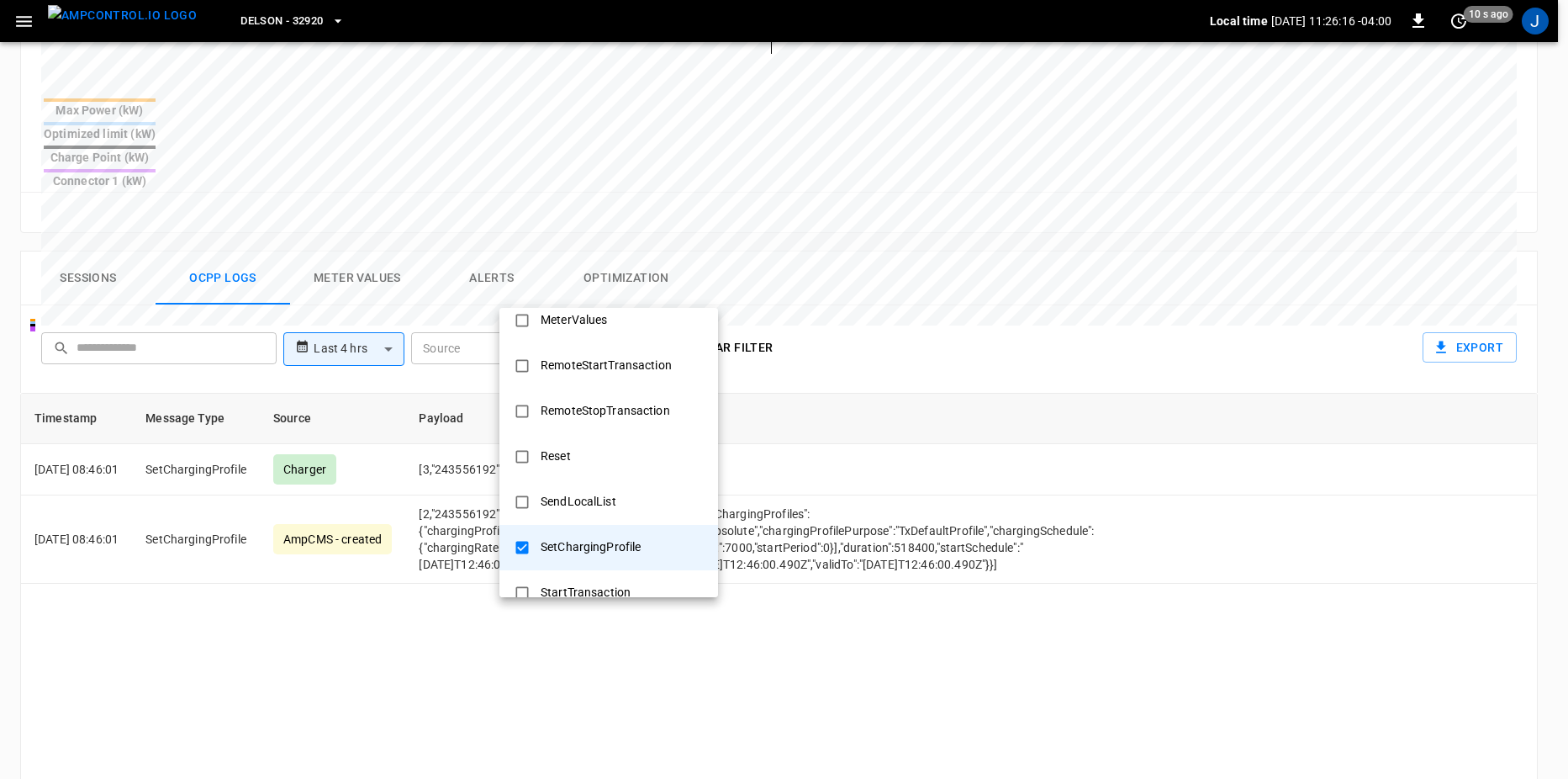 click at bounding box center [784, 390] 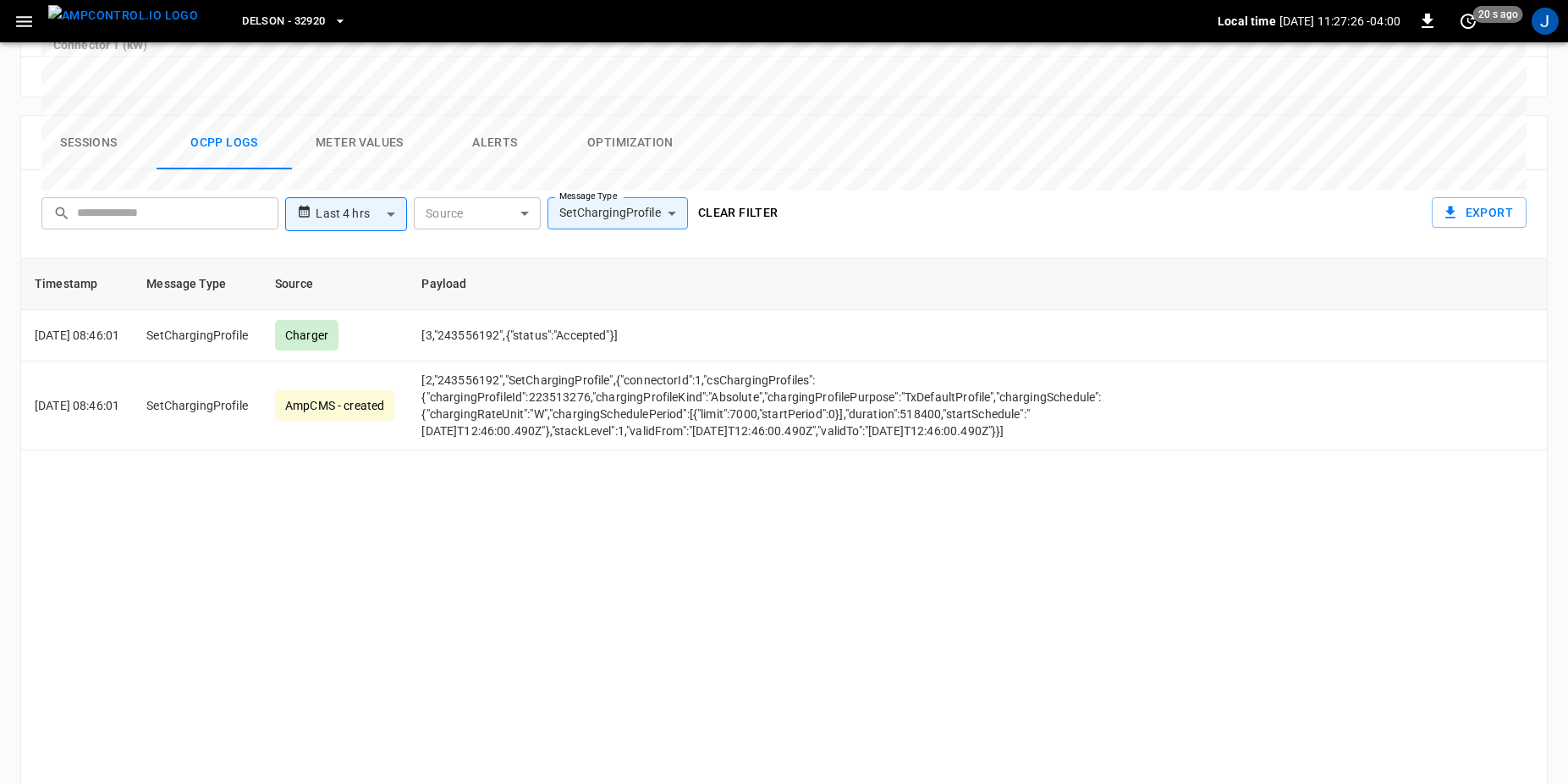 scroll, scrollTop: 824, scrollLeft: 0, axis: vertical 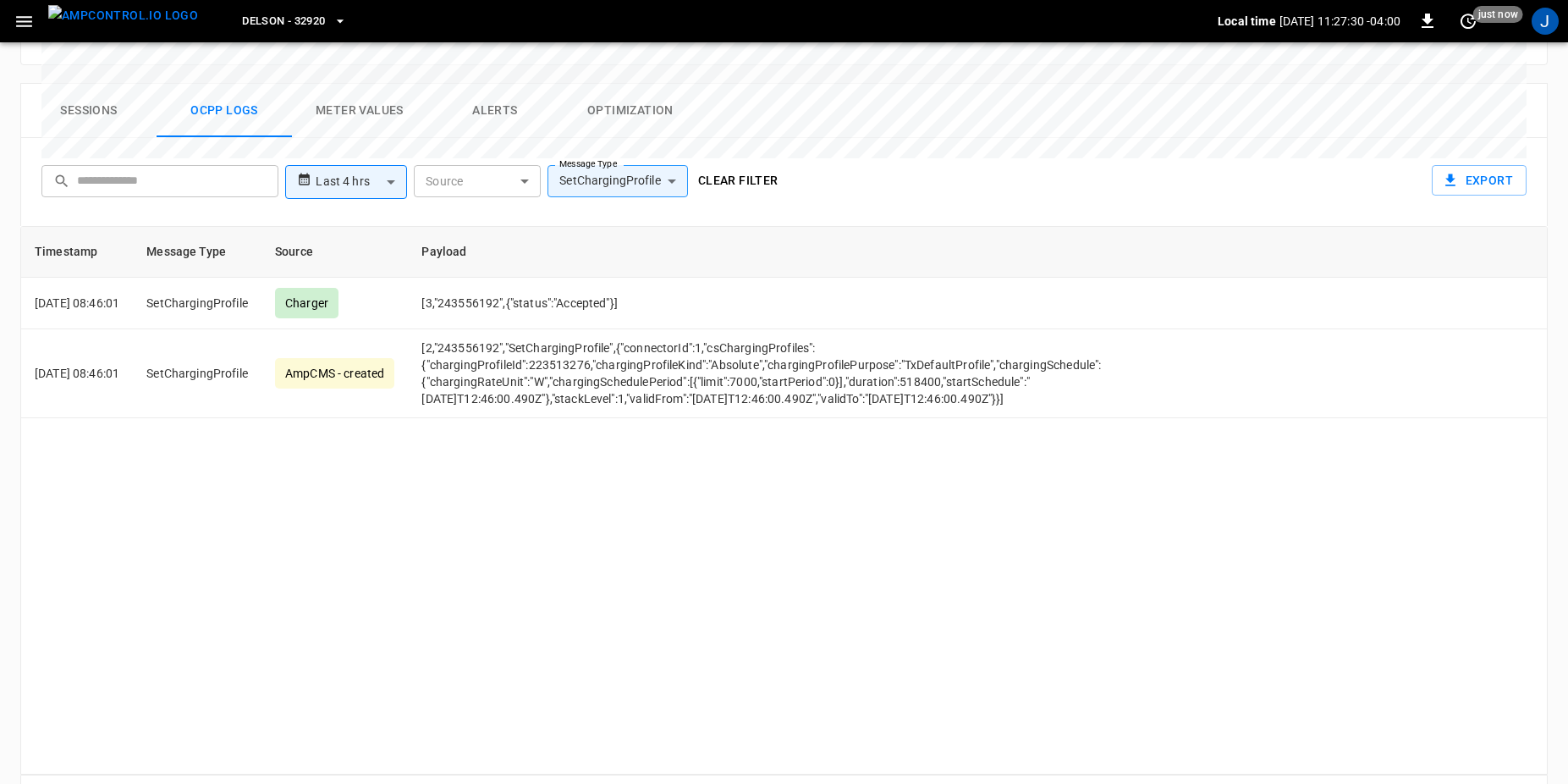 click on "Timestamp Message Type Source Payload [DATE] 08:46:01 SetChargingProfile Charger [3,"243556192",{"status":"Accepted"}] [DATE] 08:46:01 SetChargingProfile AmpCMS - created [2,"243556192","SetChargingProfile",{"connectorId":1,"csChargingProfiles":{"chargingProfileId":223513276,"chargingProfileKind":"Absolute","chargingProfilePurpose":"TxDefaultProfile","chargingSchedule":{"chargingRateUnit":"W","chargingSchedulePeriod":[{"limit":7000,"startPeriod":0}],"duration":518400,"startSchedule":"[DATE]T12:46:00.490Z"},"stackLevel":1,"validFrom":"[DATE]T12:46:00.490Z","validTo":"[DATE]T12:46:00.490Z"}}]" at bounding box center [784, 500] 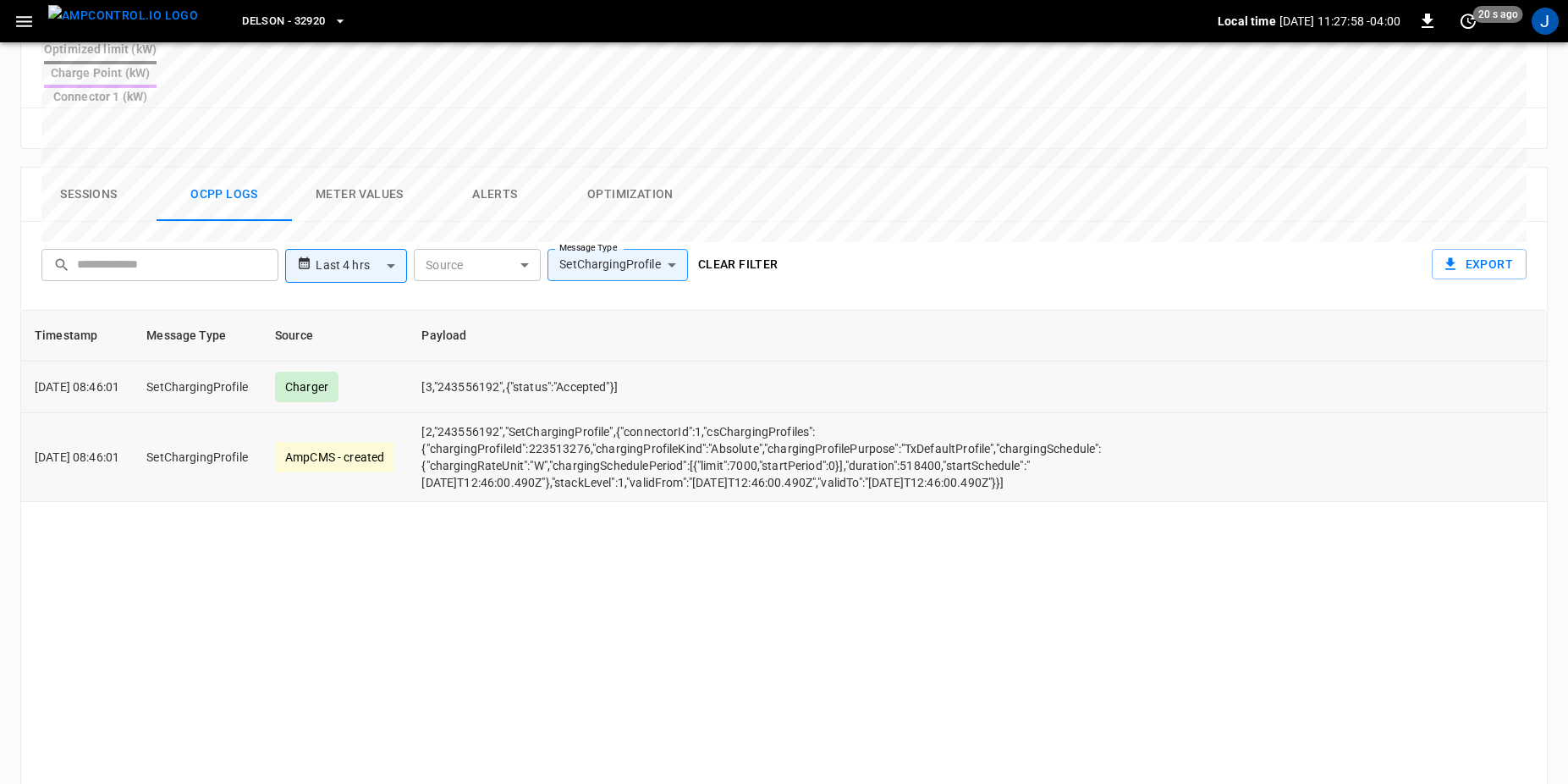 scroll, scrollTop: 739, scrollLeft: 0, axis: vertical 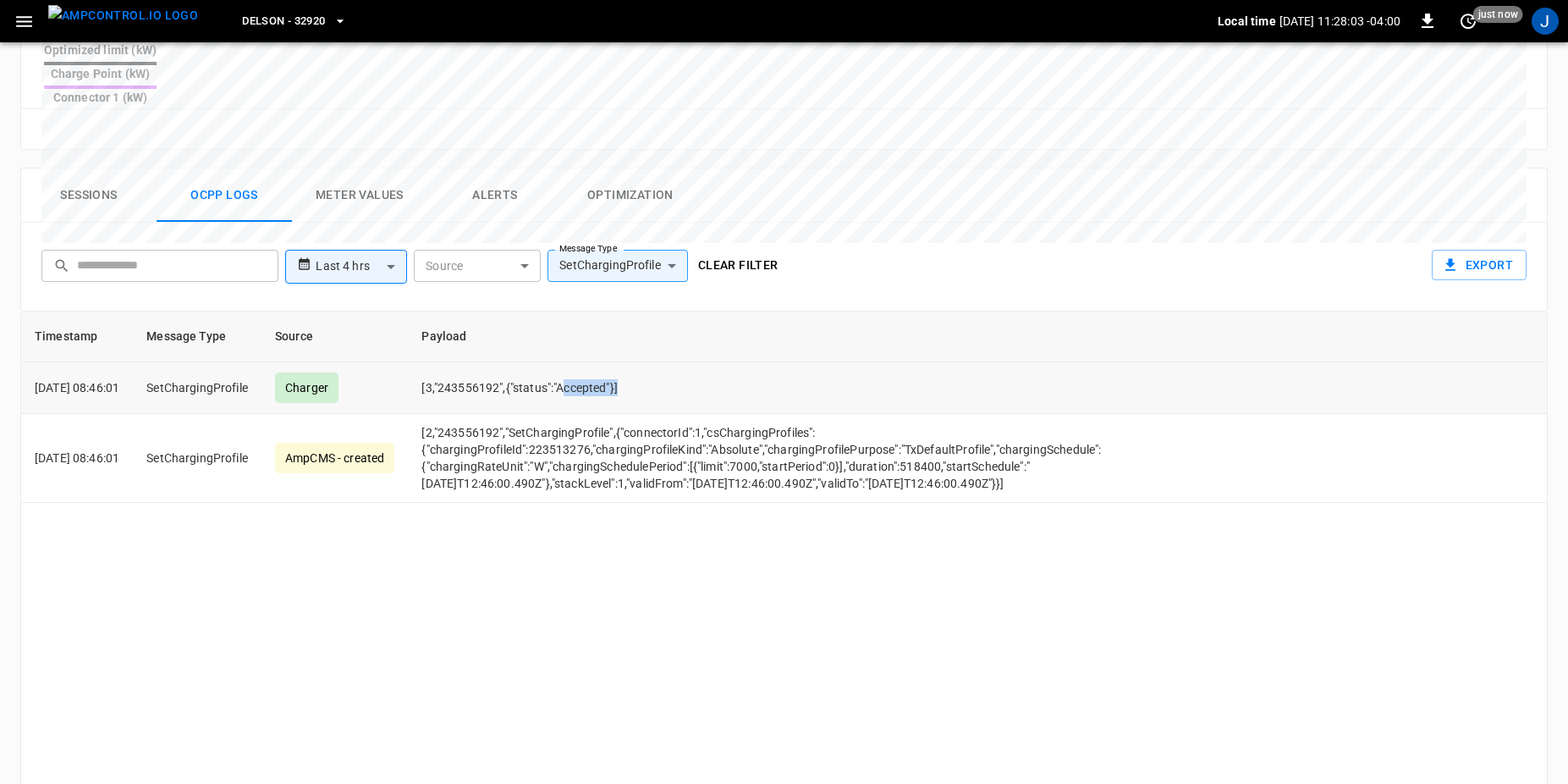 drag, startPoint x: 653, startPoint y: 326, endPoint x: 676, endPoint y: 328, distance: 23.086793 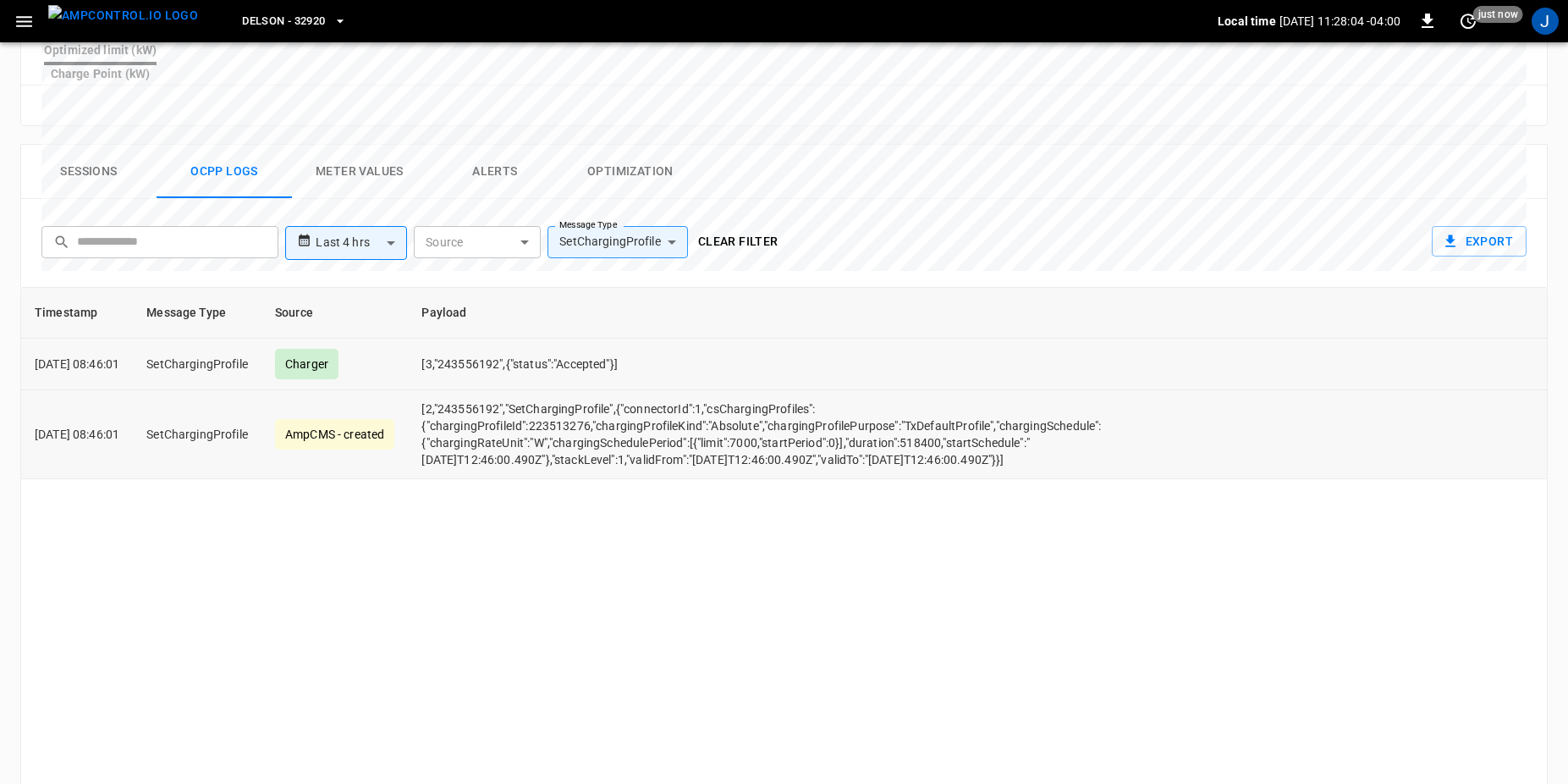 drag, startPoint x: 676, startPoint y: 328, endPoint x: 717, endPoint y: 431, distance: 110.86027 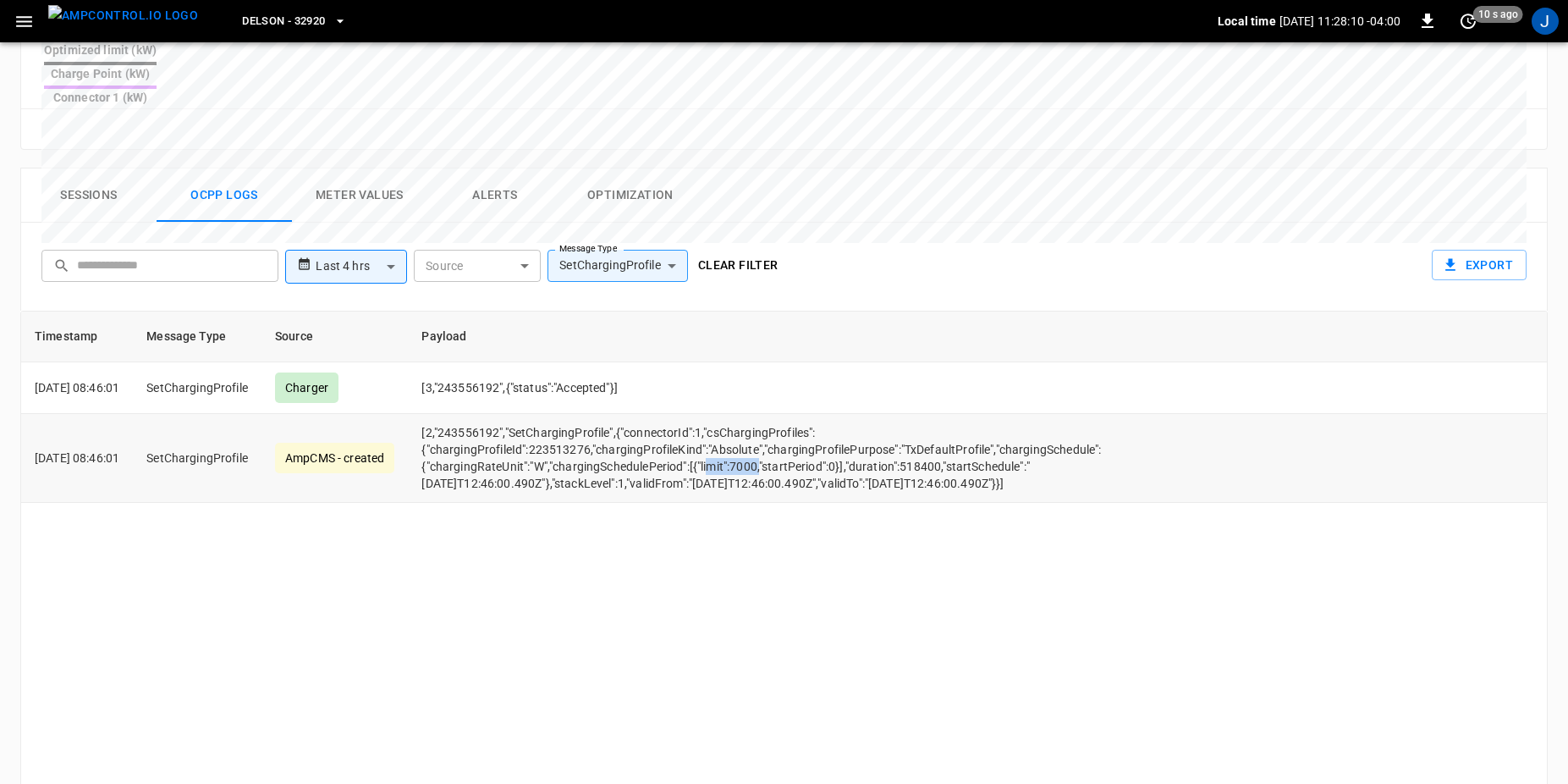 drag, startPoint x: 740, startPoint y: 409, endPoint x: 788, endPoint y: 415, distance: 48.373546 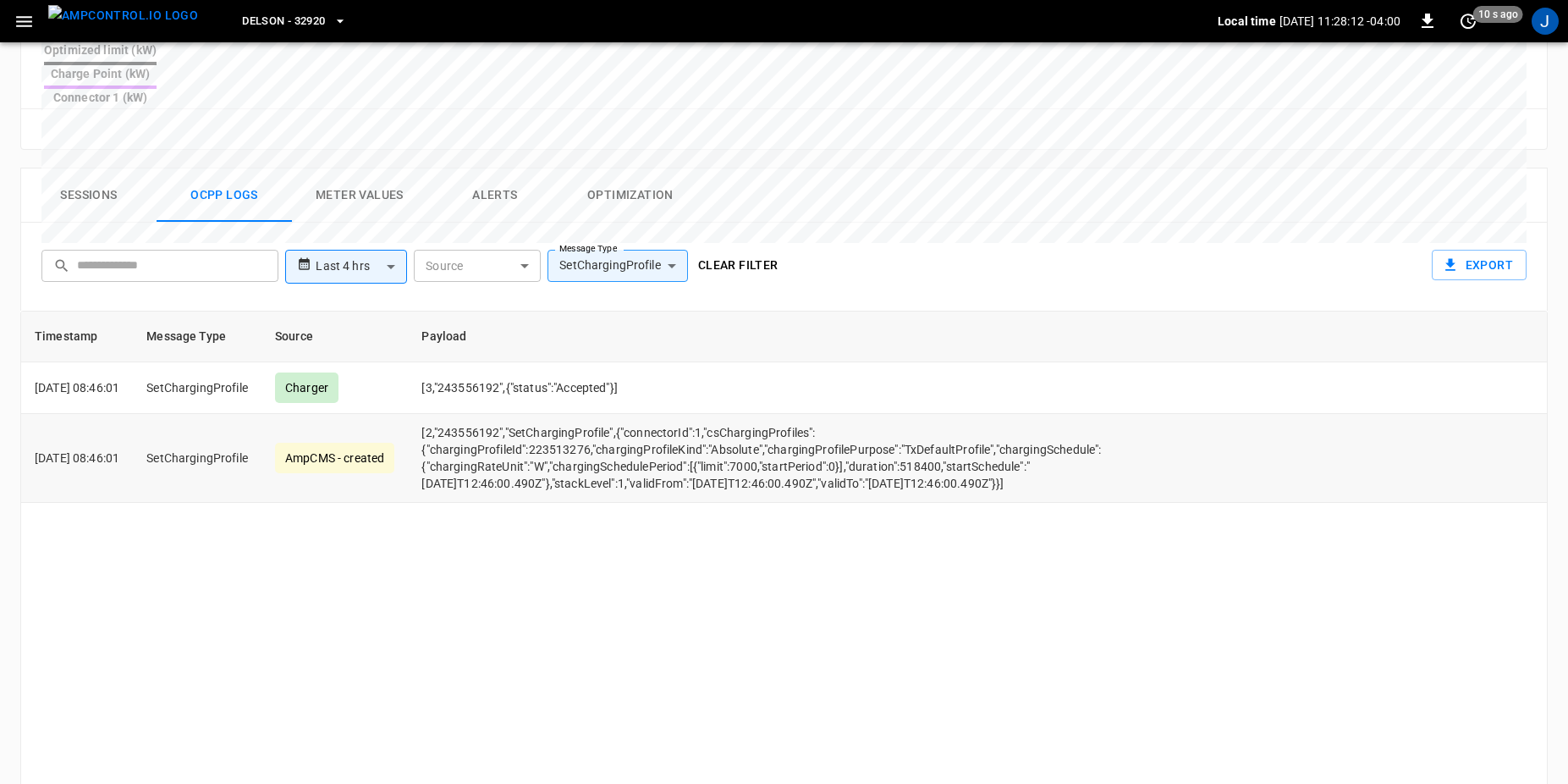 click on "[2,"243556192","SetChargingProfile",{"connectorId":1,"csChargingProfiles":{"chargingProfileId":223513276,"chargingProfileKind":"Absolute","chargingProfilePurpose":"TxDefaultProfile","chargingSchedule":{"chargingRateUnit":"W","chargingSchedulePeriod":[{"limit":7000,"startPeriod":0}],"duration":518400,"startSchedule":"[DATE]T12:46:00.490Z"},"stackLevel":1,"validFrom":"[DATE]T12:46:00.490Z","validTo":"[DATE]T12:46:00.490Z"}}]" at bounding box center (761, 458) 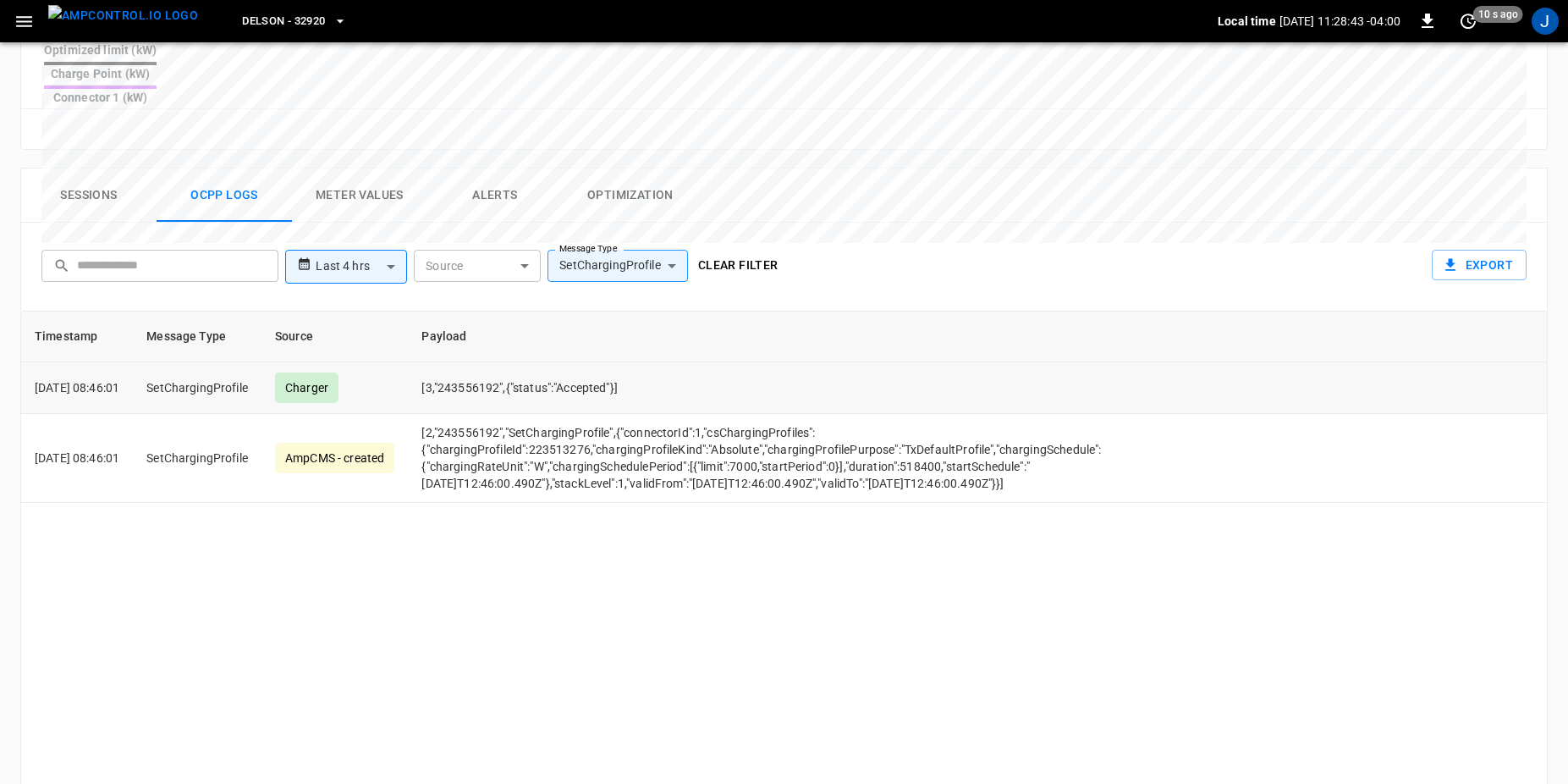 click on "Timestamp Message Type Source Payload [DATE] 08:46:01 SetChargingProfile Charger [3,"243556192",{"status":"Accepted"}] [DATE] 08:46:01 SetChargingProfile AmpCMS - created [2,"243556192","SetChargingProfile",{"connectorId":1,"csChargingProfiles":{"chargingProfileId":223513276,"chargingProfileKind":"Absolute","chargingProfilePurpose":"TxDefaultProfile","chargingSchedule":{"chargingRateUnit":"W","chargingSchedulePeriod":[{"limit":7000,"startPeriod":0}],"duration":518400,"startSchedule":"[DATE]T12:46:00.490Z"},"stackLevel":1,"validFrom":"[DATE]T12:46:00.490Z","validTo":"[DATE]T12:46:00.490Z"}}]" at bounding box center (784, 585) 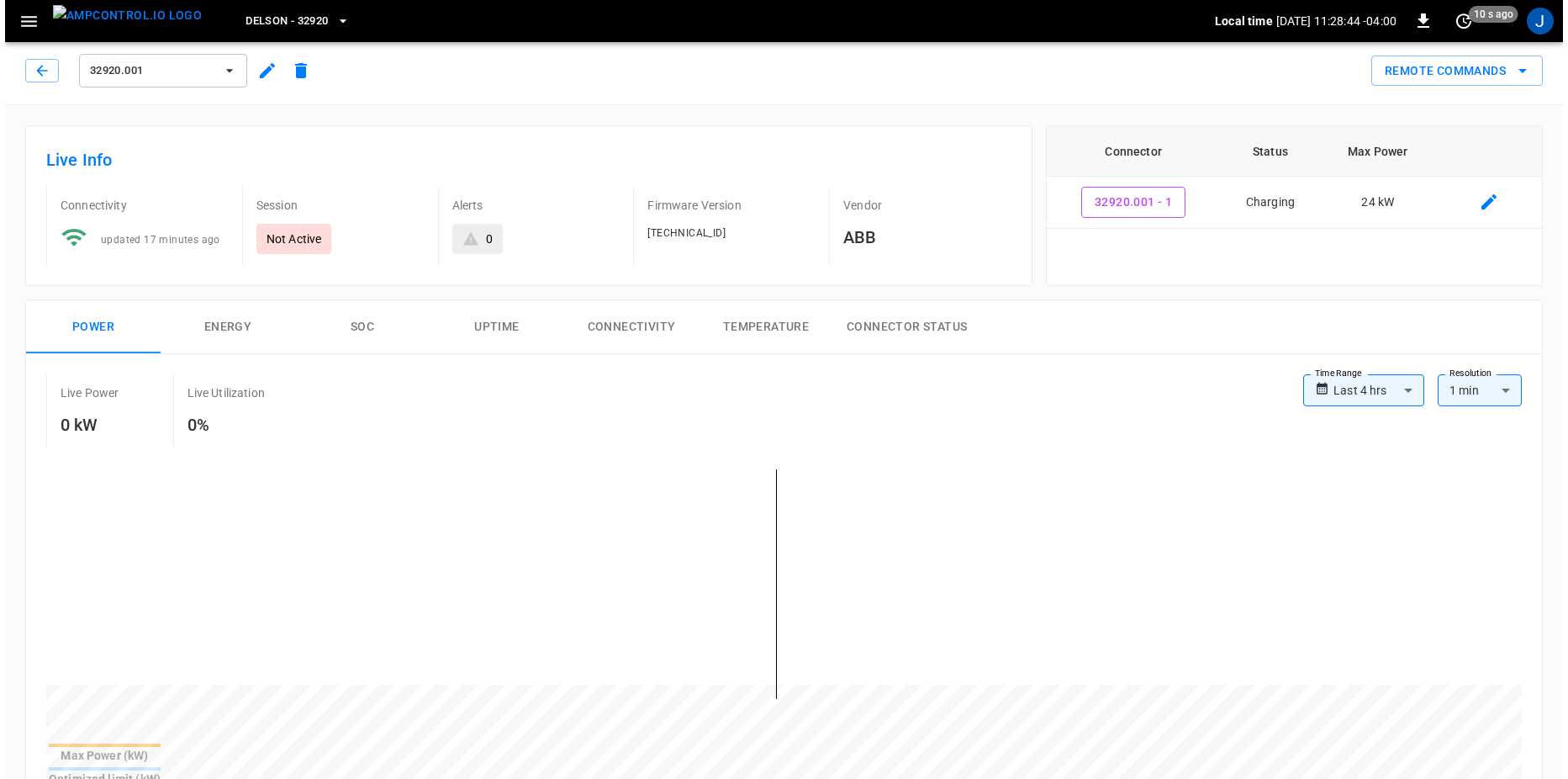 scroll, scrollTop: 0, scrollLeft: 0, axis: both 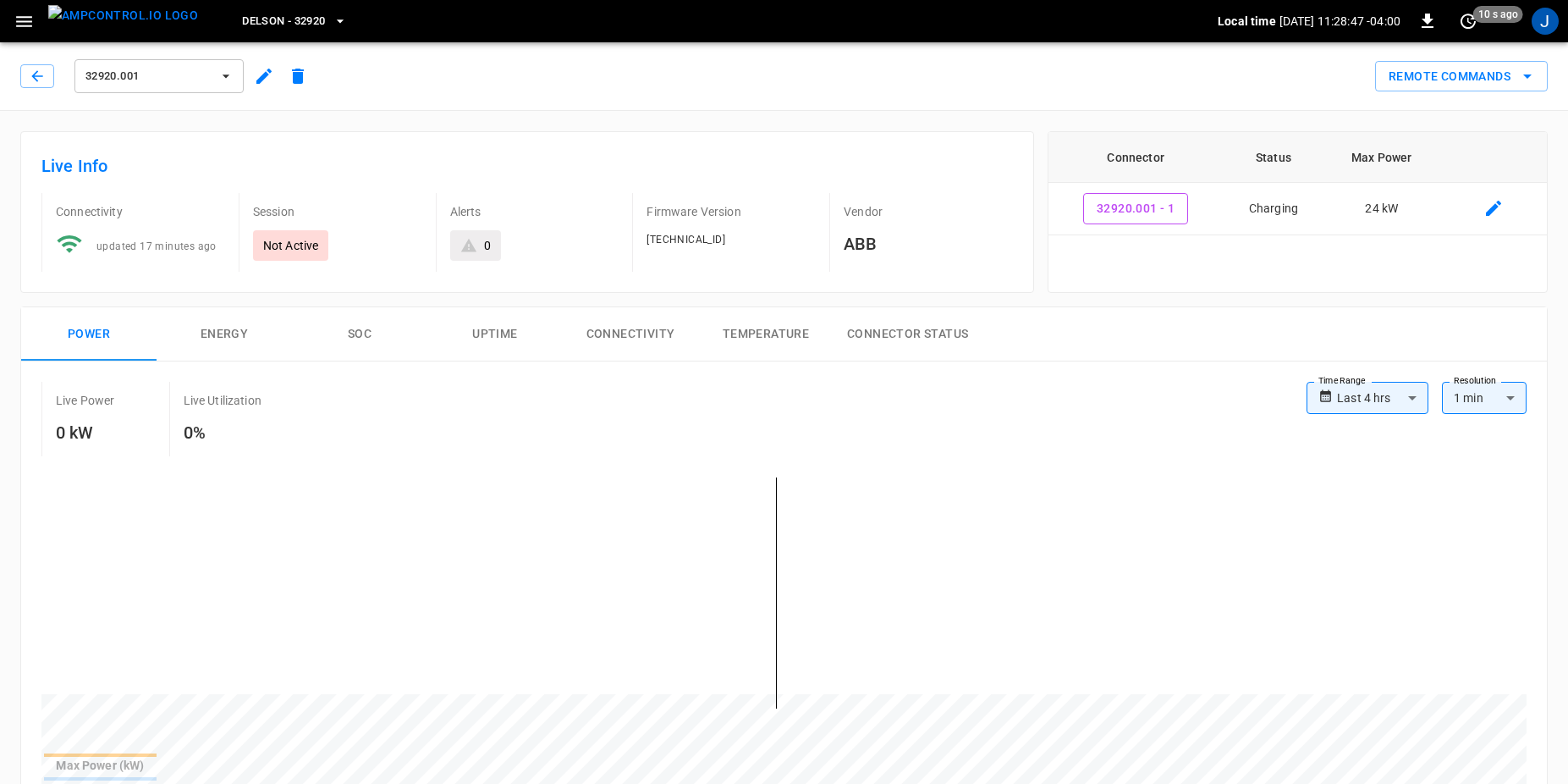 click on "32920.001" at bounding box center (148, 76) 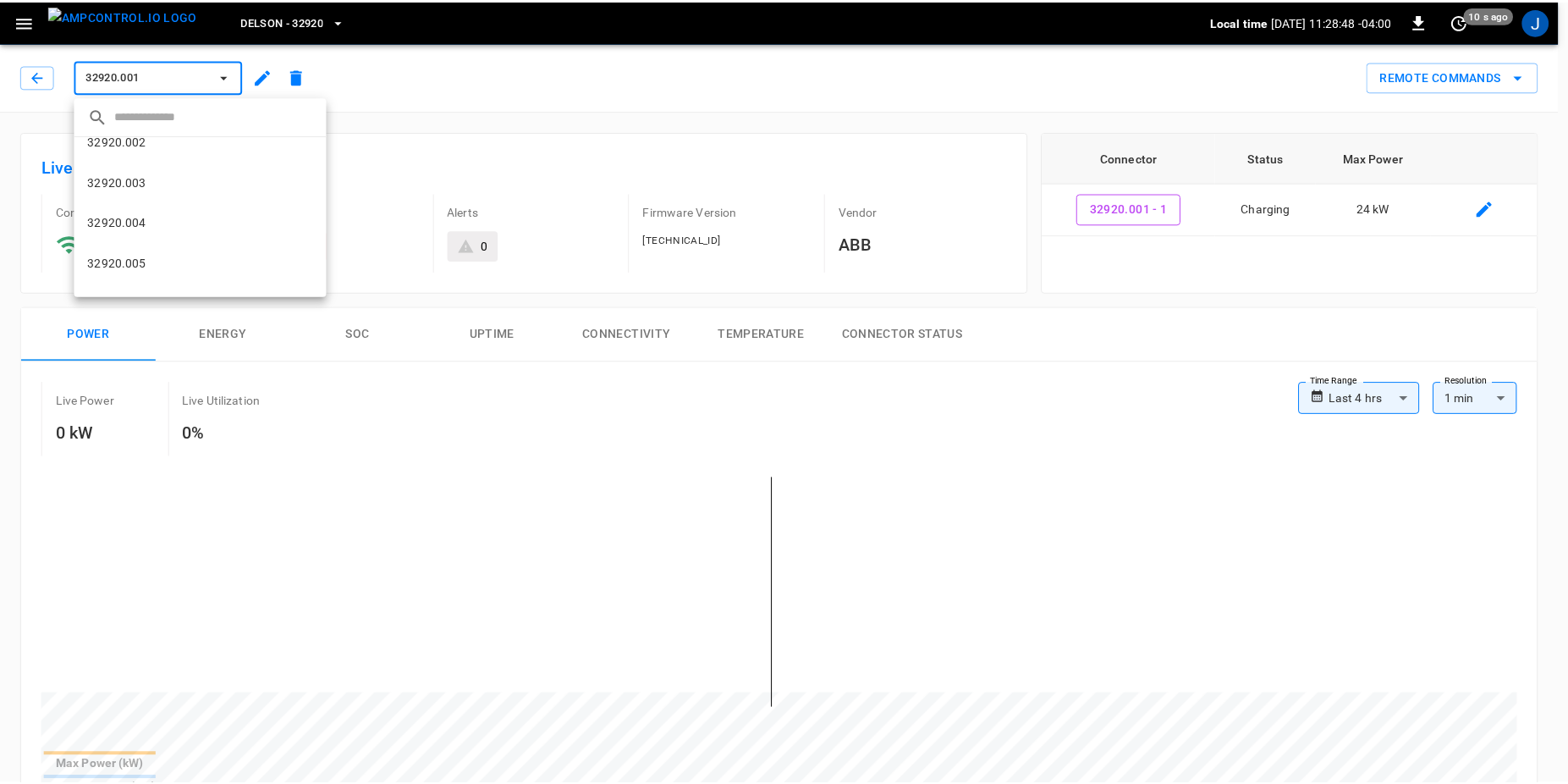 scroll, scrollTop: 339, scrollLeft: 0, axis: vertical 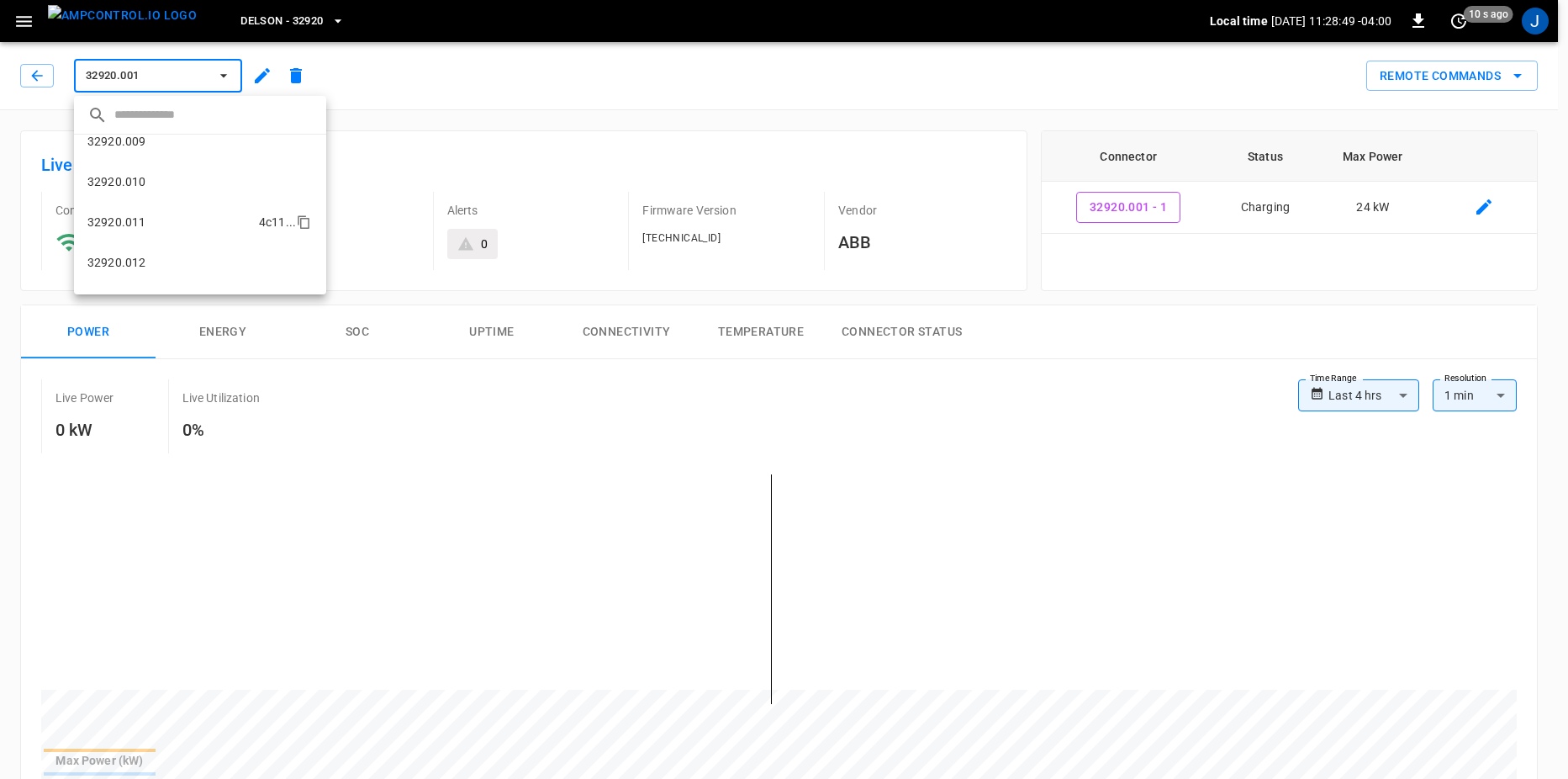 click on "32920.011 4c11 ..." at bounding box center (200, 222) 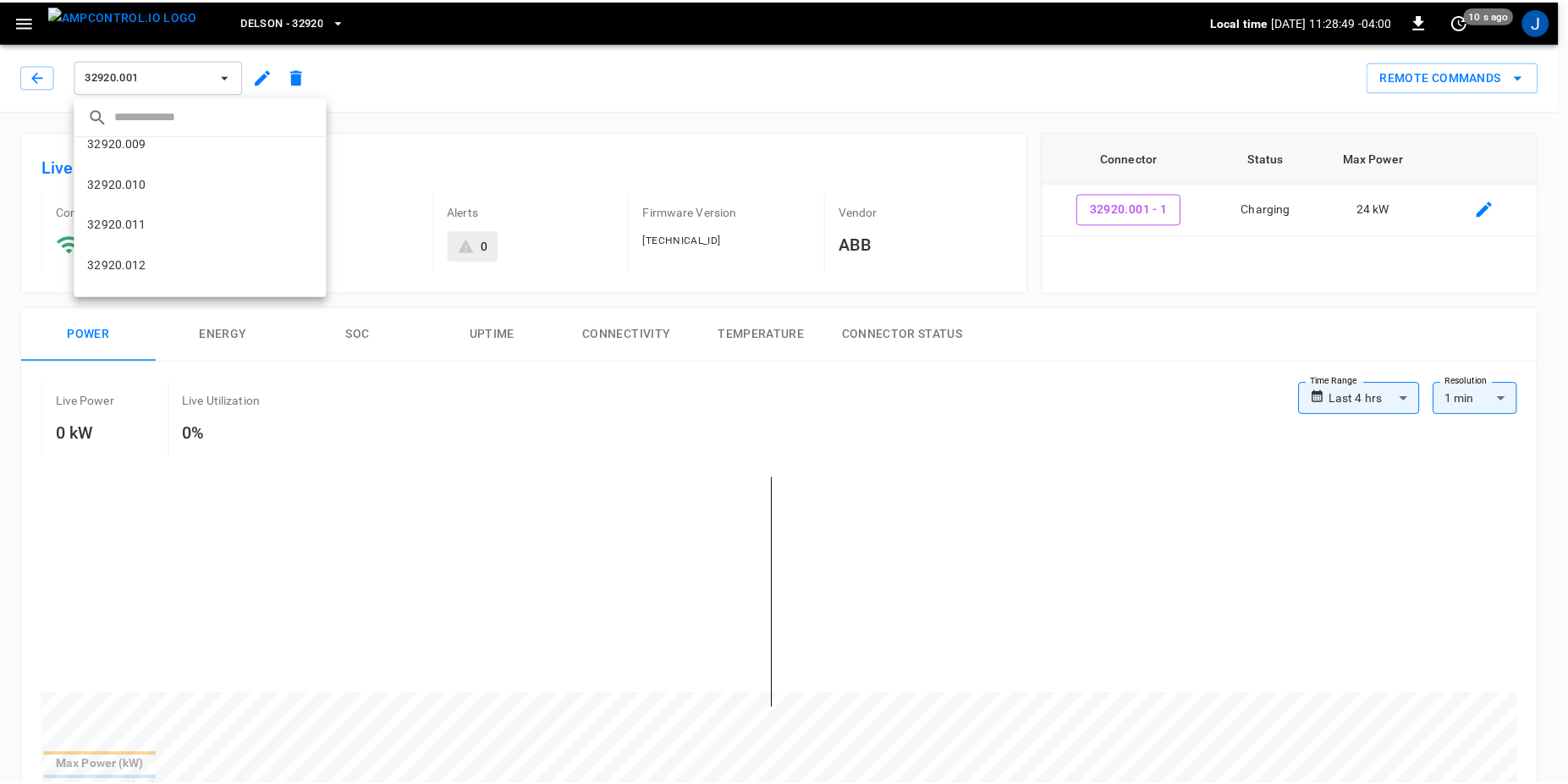 scroll, scrollTop: 0, scrollLeft: 0, axis: both 